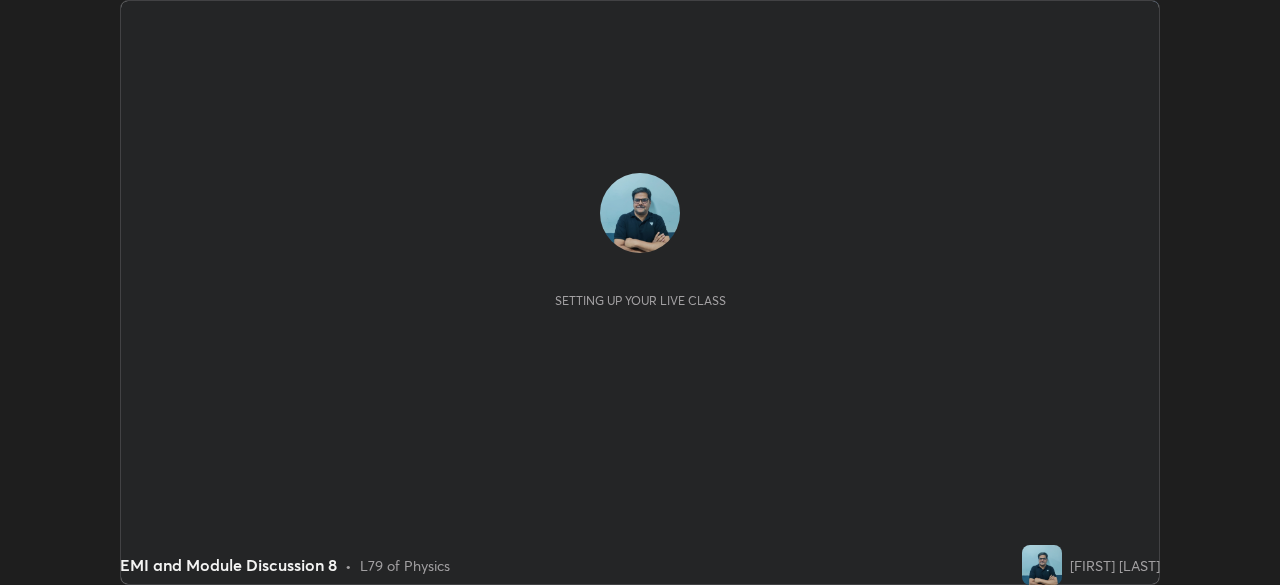 scroll, scrollTop: 0, scrollLeft: 0, axis: both 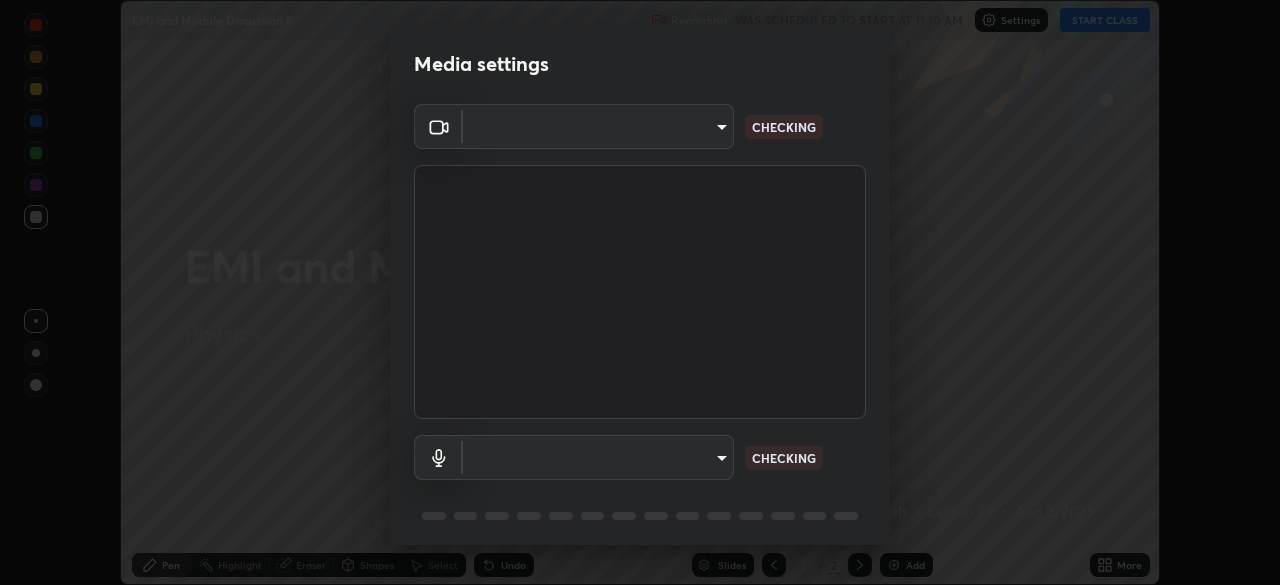 type on "06c5cd4968a6d49727577812bc232b22e688cf7eece95ef343837a2f38e15e01" 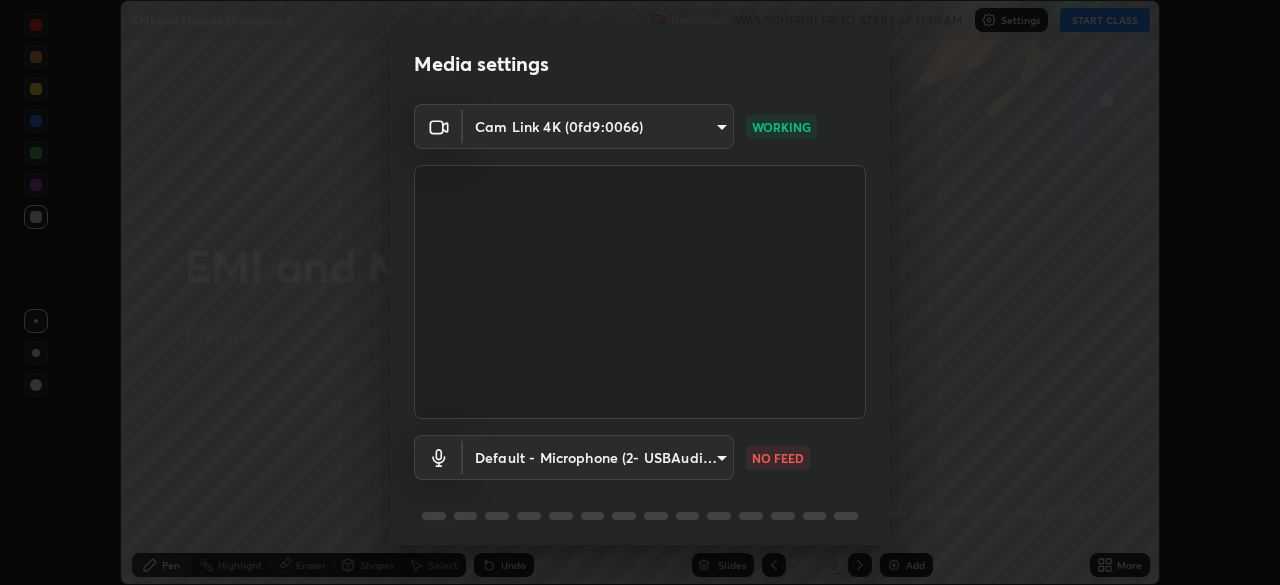scroll, scrollTop: 71, scrollLeft: 0, axis: vertical 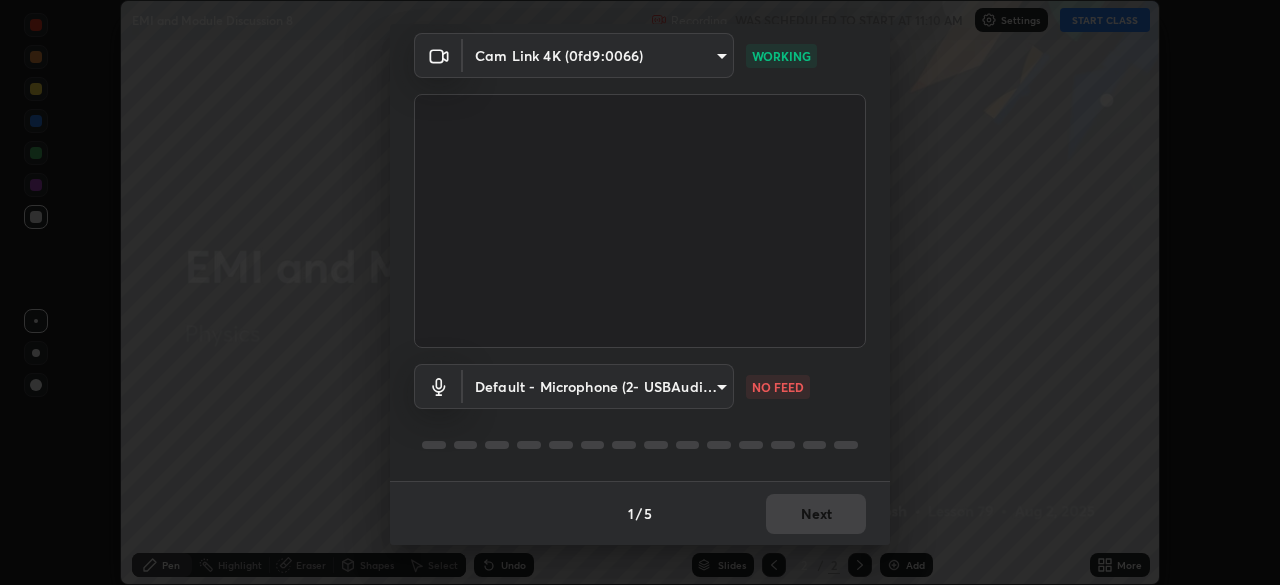 click on "Erase all EMI and Module Discussion 8 Recording WAS SCHEDULED TO START AT  11:10 AM Settings START CLASS Setting up your live class EMI and Module Discussion 8 • L79 of Physics [FIRST] [LAST] Pen Highlight Eraser Shapes Select Undo Slides 2 / 2 Add More No doubts shared Encourage your learners to ask a doubt for better clarity Report an issue Reason for reporting Buffering Chat not working Audio - Video sync issue Educator video quality low ​ Attach an image Report Media settings Cam Link 4K (0fd9:0066) [HASH] WORKING Default - Microphone (2- USBAudio1.0) default NO FEED 1 / 5 Next" at bounding box center (640, 292) 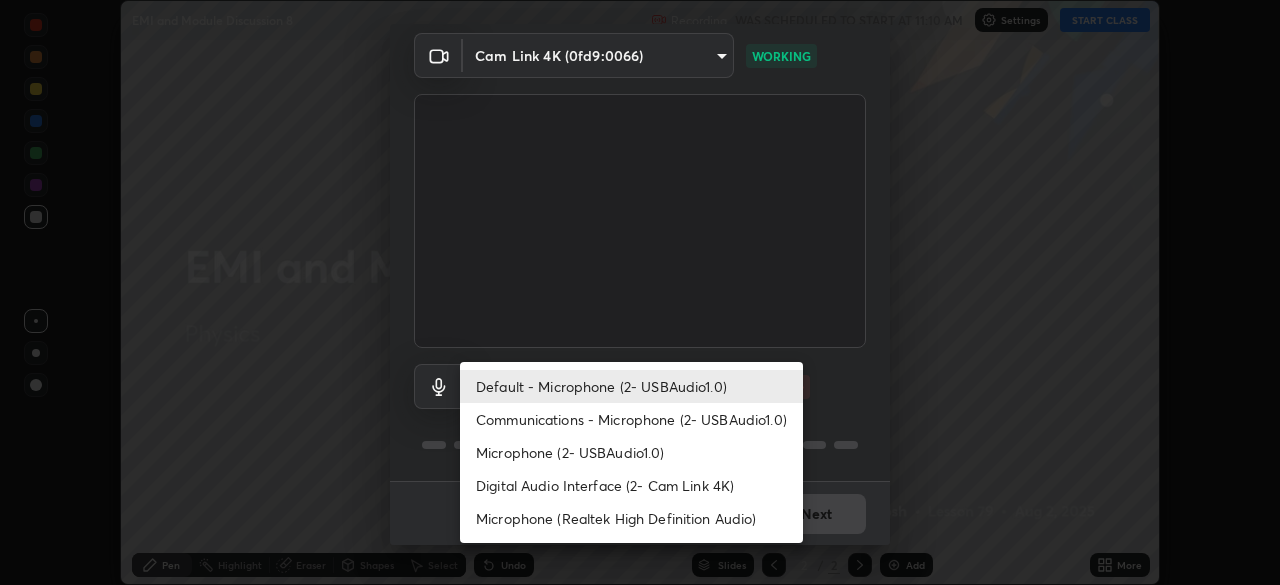 click on "Microphone (Realtek High Definition Audio)" at bounding box center [631, 518] 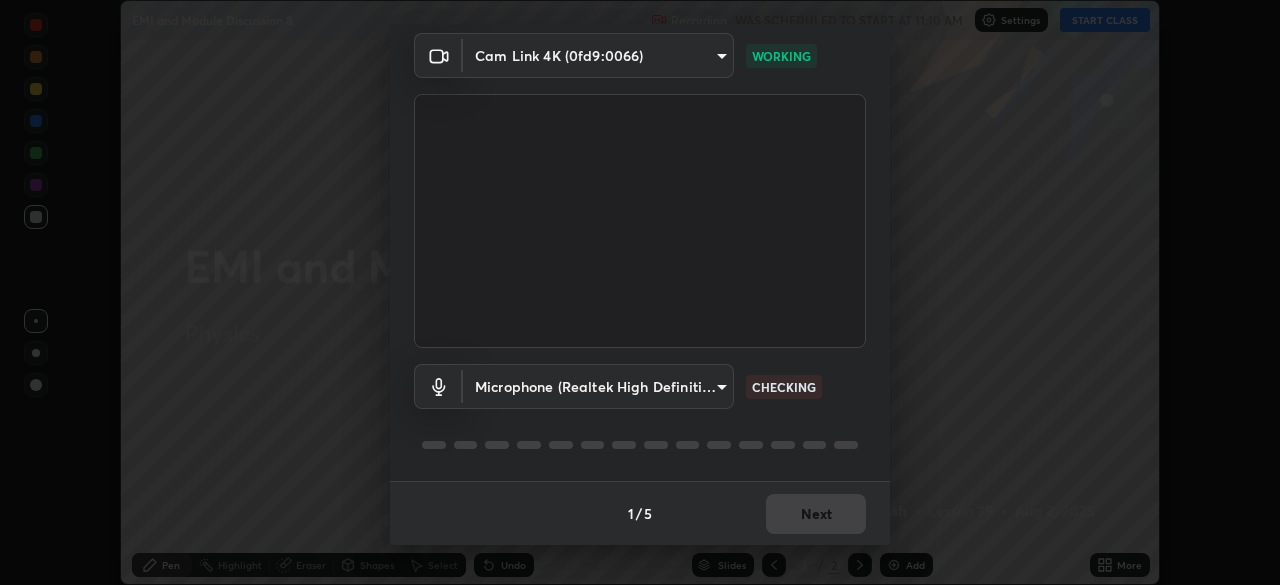 click on "Erase all EMI and Module Discussion 8 Recording WAS SCHEDULED TO START AT  11:10 AM Settings START CLASS Setting up your live class EMI and Module Discussion 8 • L79 of Physics [FIRST] [LAST] Pen Highlight Eraser Shapes Select Undo Slides 2 / 2 Add More No doubts shared Encourage your learners to ask a doubt for better clarity Report an issue Reason for reporting Buffering Chat not working Audio - Video sync issue Educator video quality low ​ Attach an image Report Media settings Cam Link 4K (0fd9:0066) [HASH] WORKING Microphone (Realtek High Definition Audio) [HASH] CHECKING 1 / 5 Next" at bounding box center (640, 292) 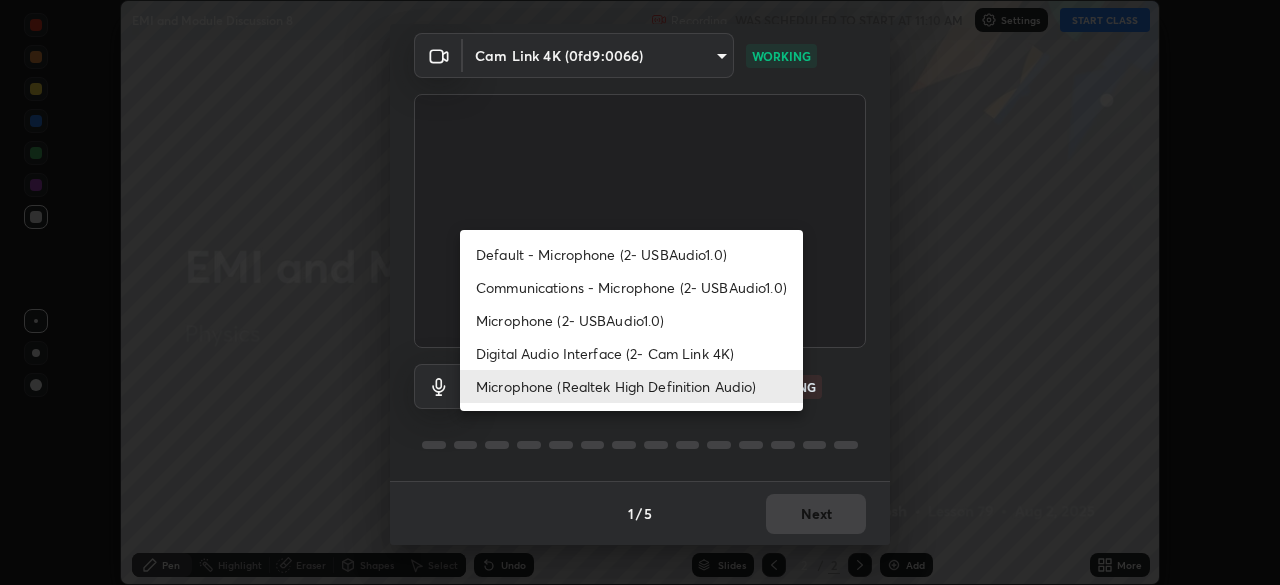 click on "Communications - Microphone (2- USBAudio1.0)" at bounding box center (631, 287) 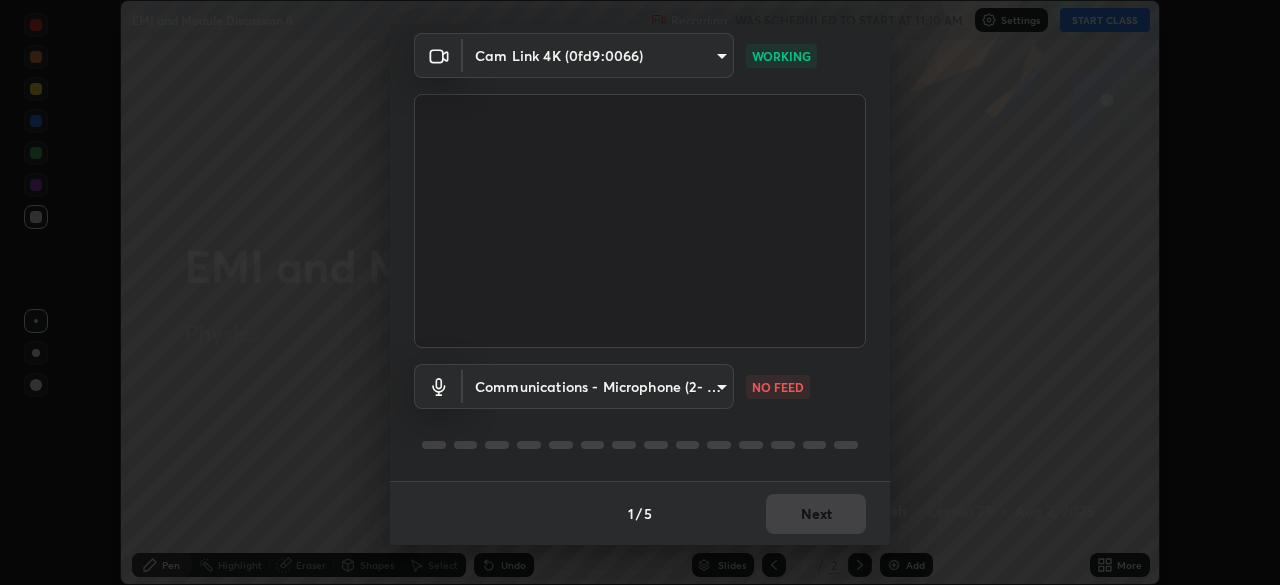 click on "Erase all EMI and Module Discussion 8 Recording WAS SCHEDULED TO START AT  11:10 AM Settings START CLASS Setting up your live class EMI and Module Discussion 8 • L79 of Physics [FIRST] [LAST] Pen Highlight Eraser Shapes Select Undo Slides 2 / 2 Add More No doubts shared Encourage your learners to ask a doubt for better clarity Report an issue Reason for reporting Buffering Chat not working Audio - Video sync issue Educator video quality low ​ Attach an image Report Media settings Cam Link 4K (0fd9:0066) [HASH] WORKING Communications - Microphone (2- USBAudio1.0) communications NO FEED 1 / 5 Next" at bounding box center (640, 292) 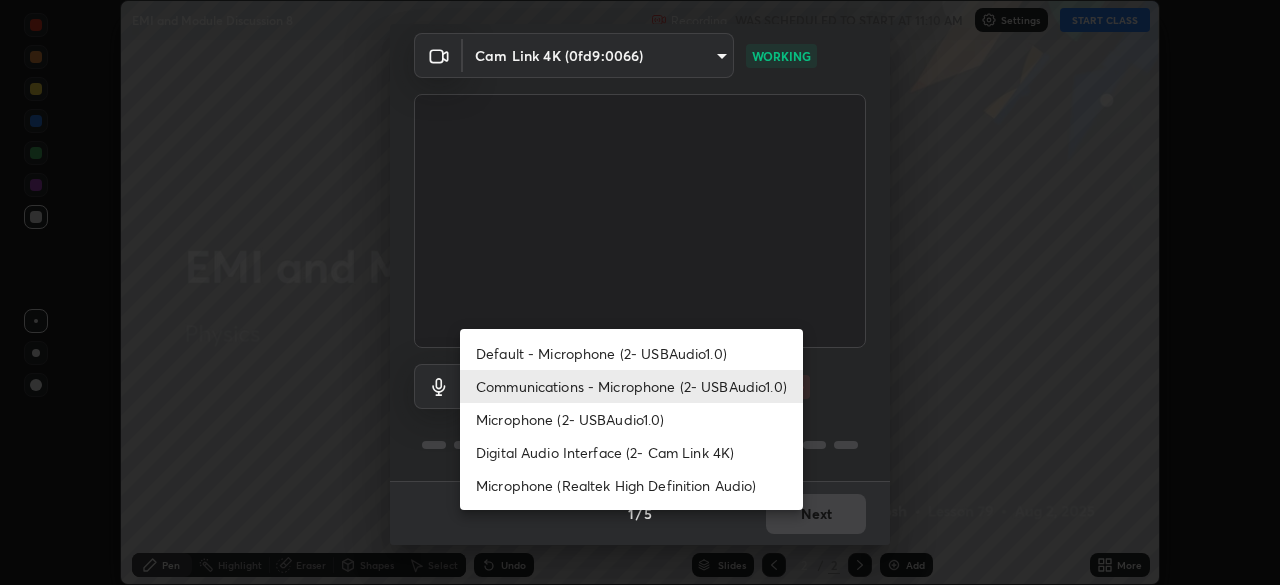 click on "Default - Microphone (2- USBAudio1.0)" at bounding box center [631, 353] 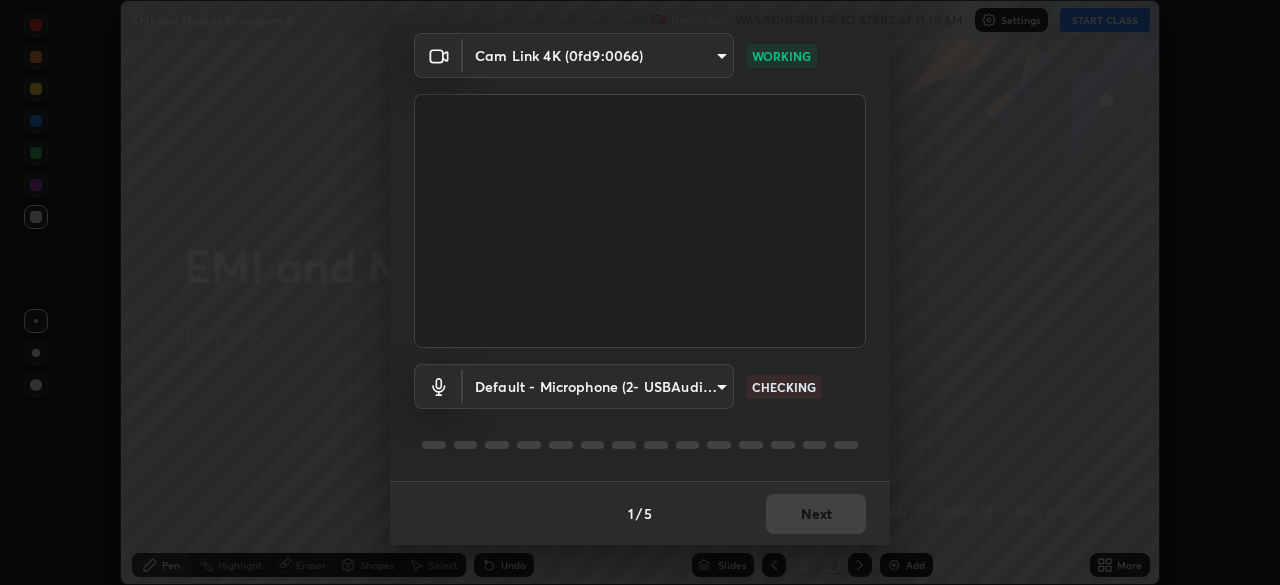 click on "Erase all EMI and Module Discussion 8 Recording WAS SCHEDULED TO START AT  11:10 AM Settings START CLASS Setting up your live class EMI and Module Discussion 8 • L79 of Physics [FIRST] [LAST] Pen Highlight Eraser Shapes Select Undo Slides 2 / 2 Add More No doubts shared Encourage your learners to ask a doubt for better clarity Report an issue Reason for reporting Buffering Chat not working Audio - Video sync issue Educator video quality low ​ Attach an image Report Media settings Cam Link 4K (0fd9:0066) [HASH] WORKING Default - Microphone (2- USBAudio1.0) default CHECKING 1 / 5 Next" at bounding box center [640, 292] 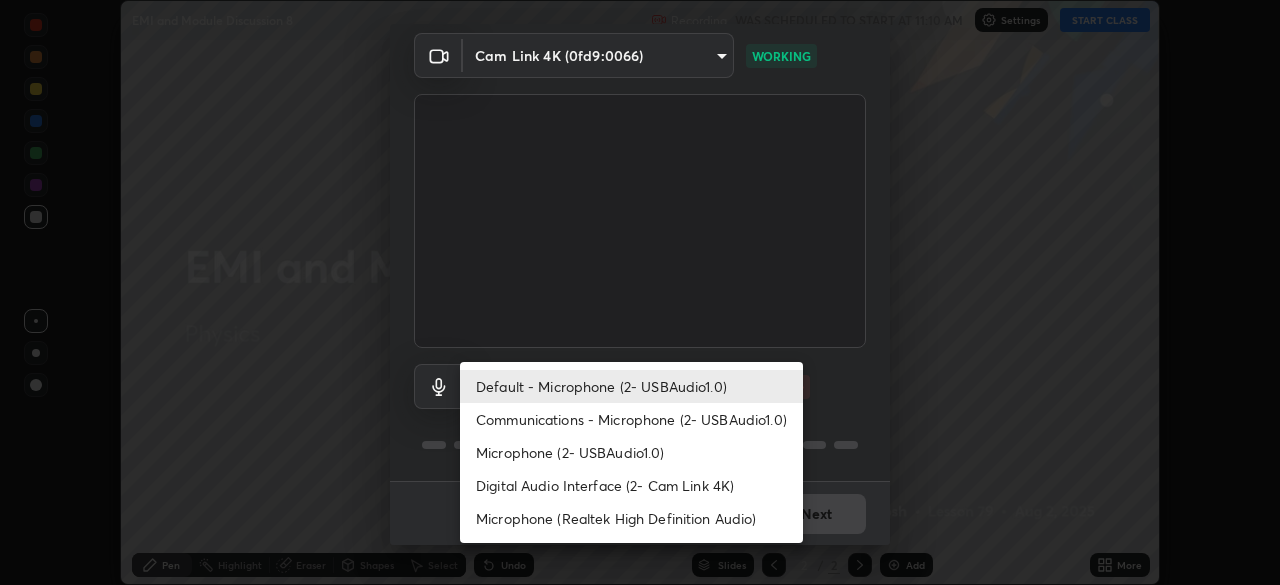 click on "Digital Audio Interface (2- Cam Link 4K)" at bounding box center (631, 485) 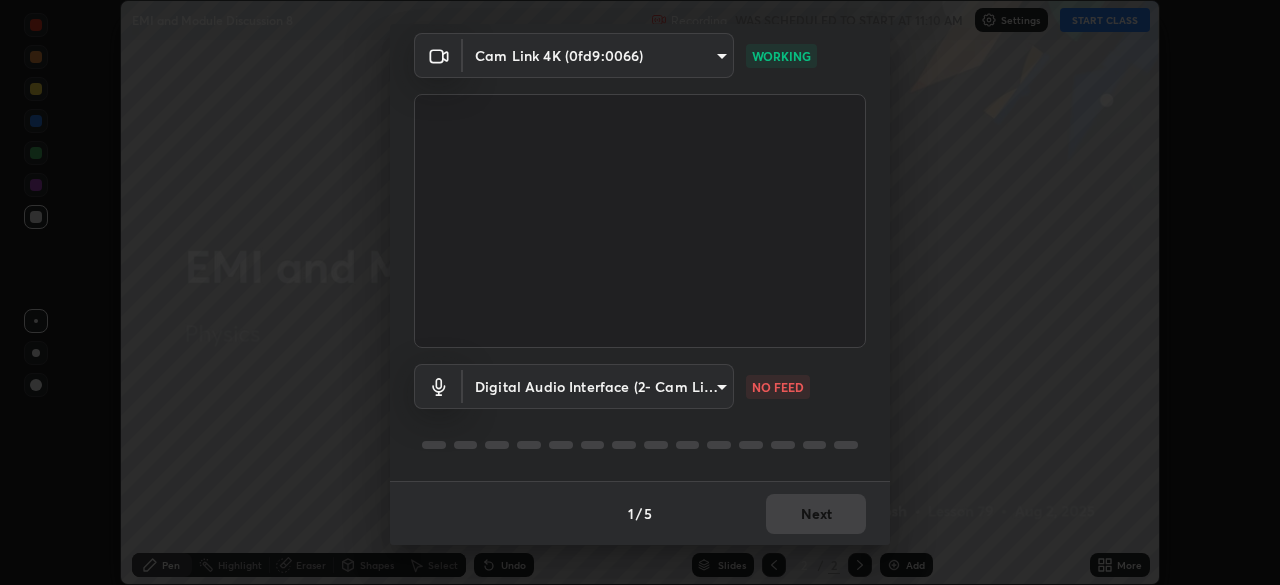 type on "61adc024fe075a5c880135ee6918ef5f613bc548eb5819bc5200d53f090ebabc" 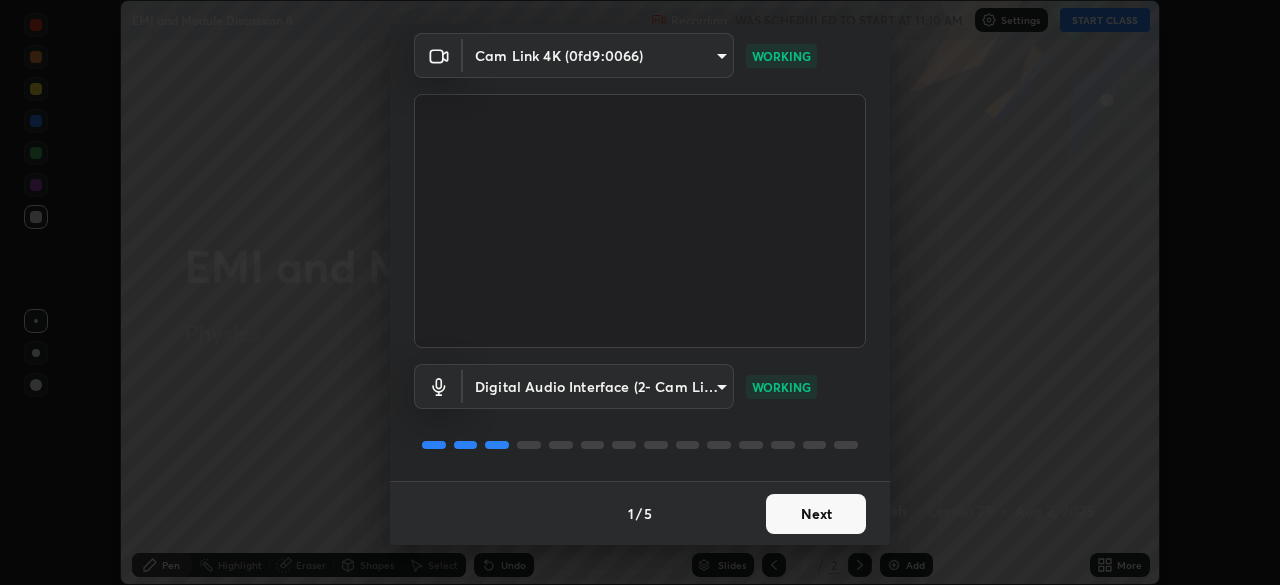 click on "Next" at bounding box center [816, 514] 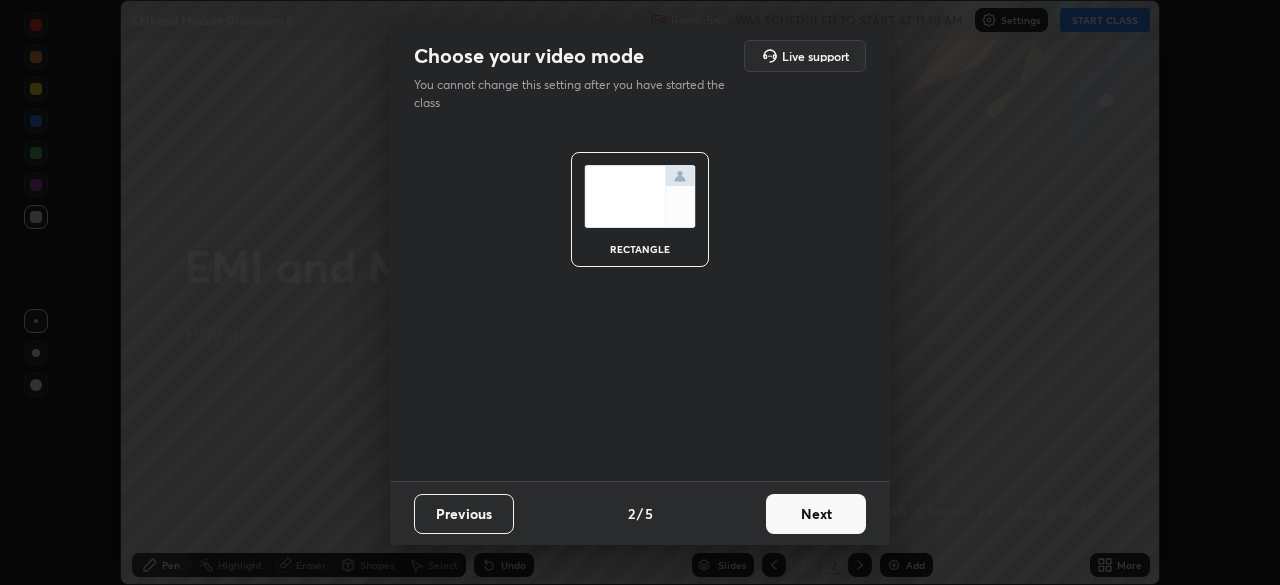 scroll, scrollTop: 0, scrollLeft: 0, axis: both 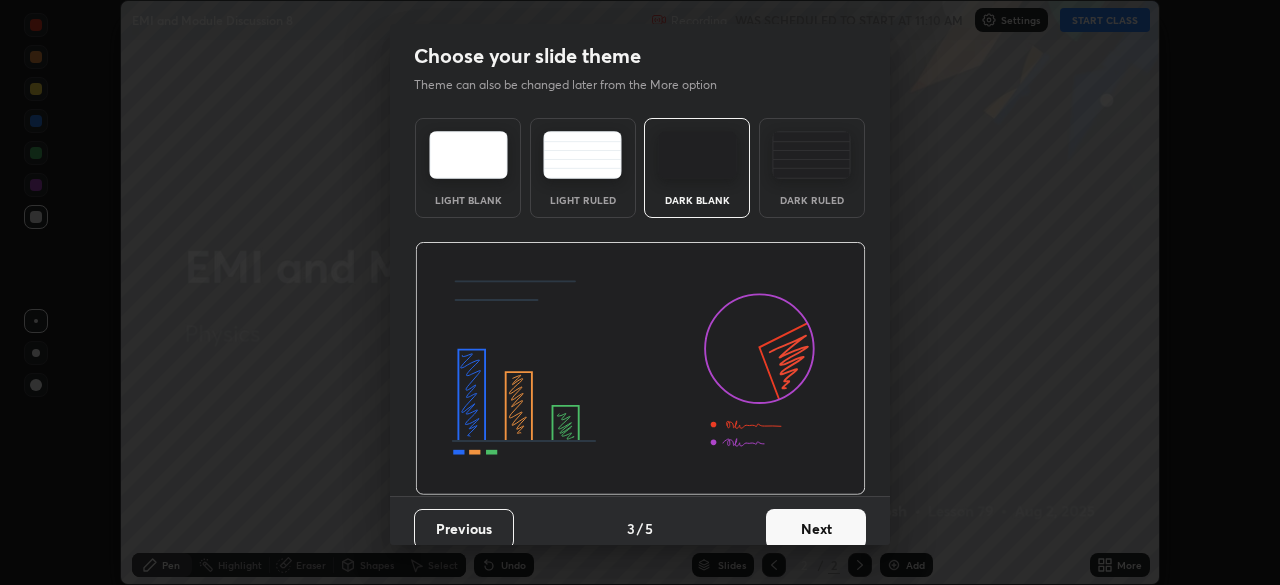 click on "Next" at bounding box center [816, 529] 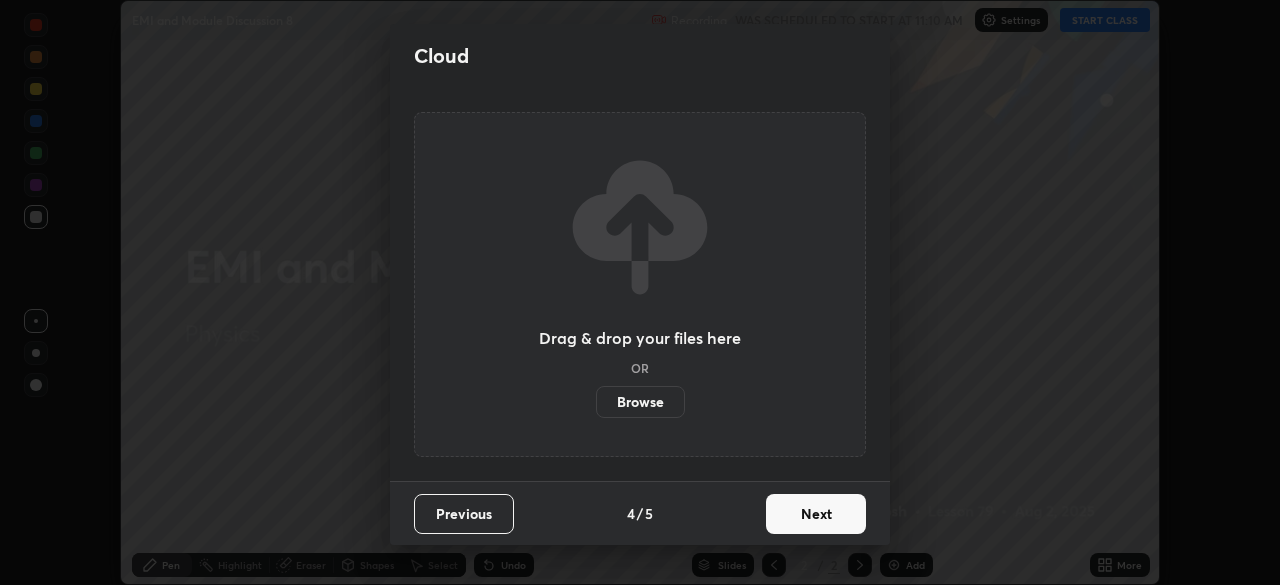 click on "Next" at bounding box center (816, 514) 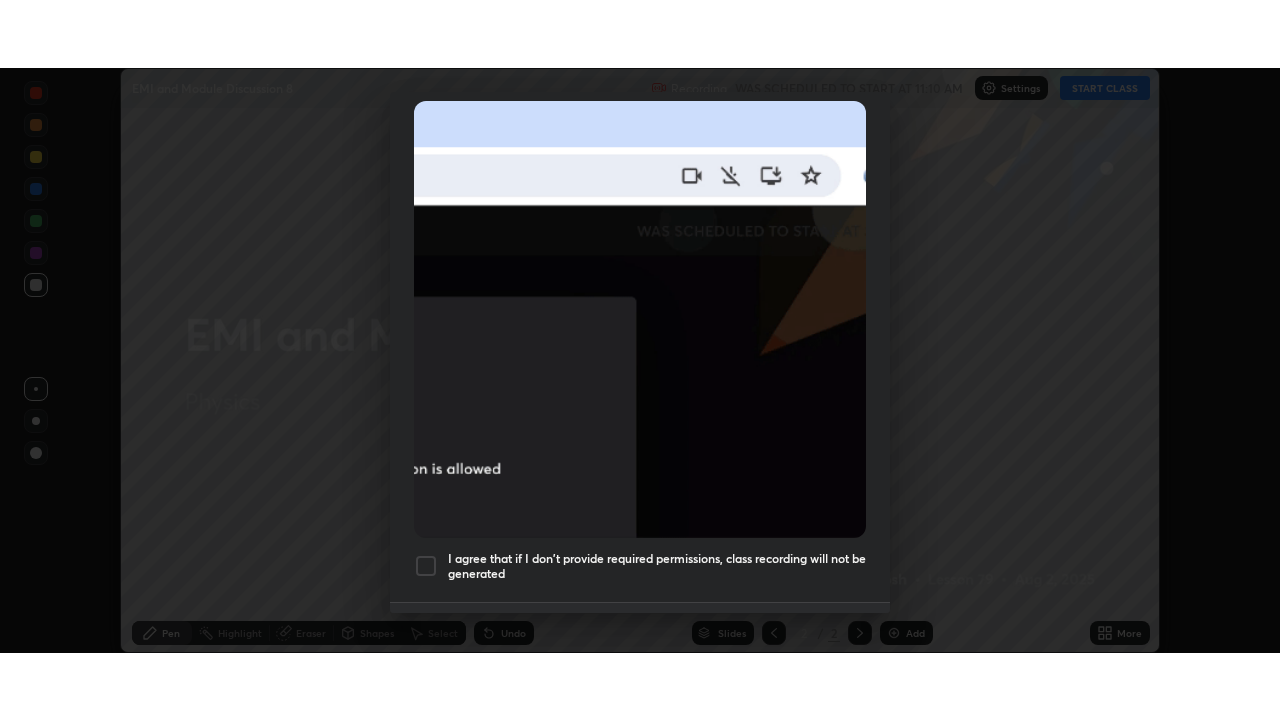 scroll, scrollTop: 479, scrollLeft: 0, axis: vertical 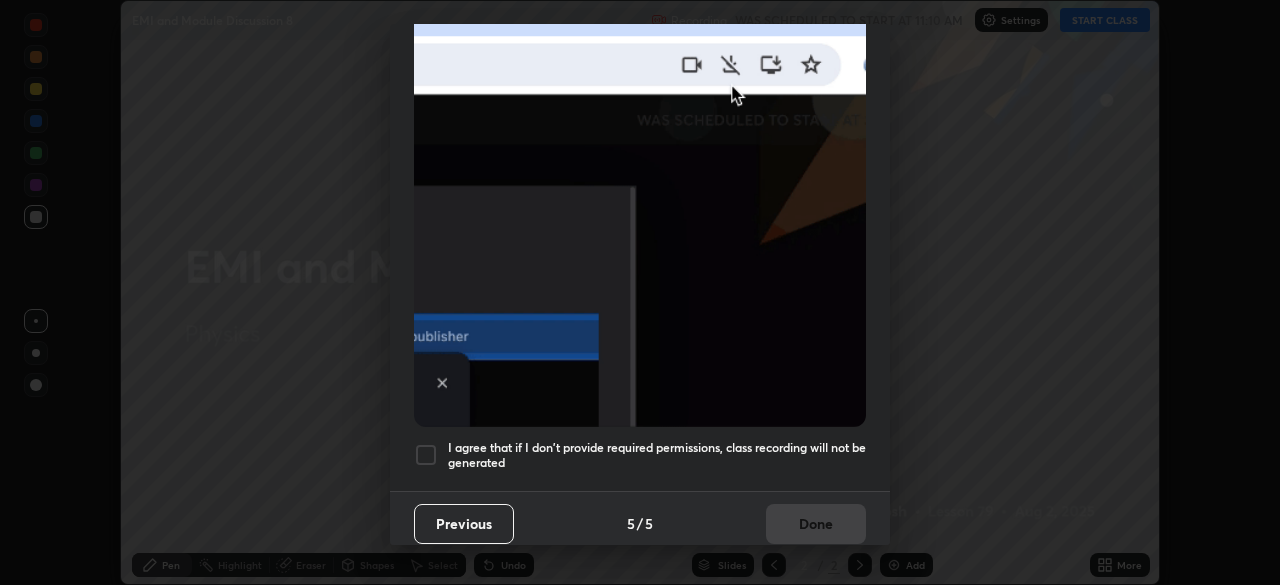 click at bounding box center [426, 455] 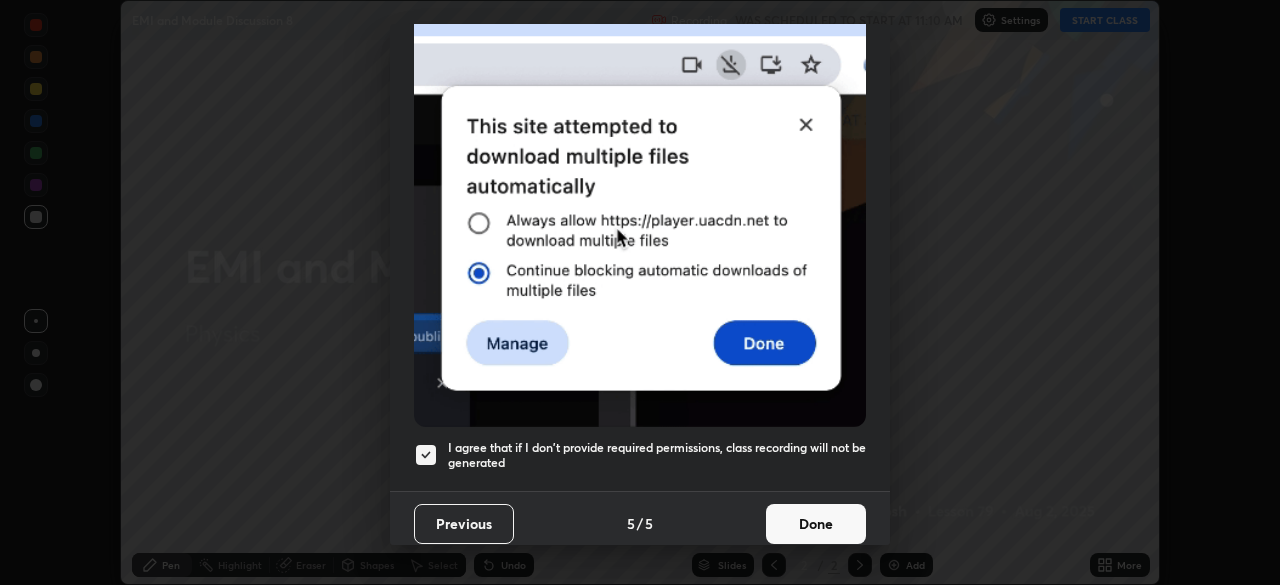 click on "Done" at bounding box center (816, 524) 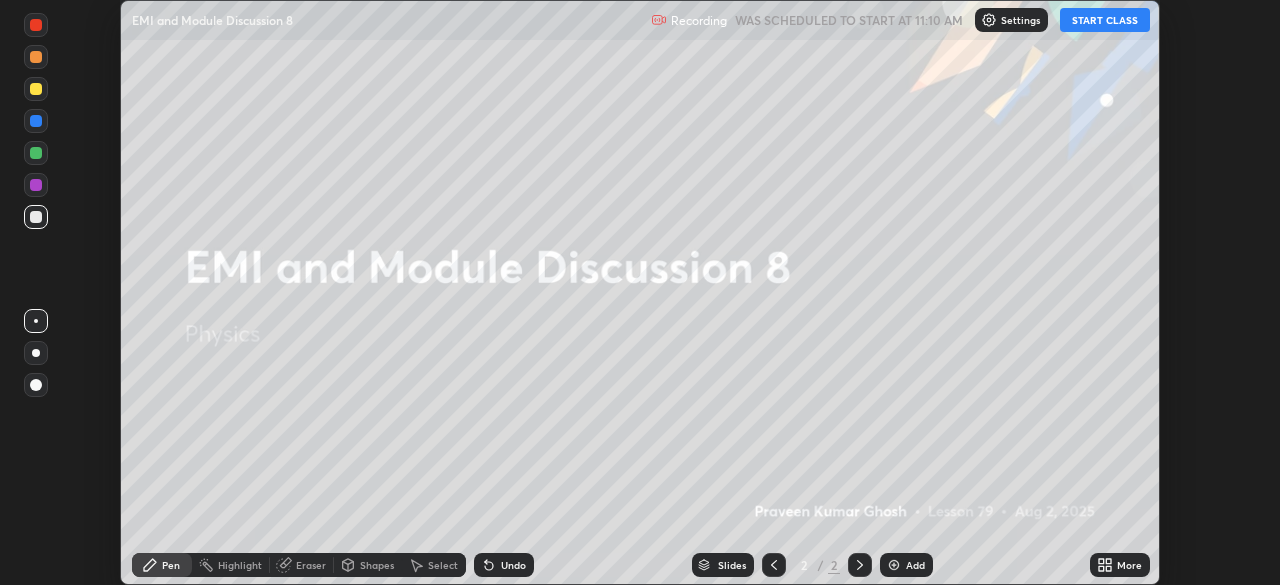 click on "START CLASS" at bounding box center (1105, 20) 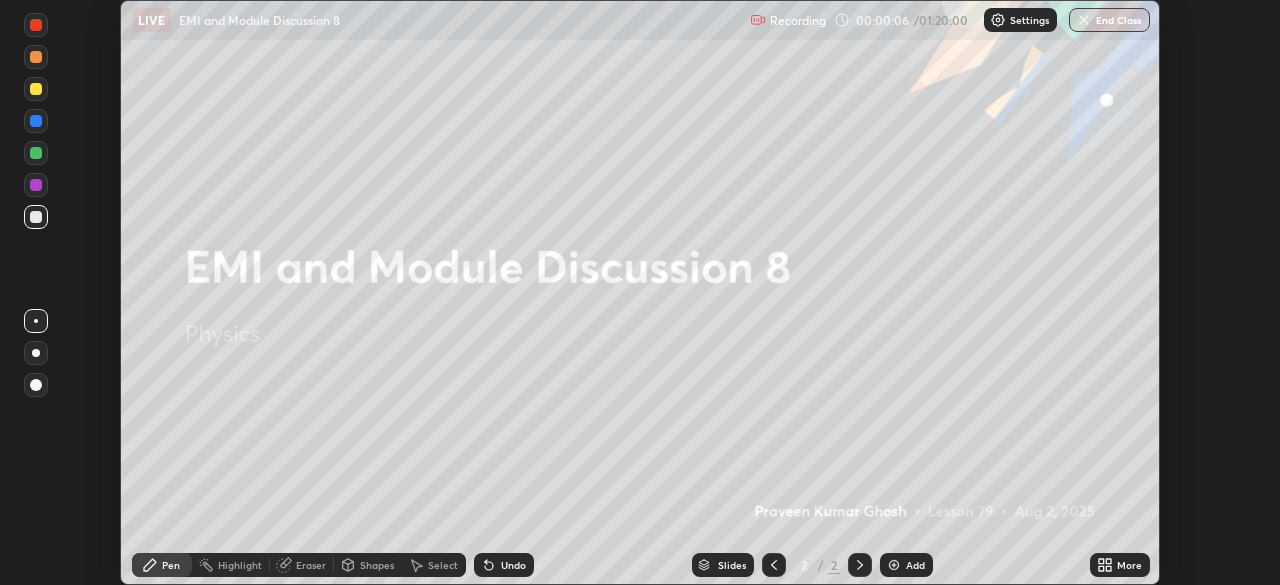 click 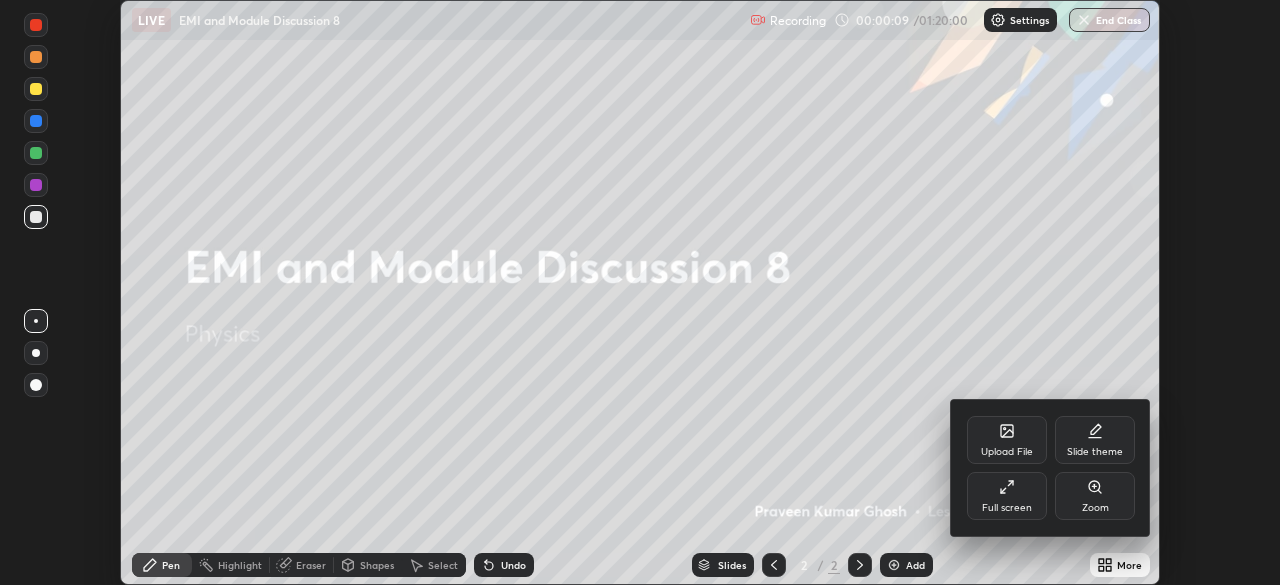 click on "Full screen" at bounding box center (1007, 496) 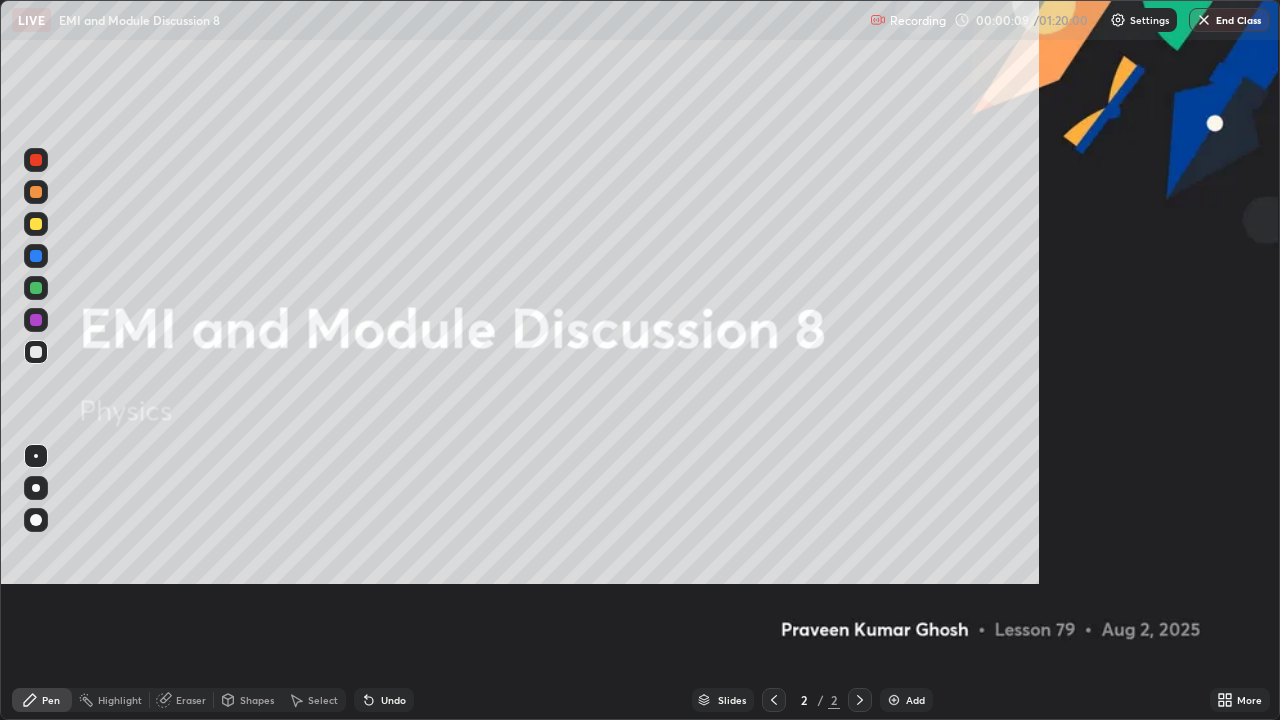 scroll, scrollTop: 99280, scrollLeft: 98720, axis: both 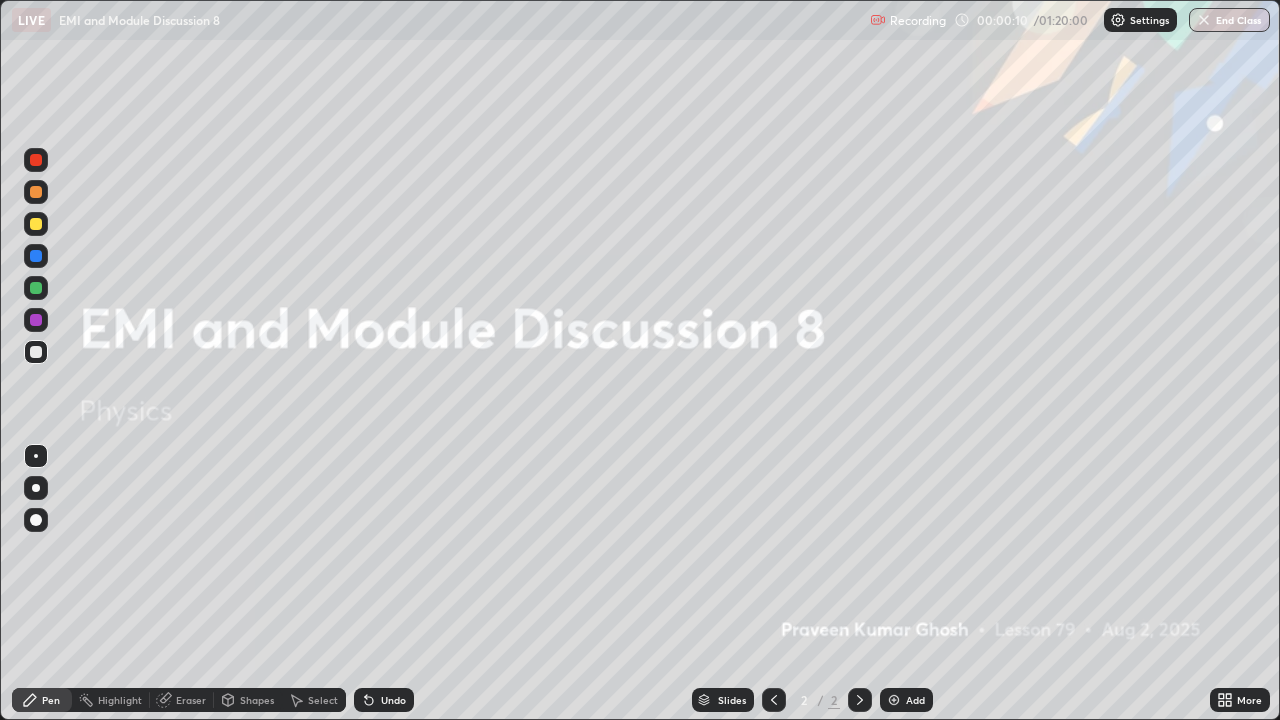 click on "Add" at bounding box center [906, 700] 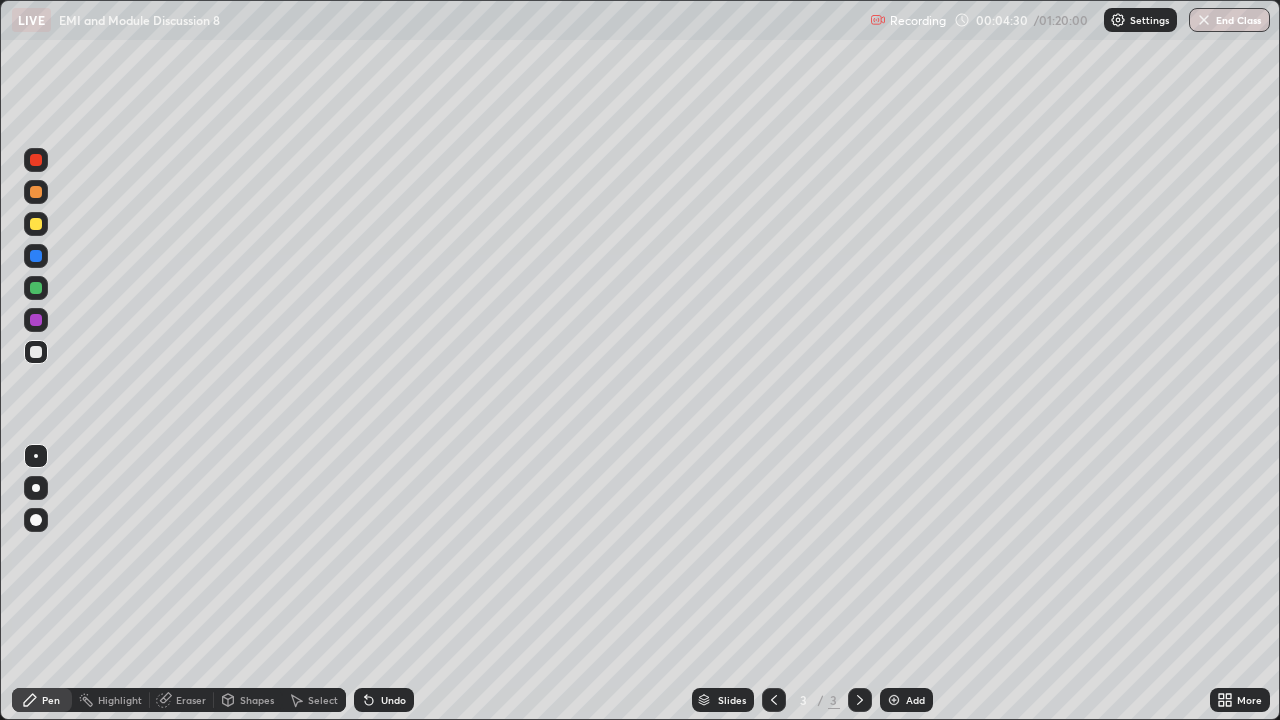 click at bounding box center (36, 224) 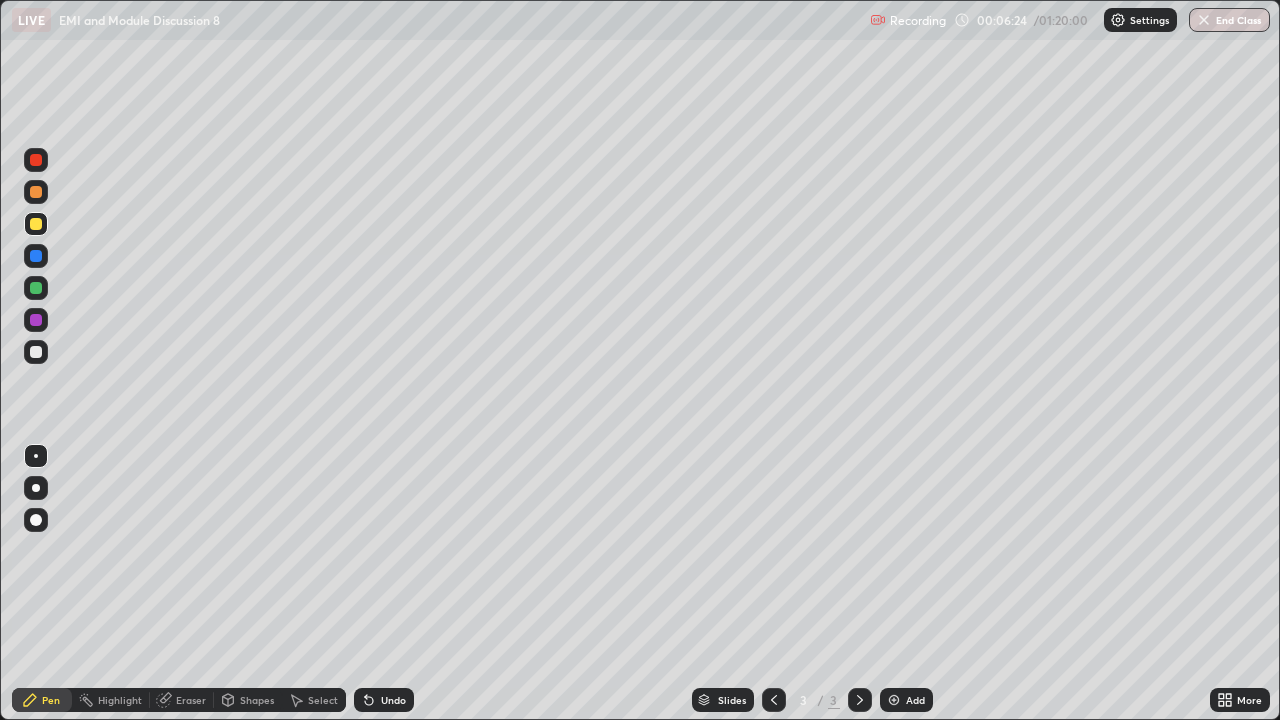 click at bounding box center (36, 352) 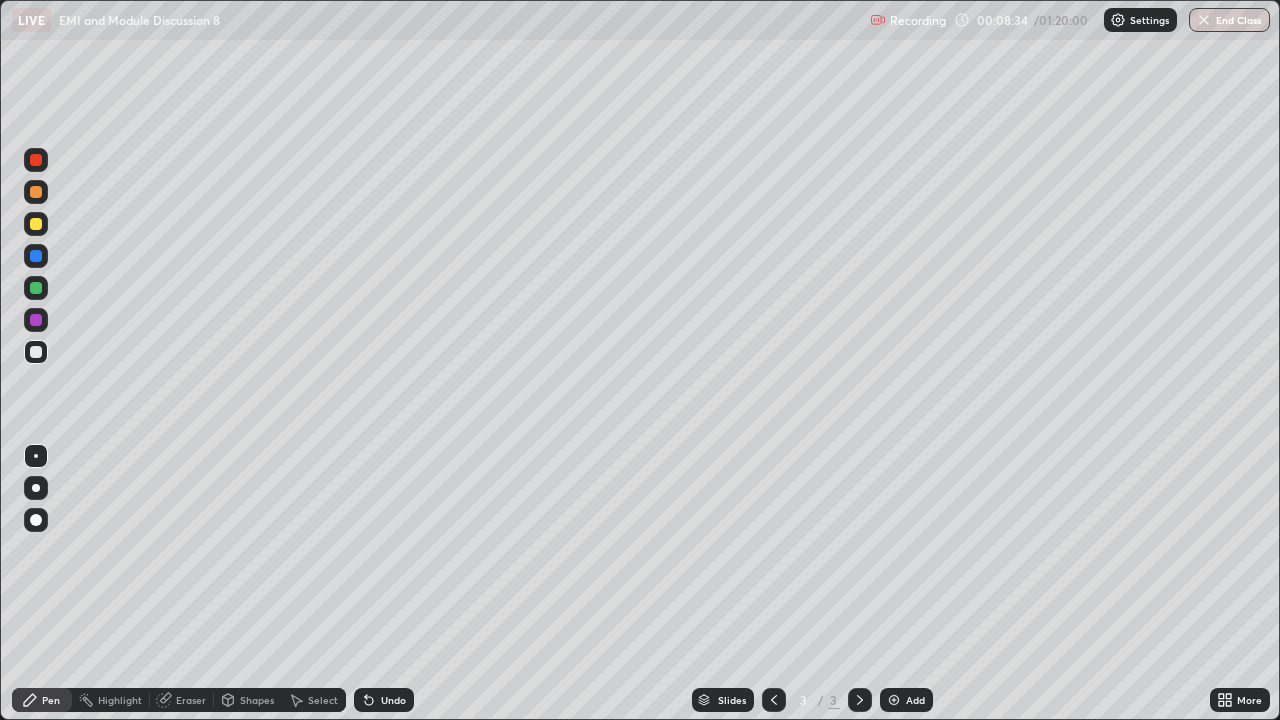 click at bounding box center [36, 288] 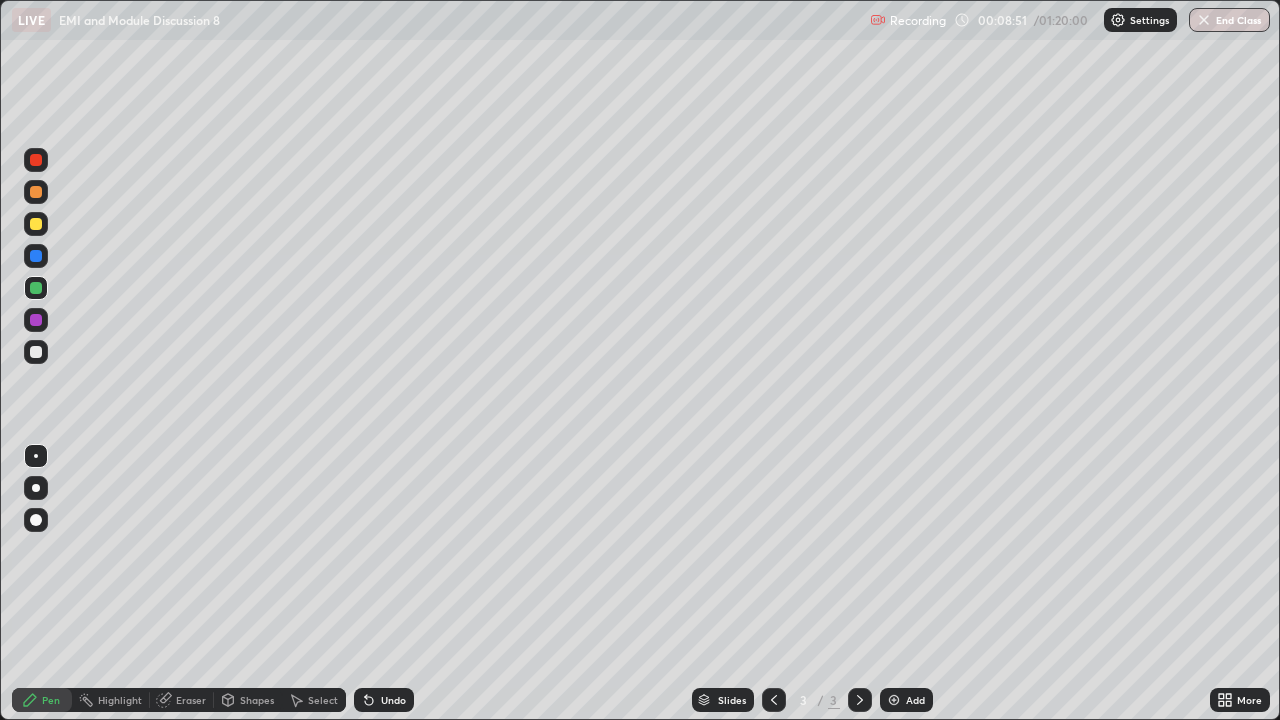 click at bounding box center [36, 352] 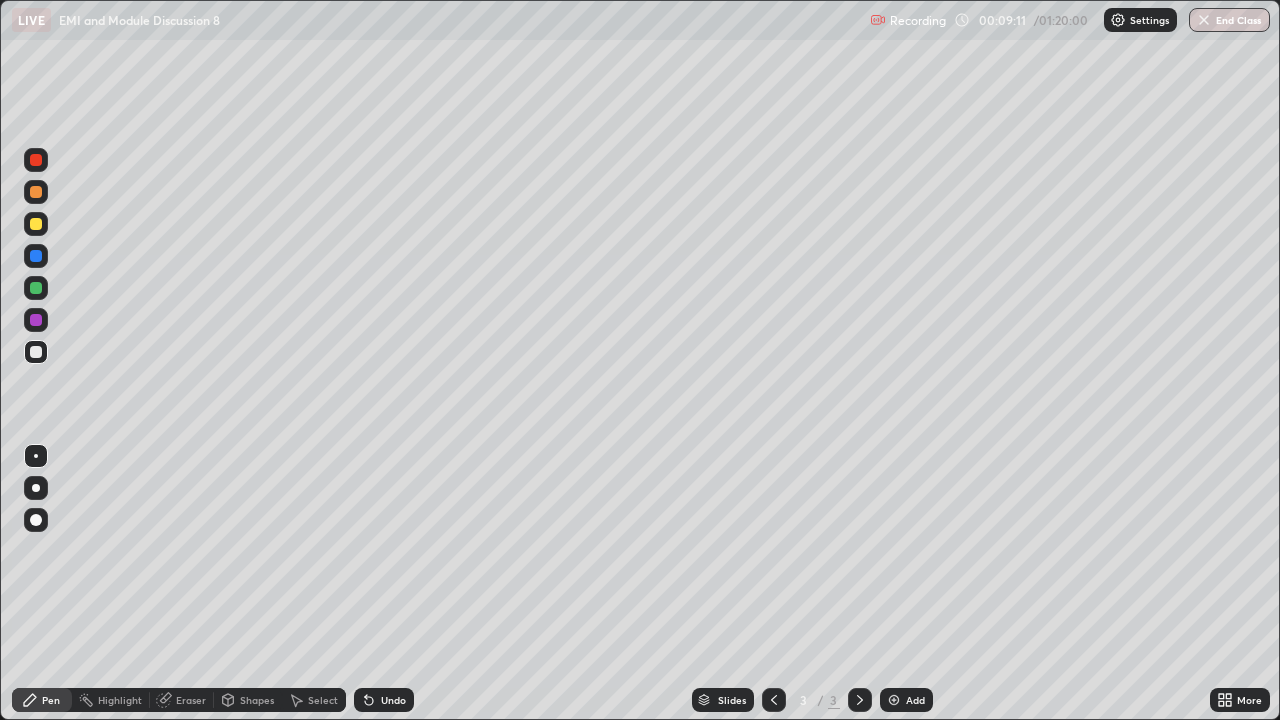 click on "Undo" at bounding box center [393, 700] 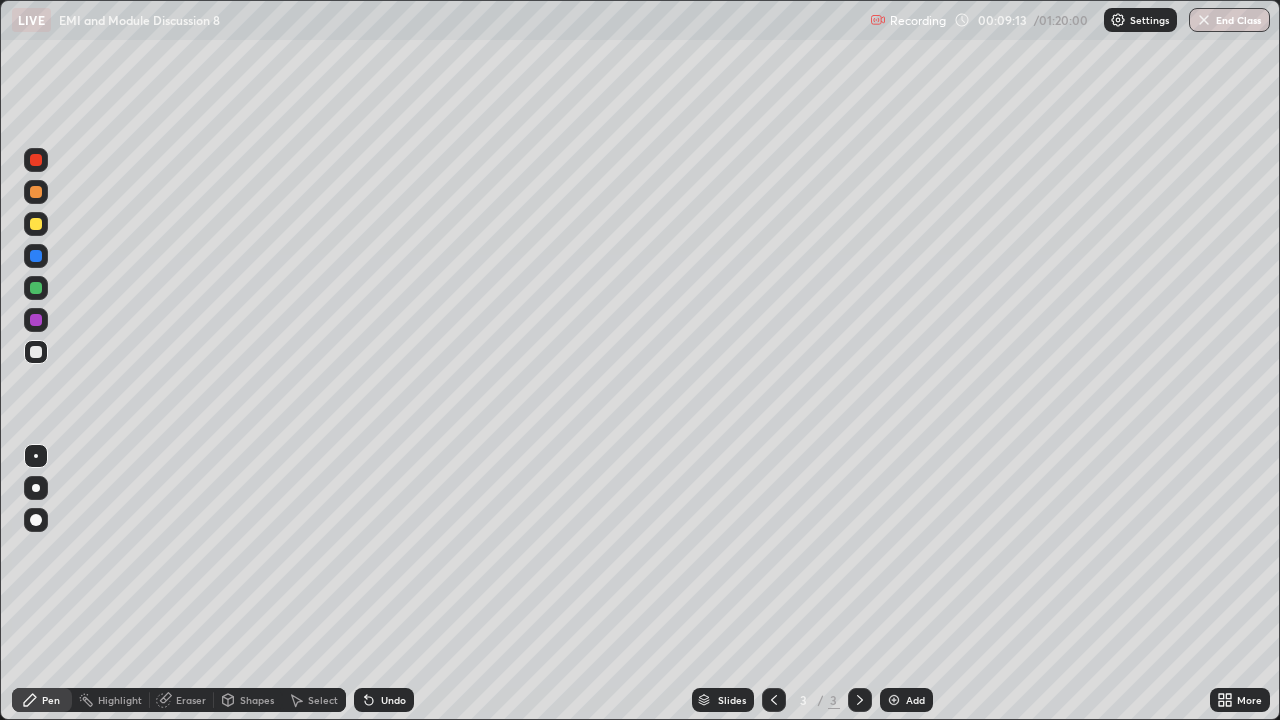 click at bounding box center (36, 224) 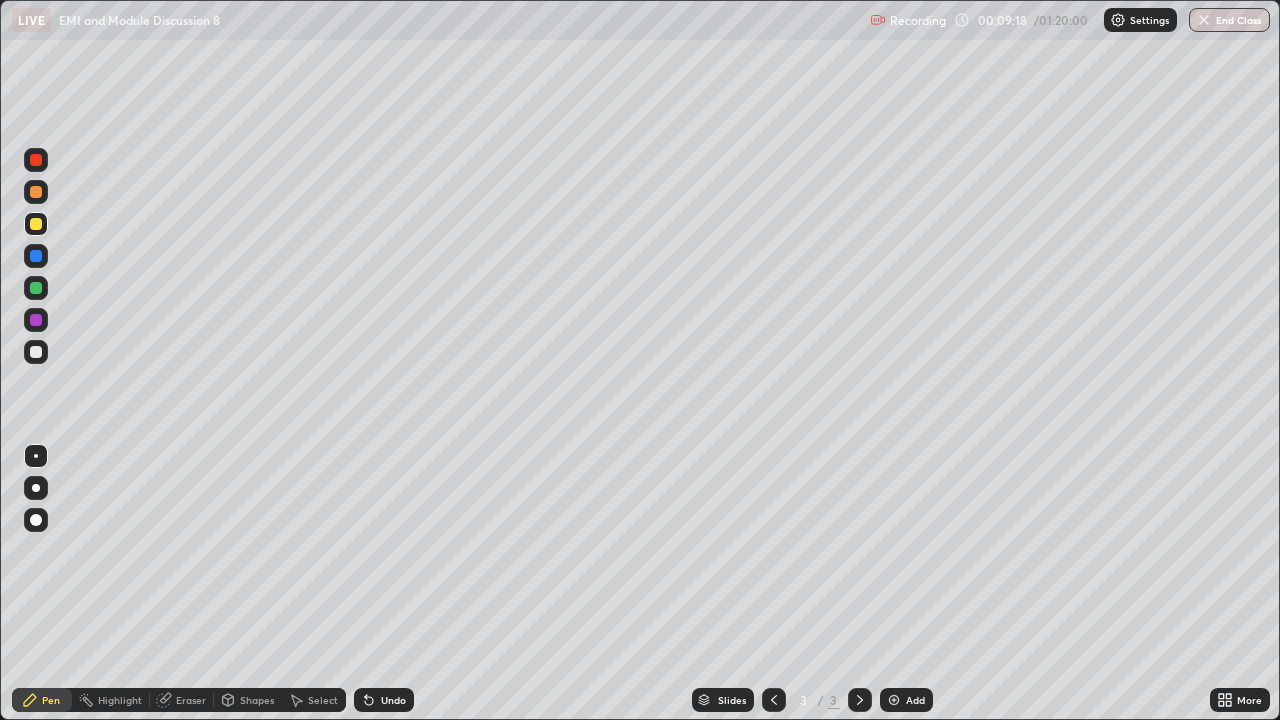 click at bounding box center (36, 352) 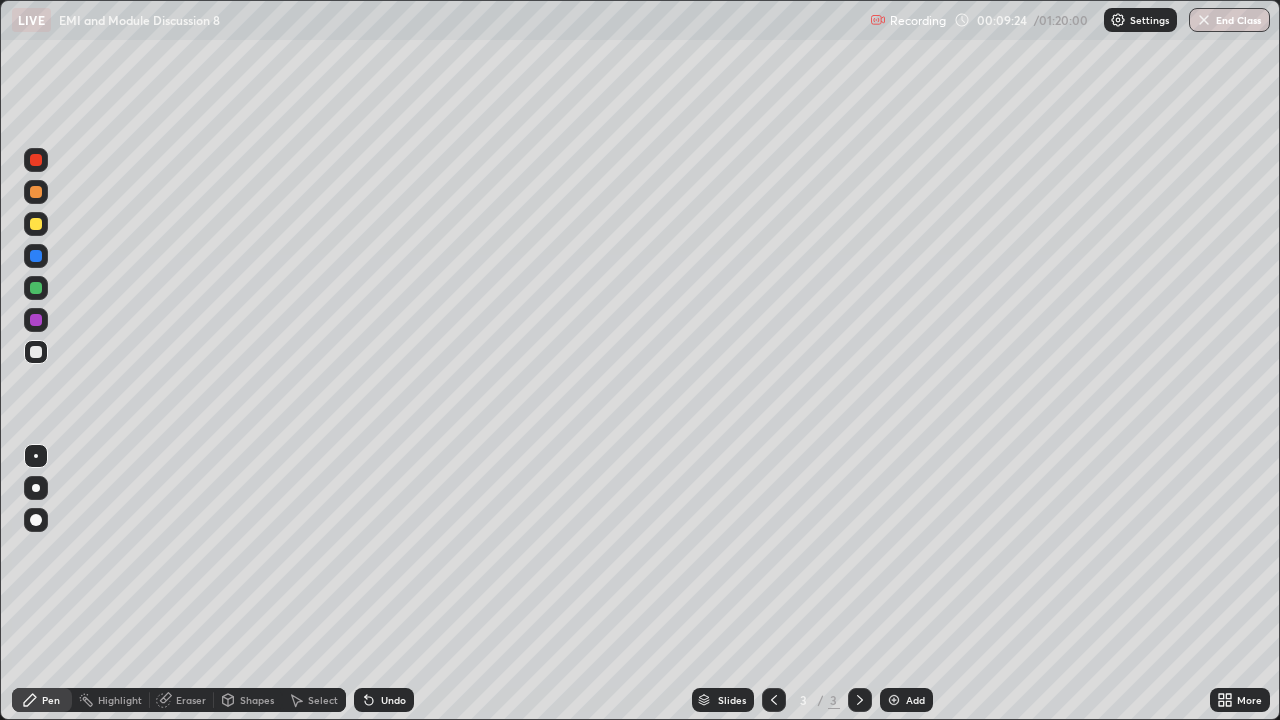 click at bounding box center (36, 288) 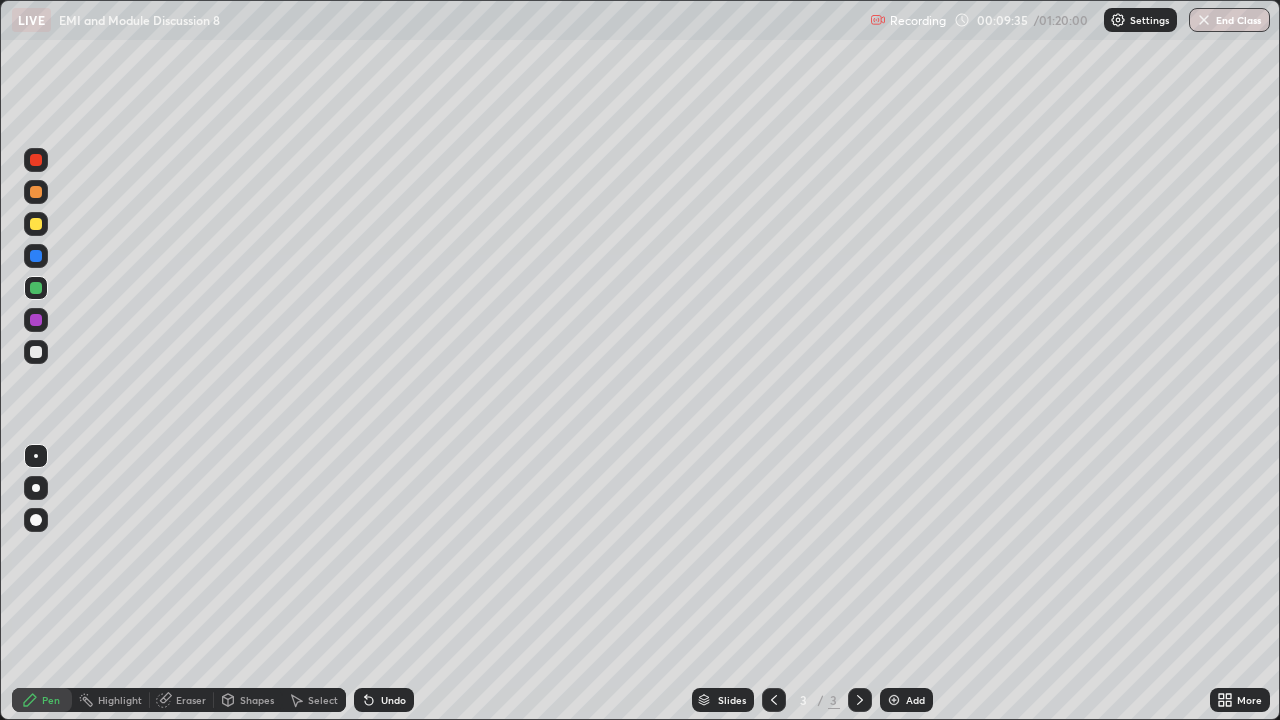 click at bounding box center (36, 352) 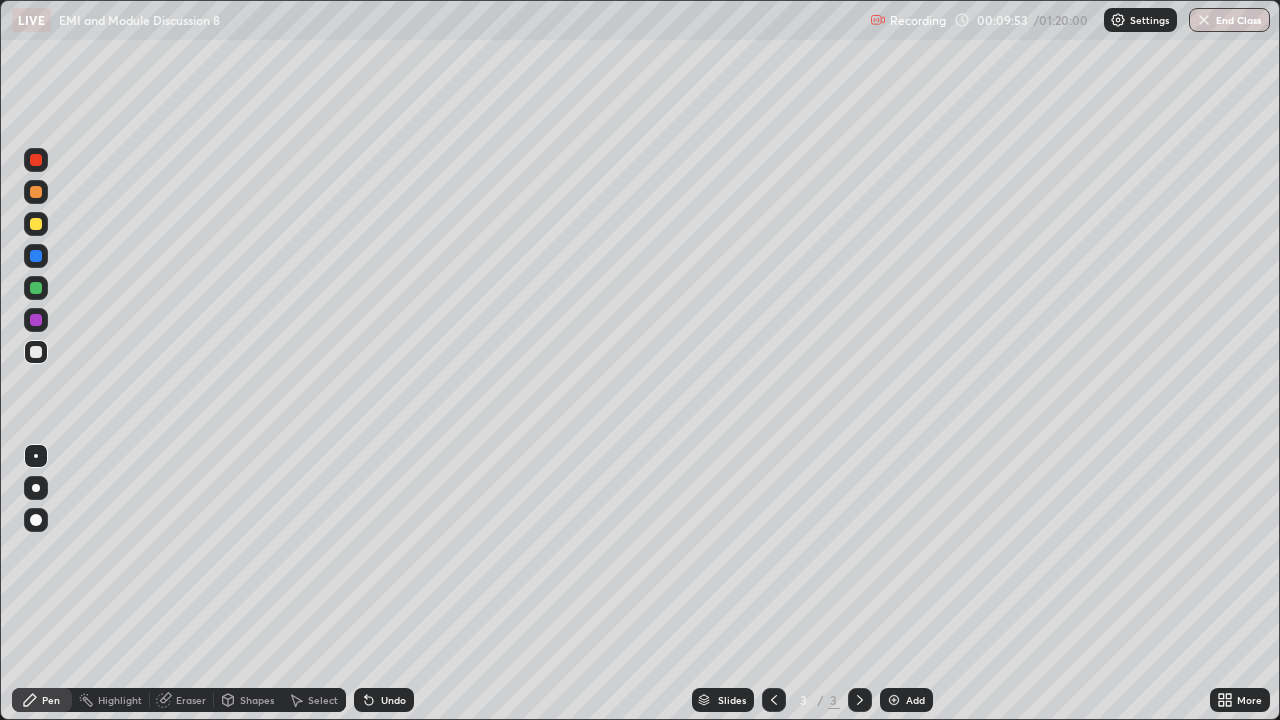 click at bounding box center (36, 224) 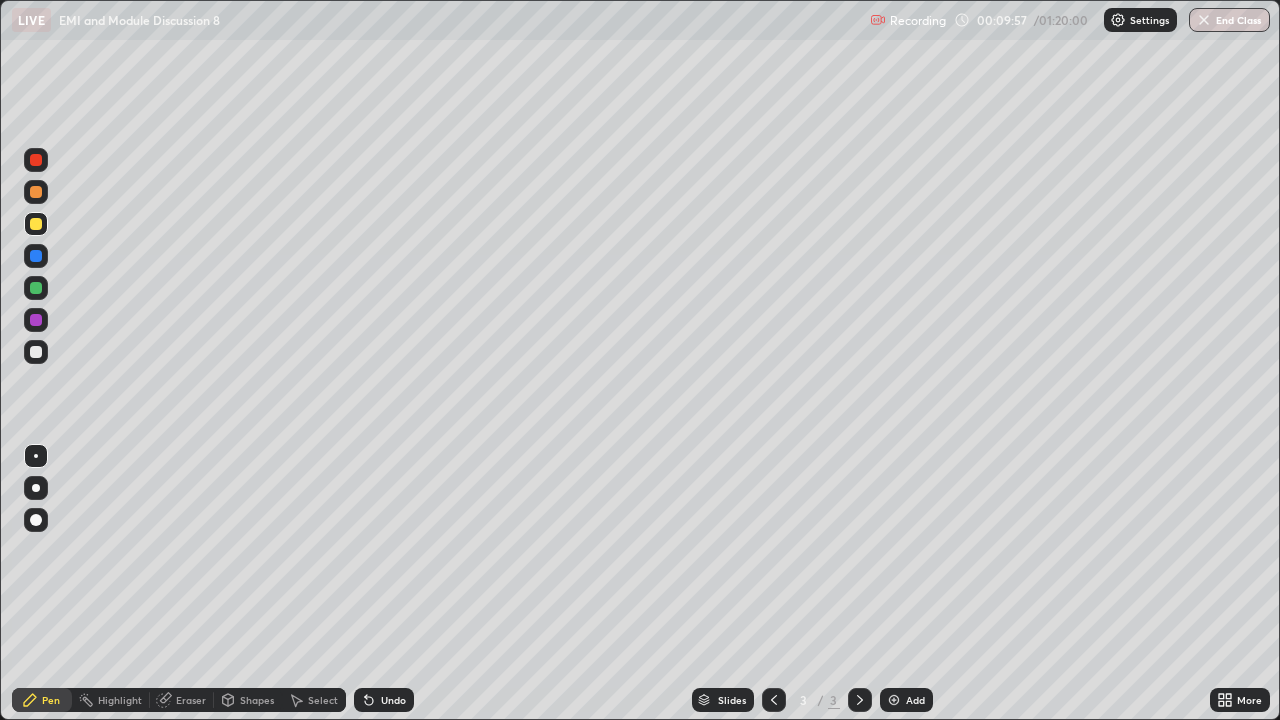 click at bounding box center (36, 192) 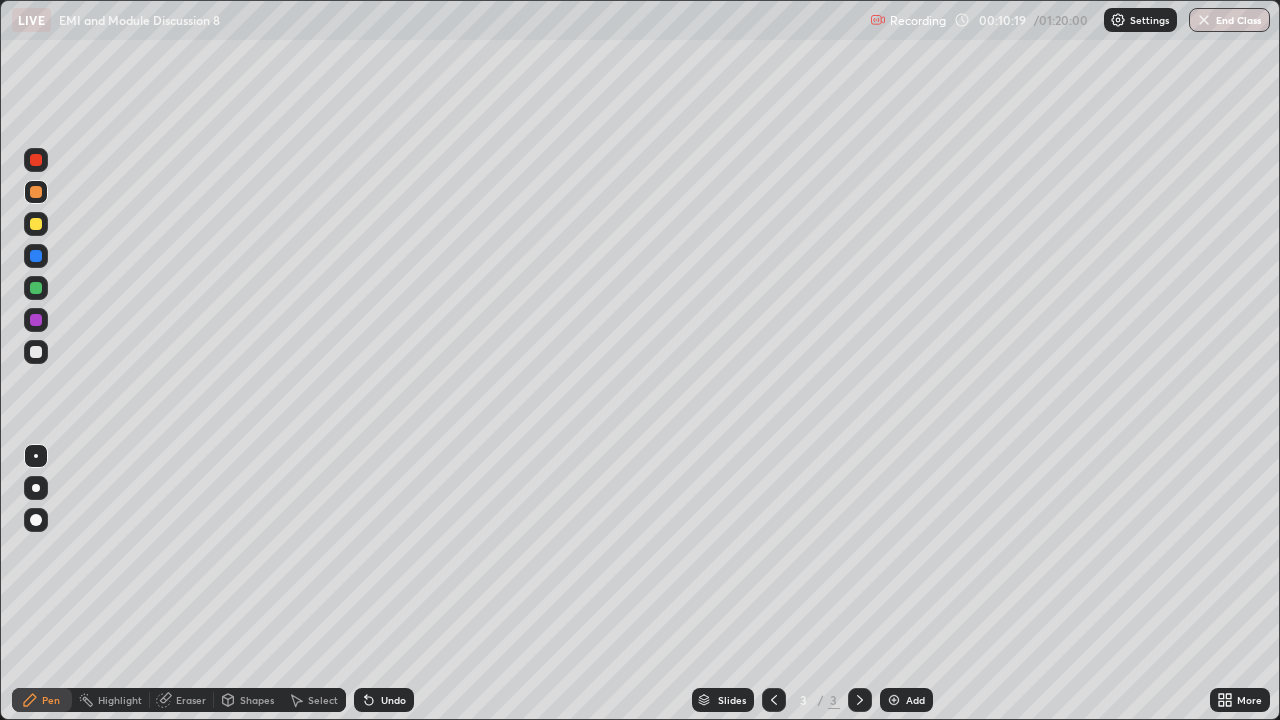 click at bounding box center (36, 288) 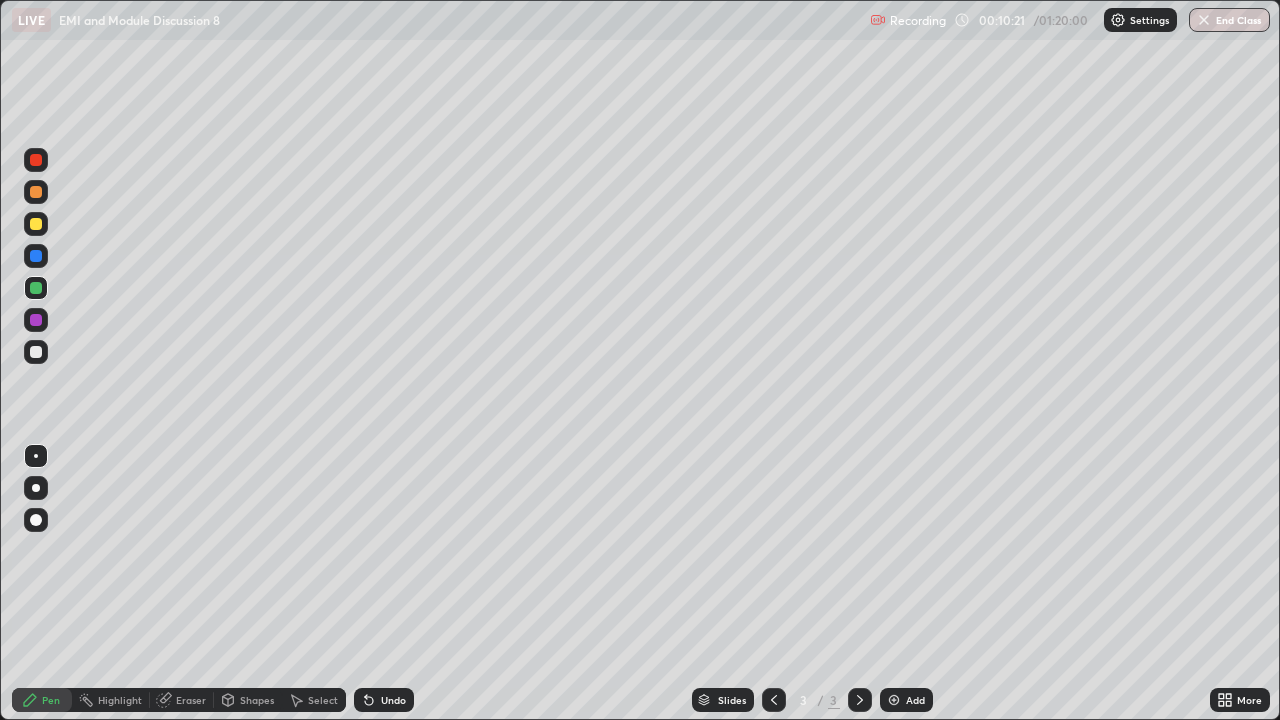 click at bounding box center (36, 320) 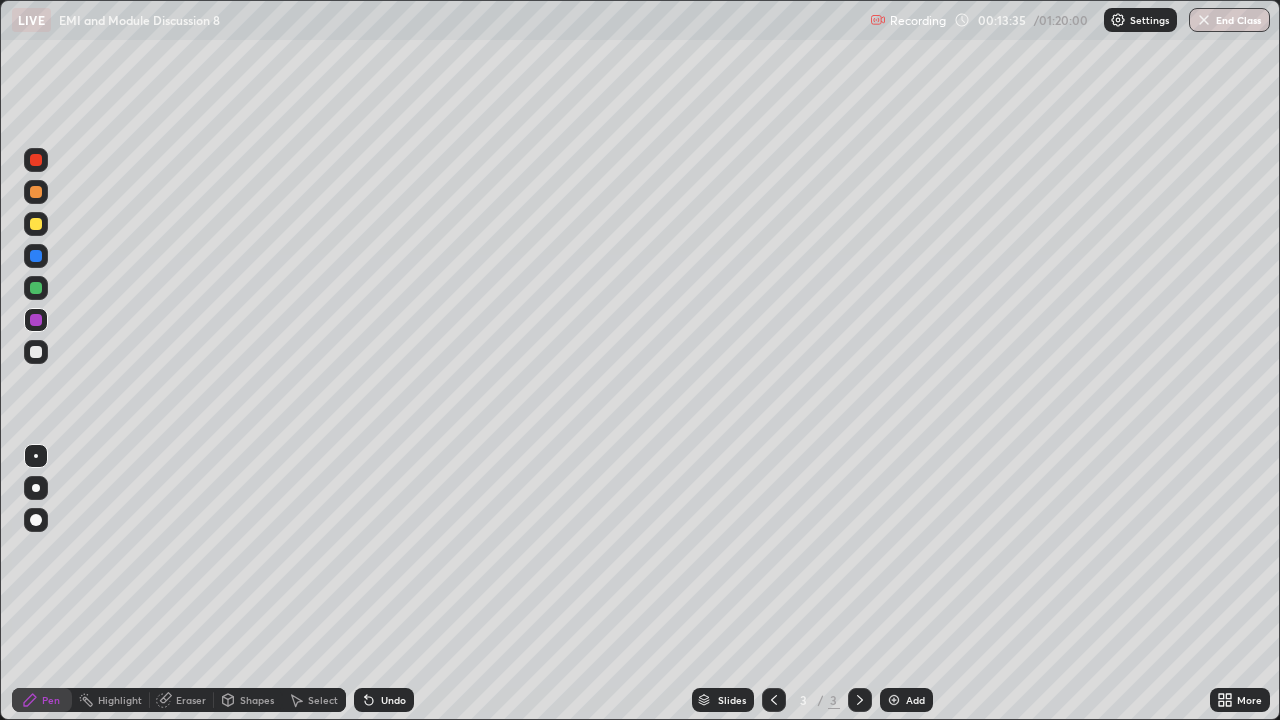 click at bounding box center (36, 224) 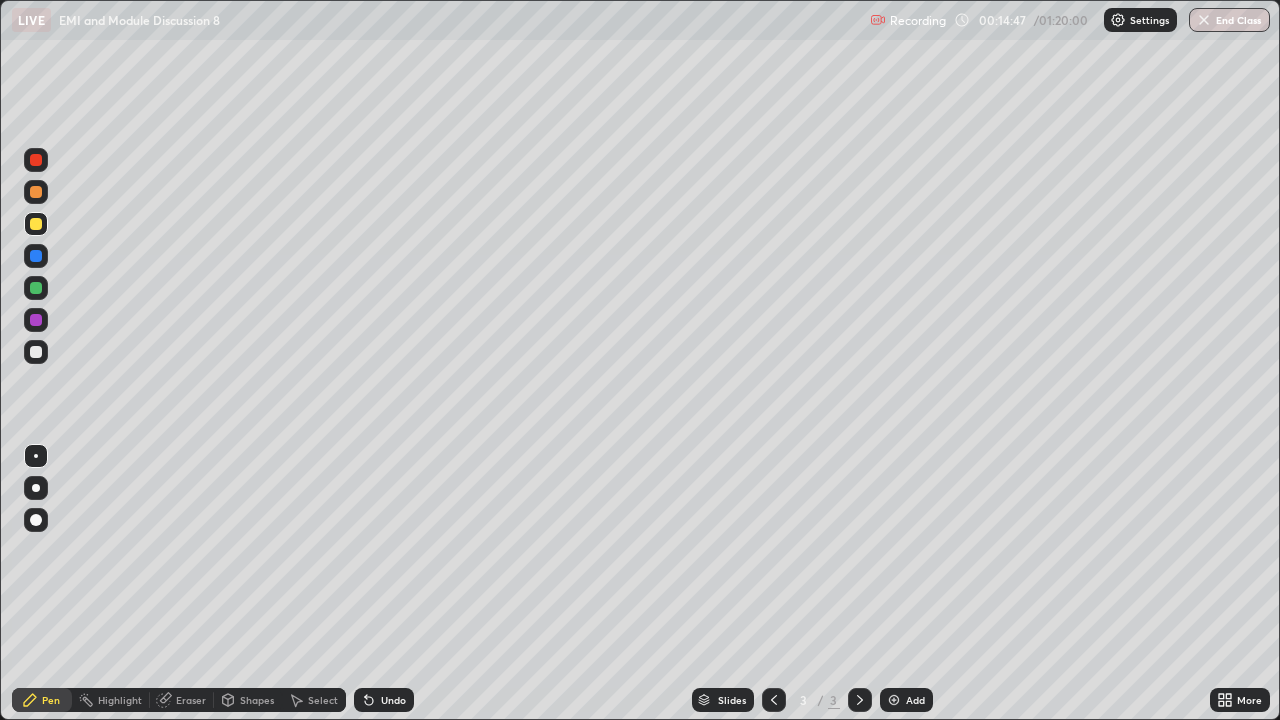 click at bounding box center (894, 700) 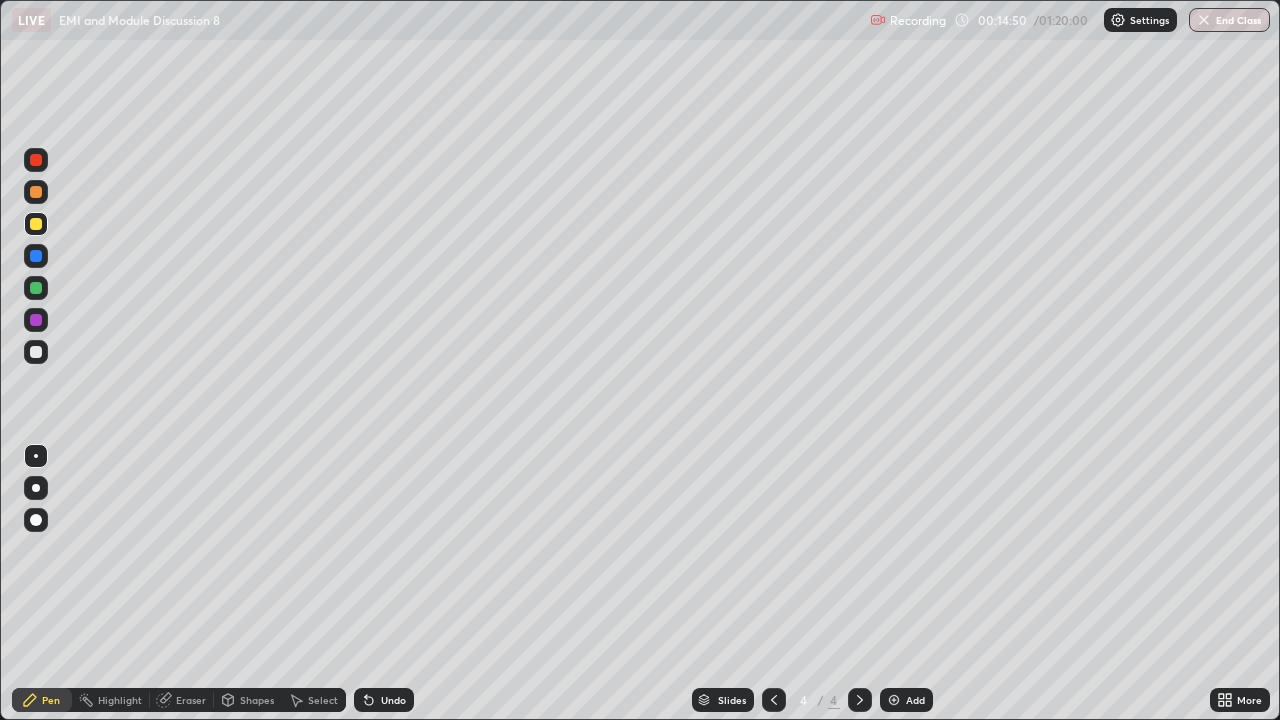 click at bounding box center (36, 352) 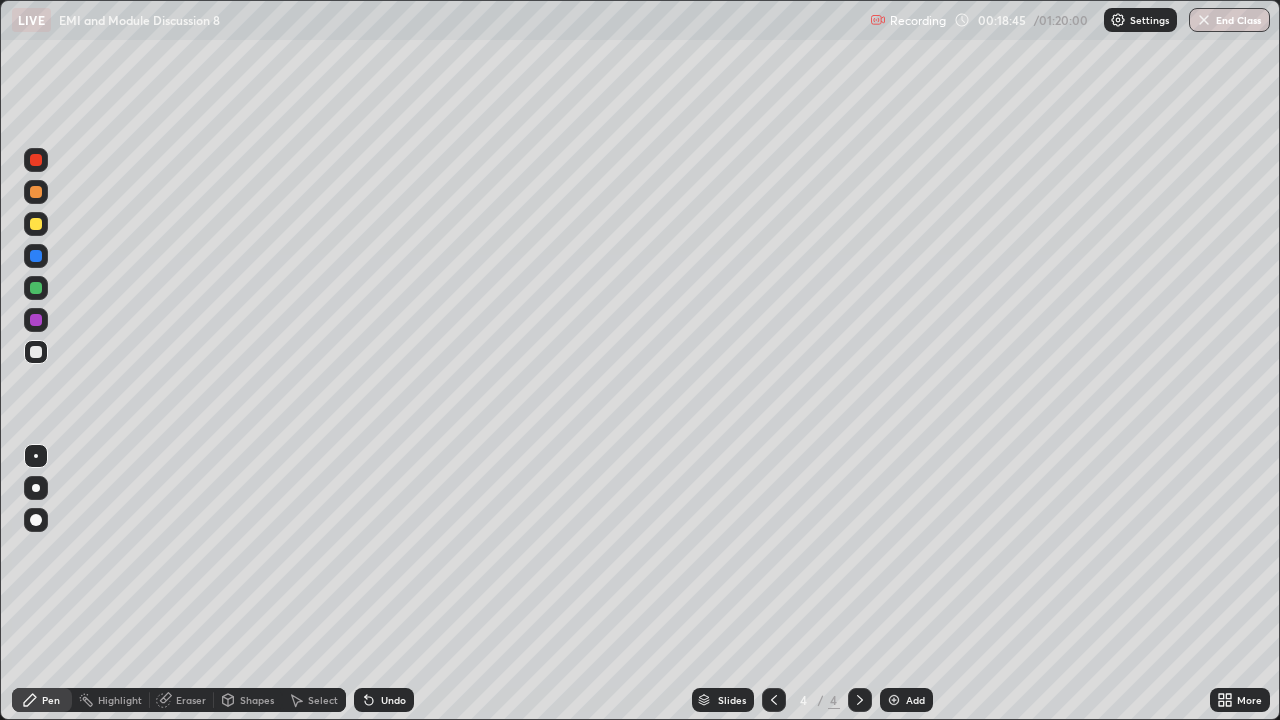 click on "Undo" at bounding box center (393, 700) 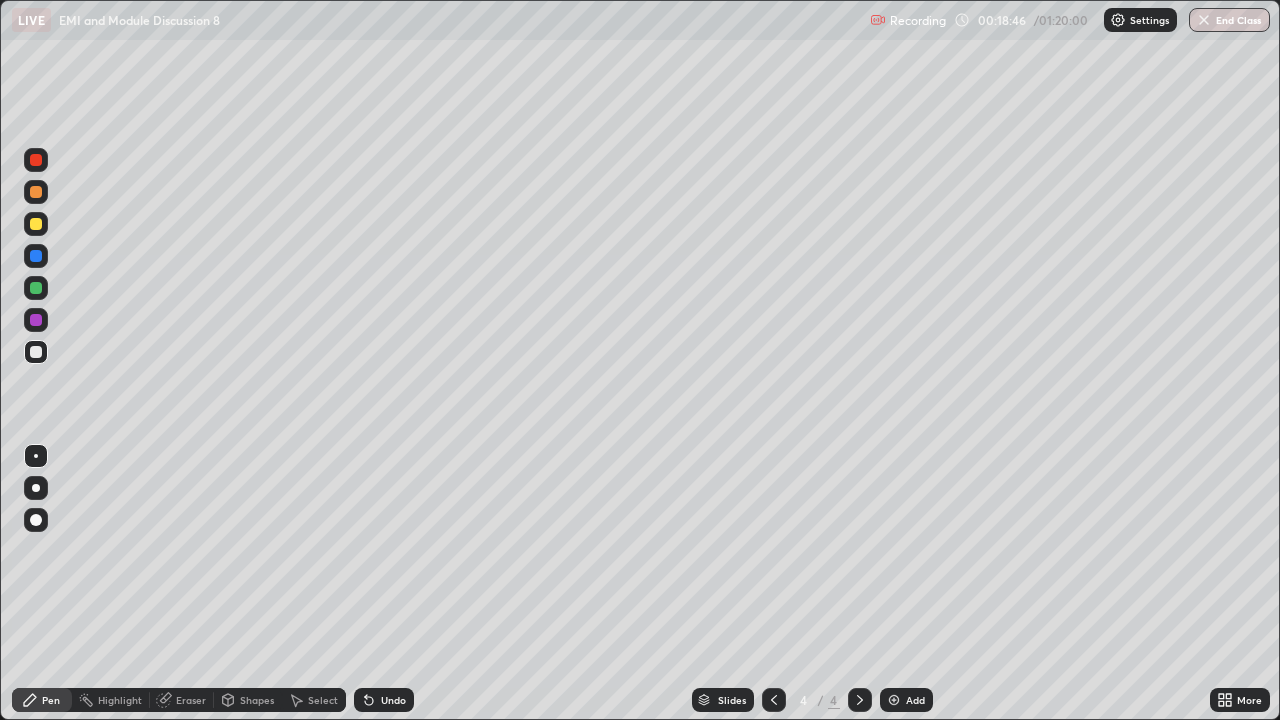 click on "Undo" at bounding box center (393, 700) 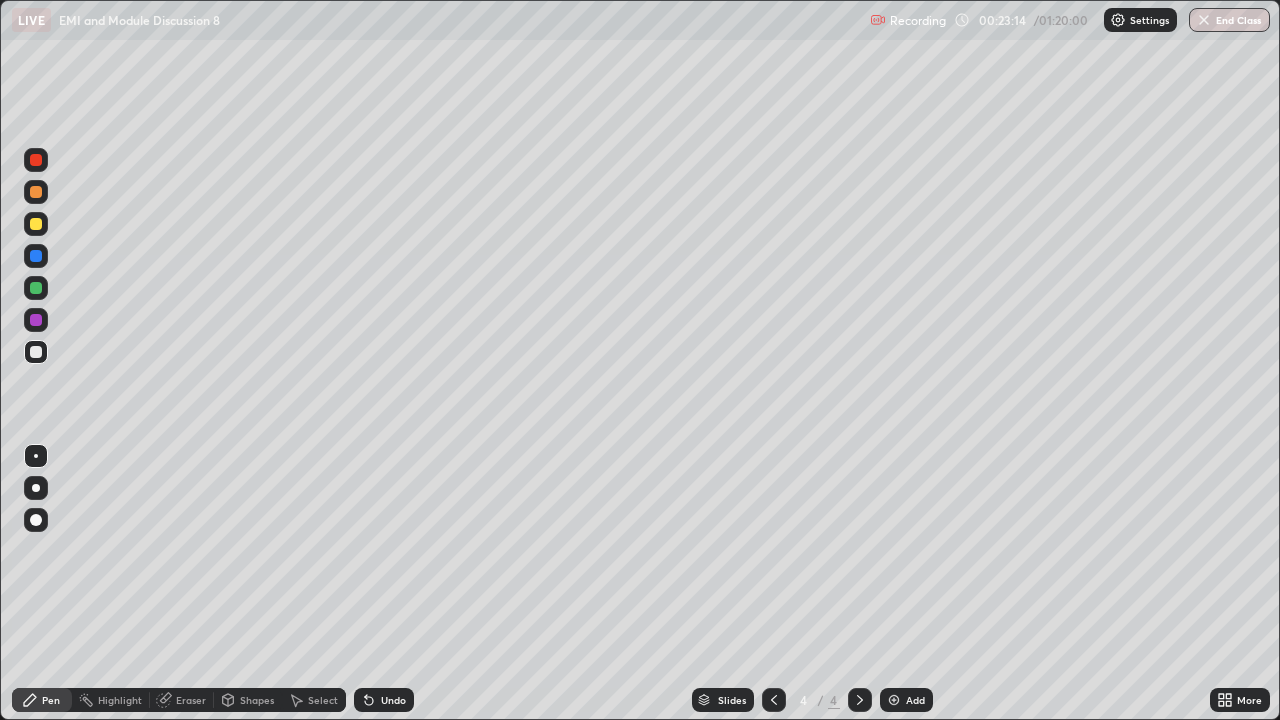 click on "Add" at bounding box center (915, 700) 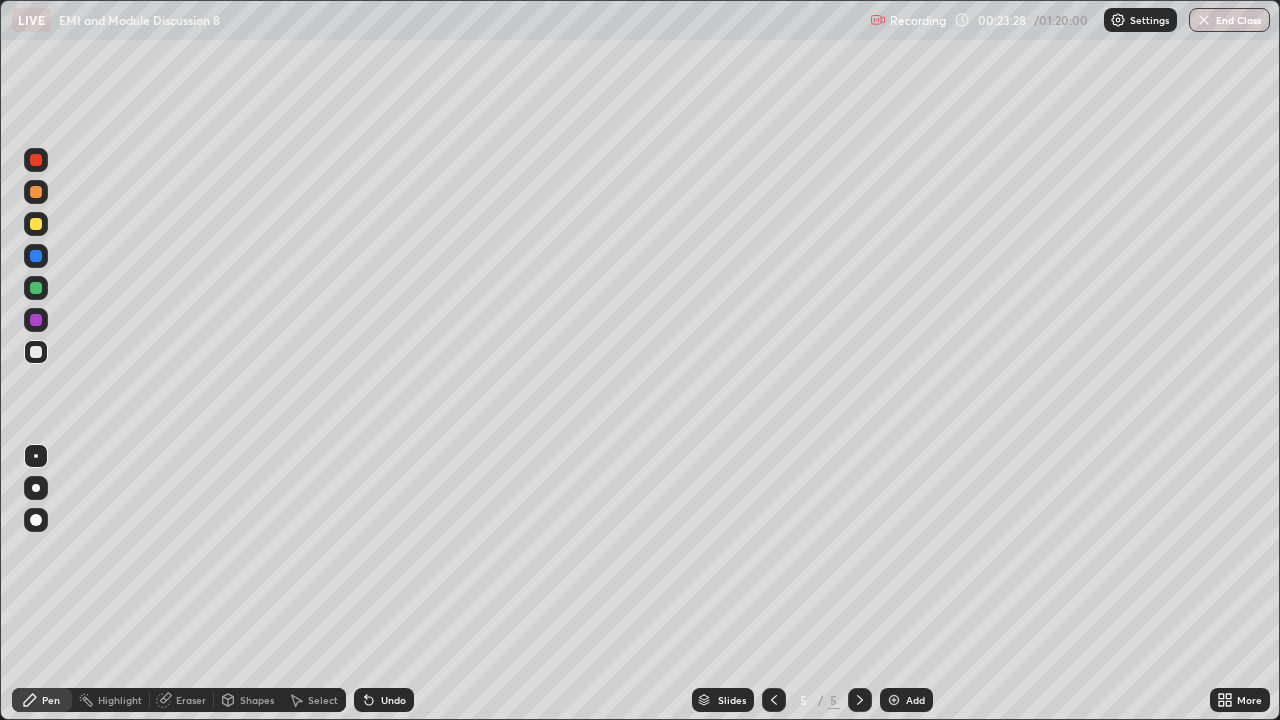 click at bounding box center [36, 352] 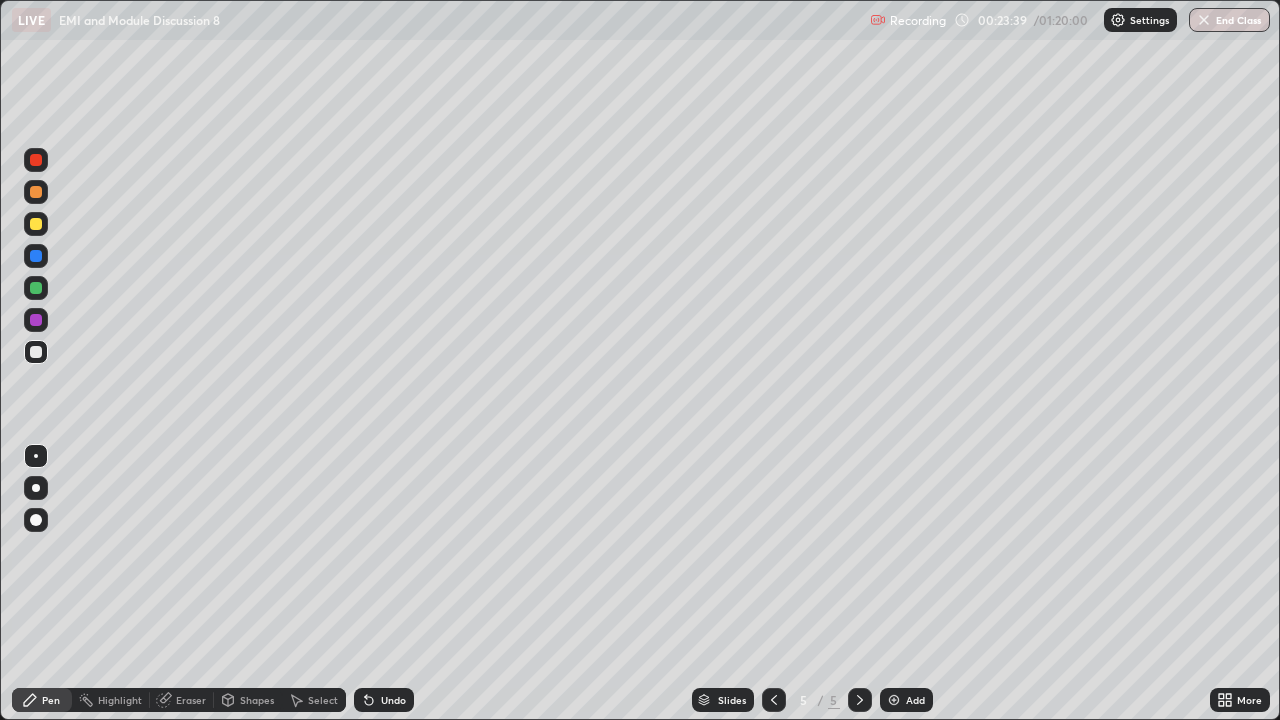 click on "Undo" at bounding box center [393, 700] 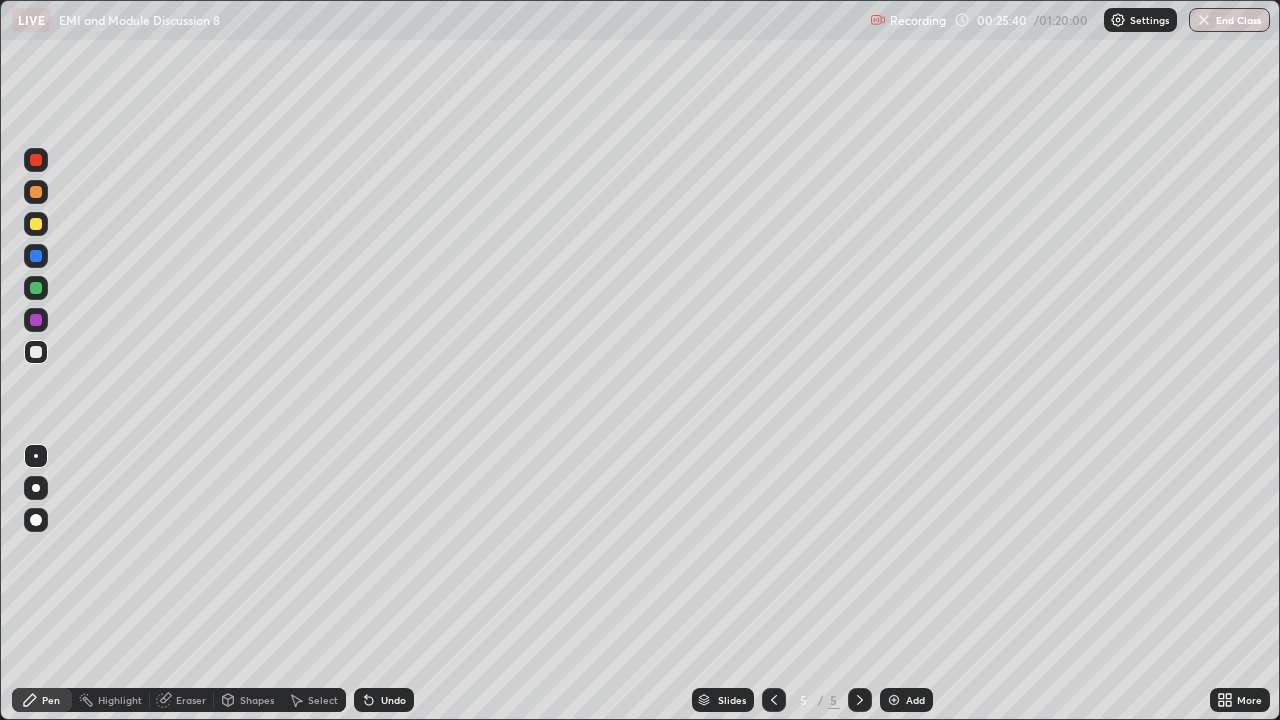 click at bounding box center (36, 288) 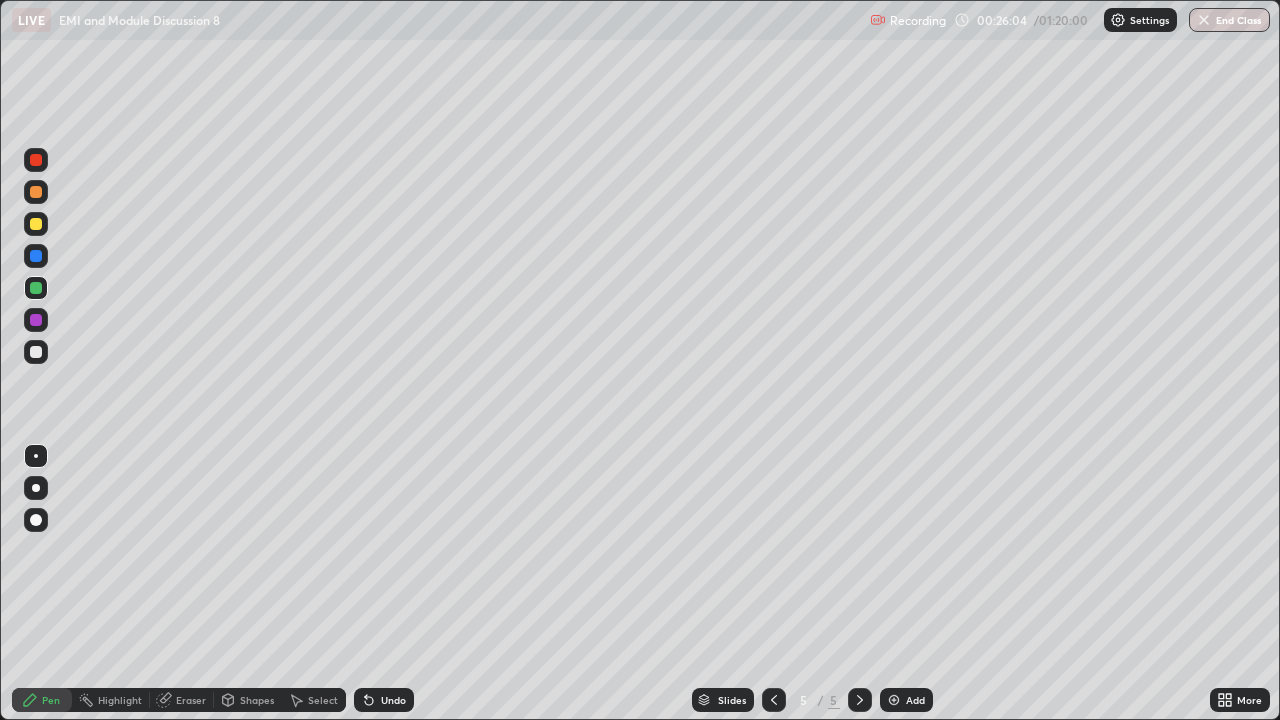 click at bounding box center [36, 352] 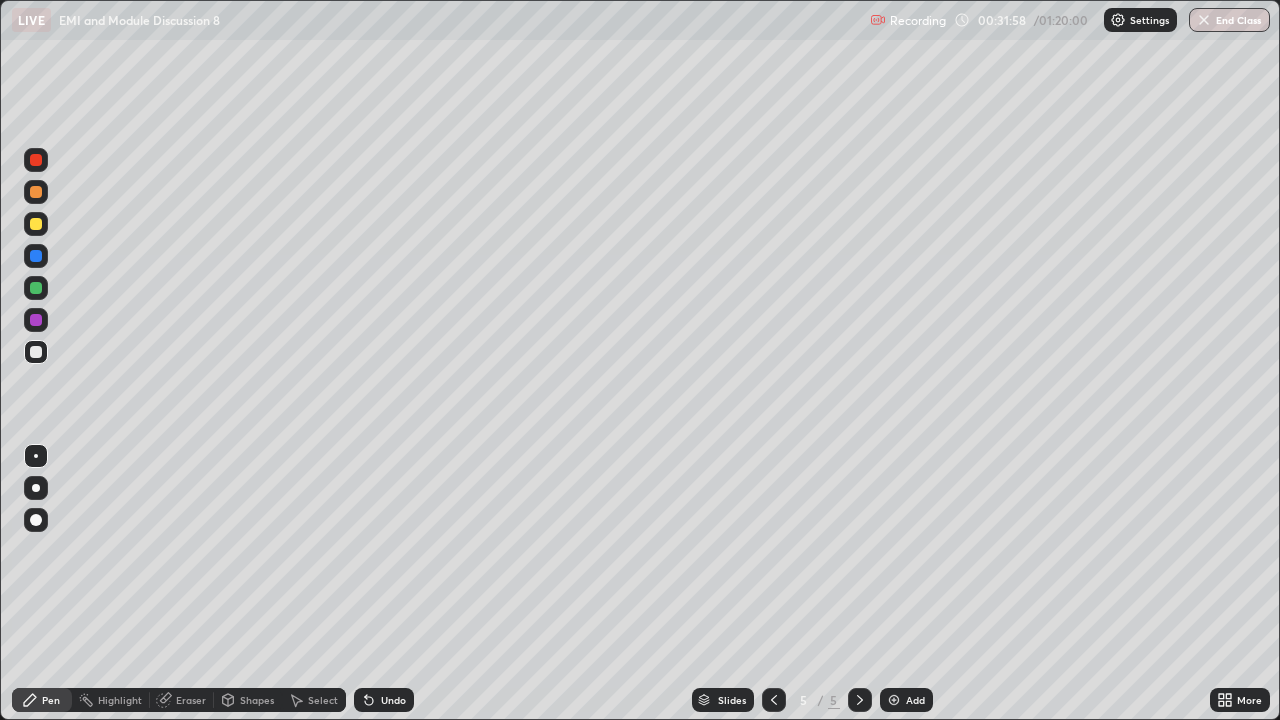 click on "Select" at bounding box center [323, 700] 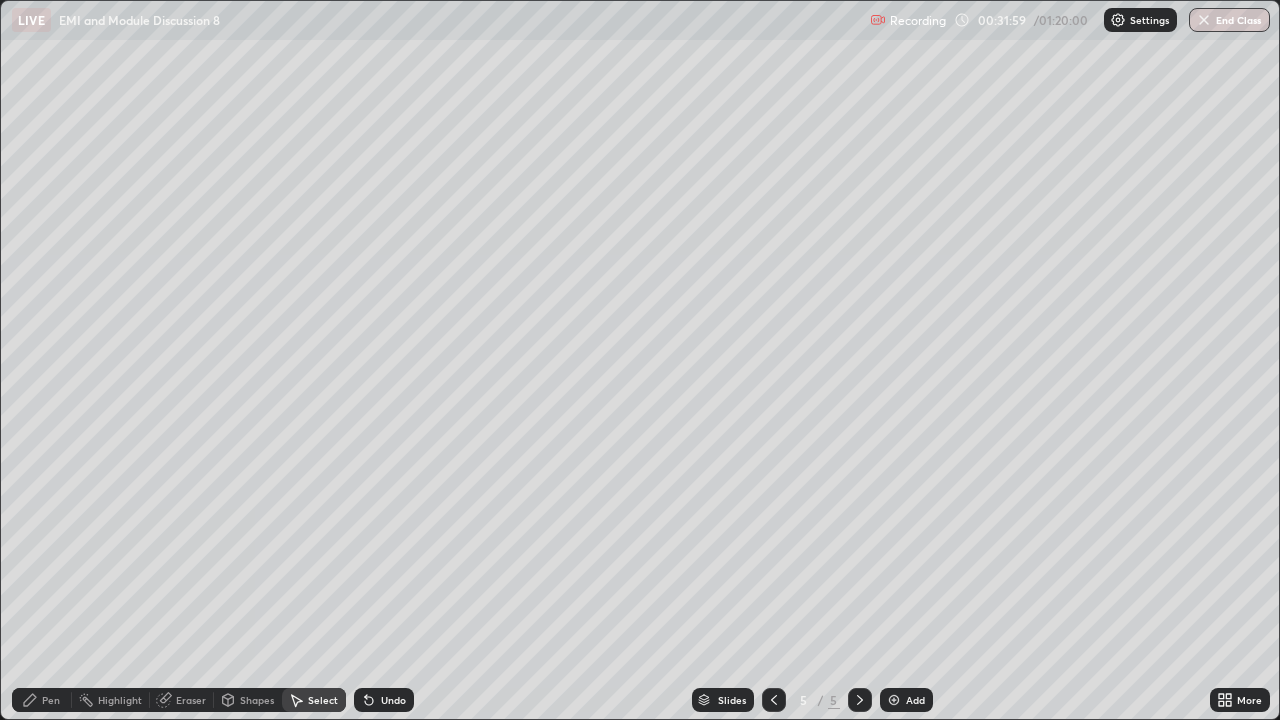 click on "Eraser" at bounding box center [191, 700] 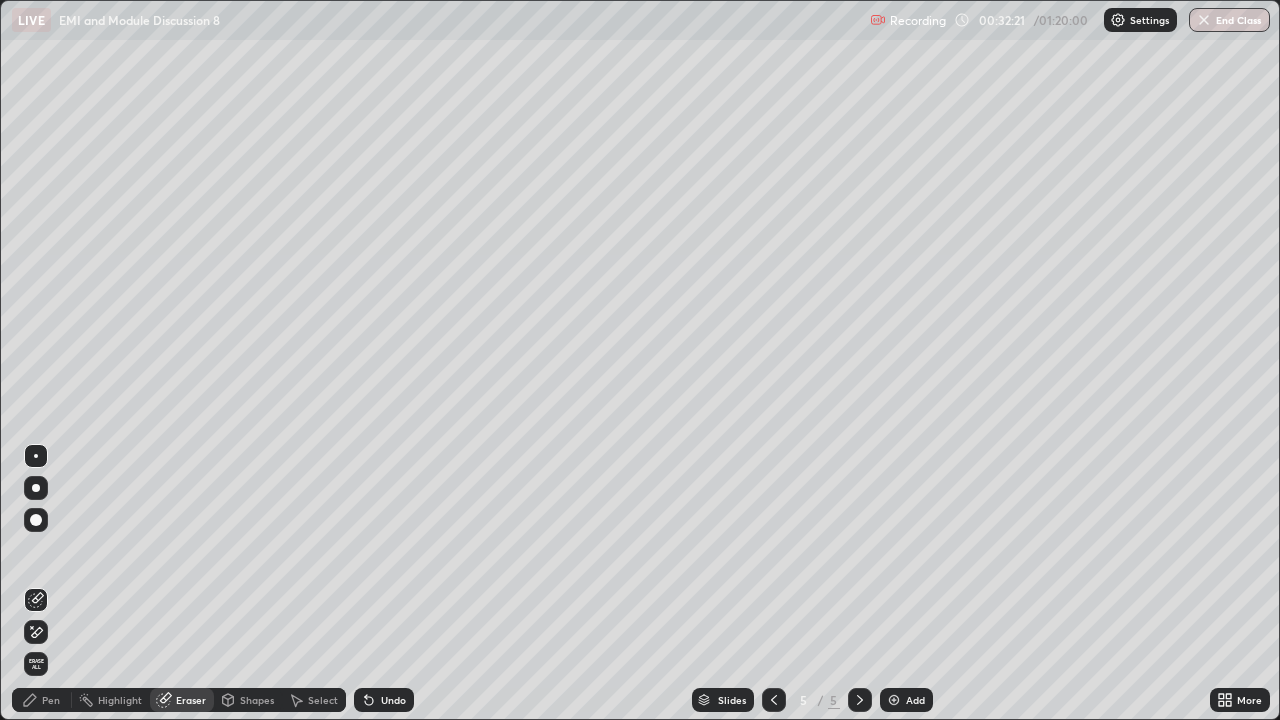 click on "Pen" at bounding box center [51, 700] 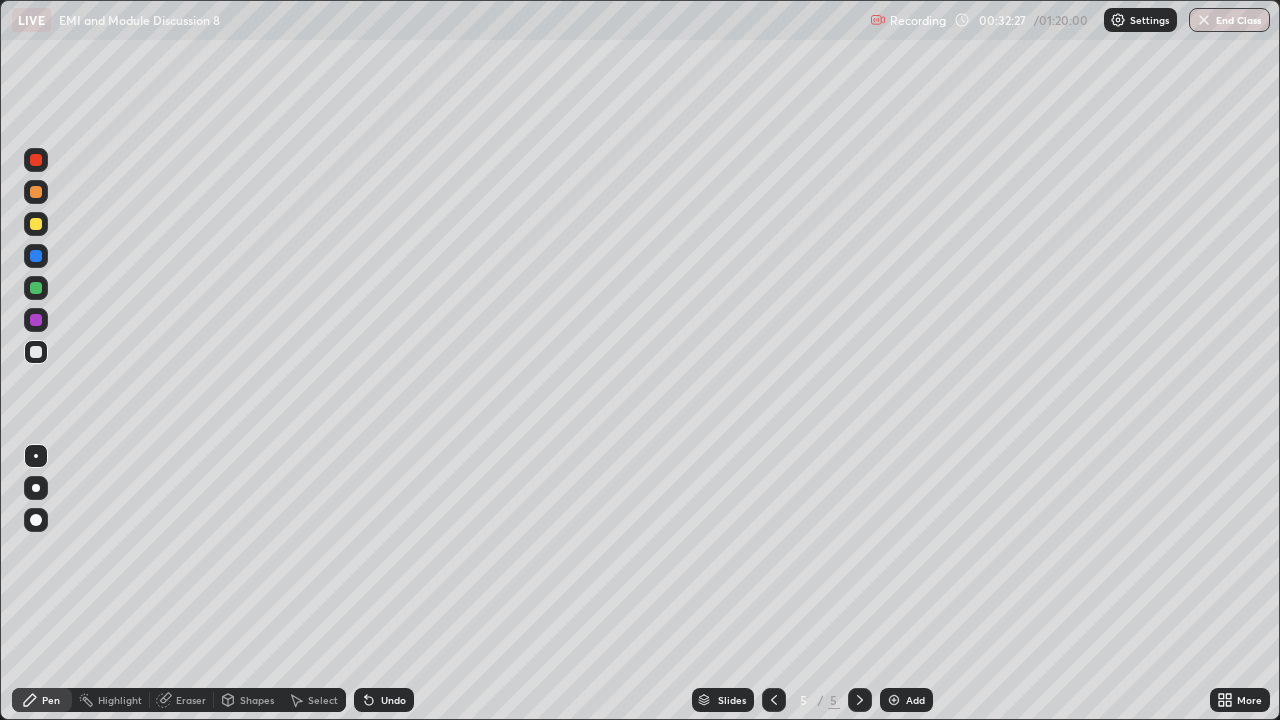 click on "Undo" at bounding box center (393, 700) 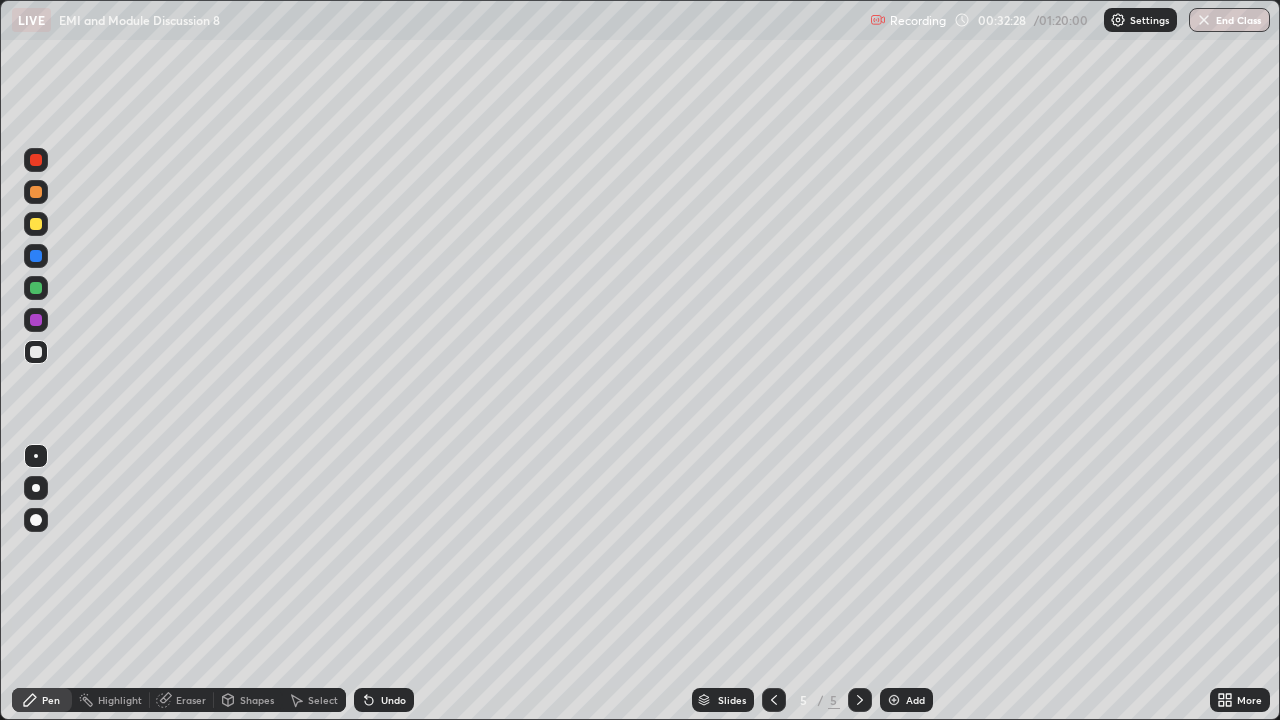 click on "Undo" at bounding box center (393, 700) 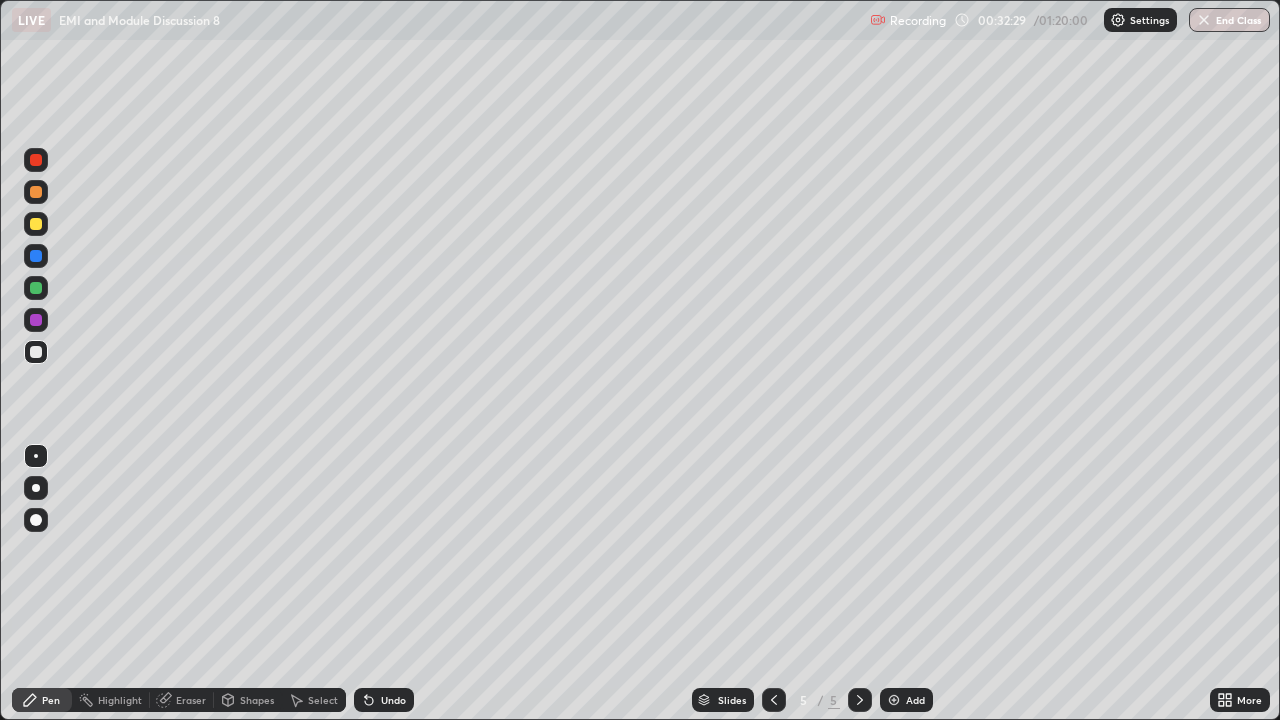 click on "Undo" at bounding box center (393, 700) 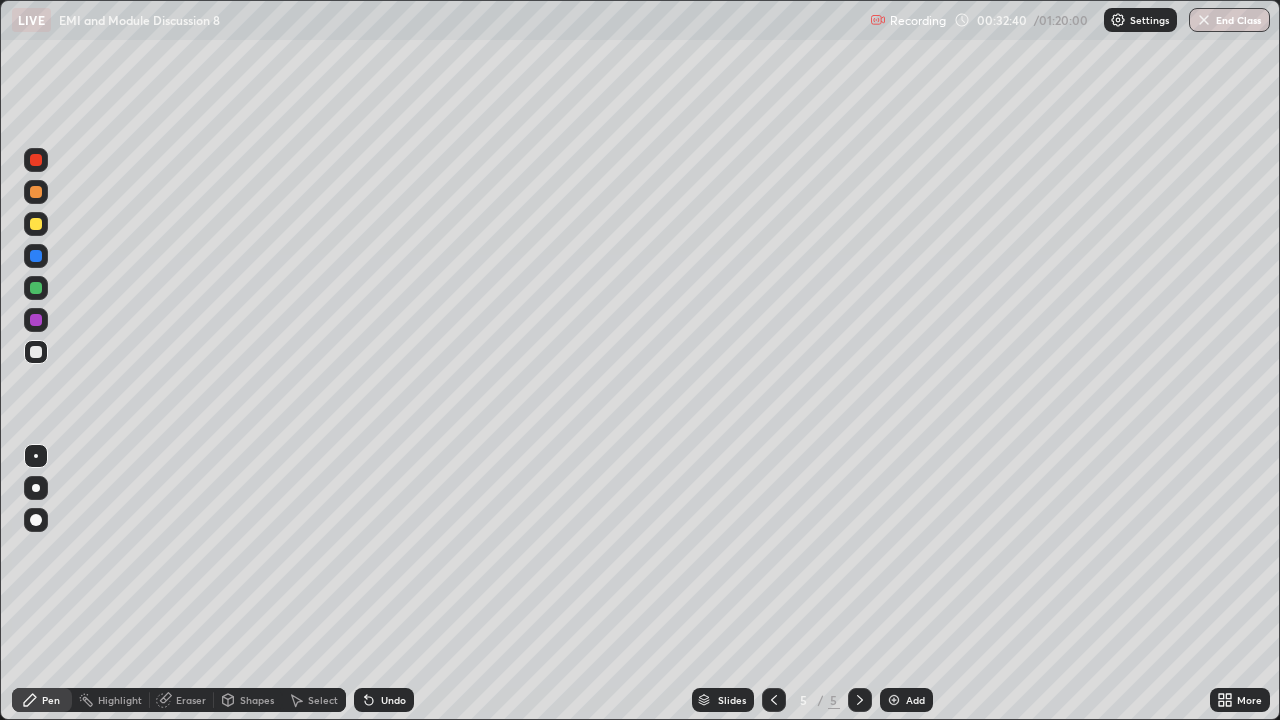 click at bounding box center (36, 288) 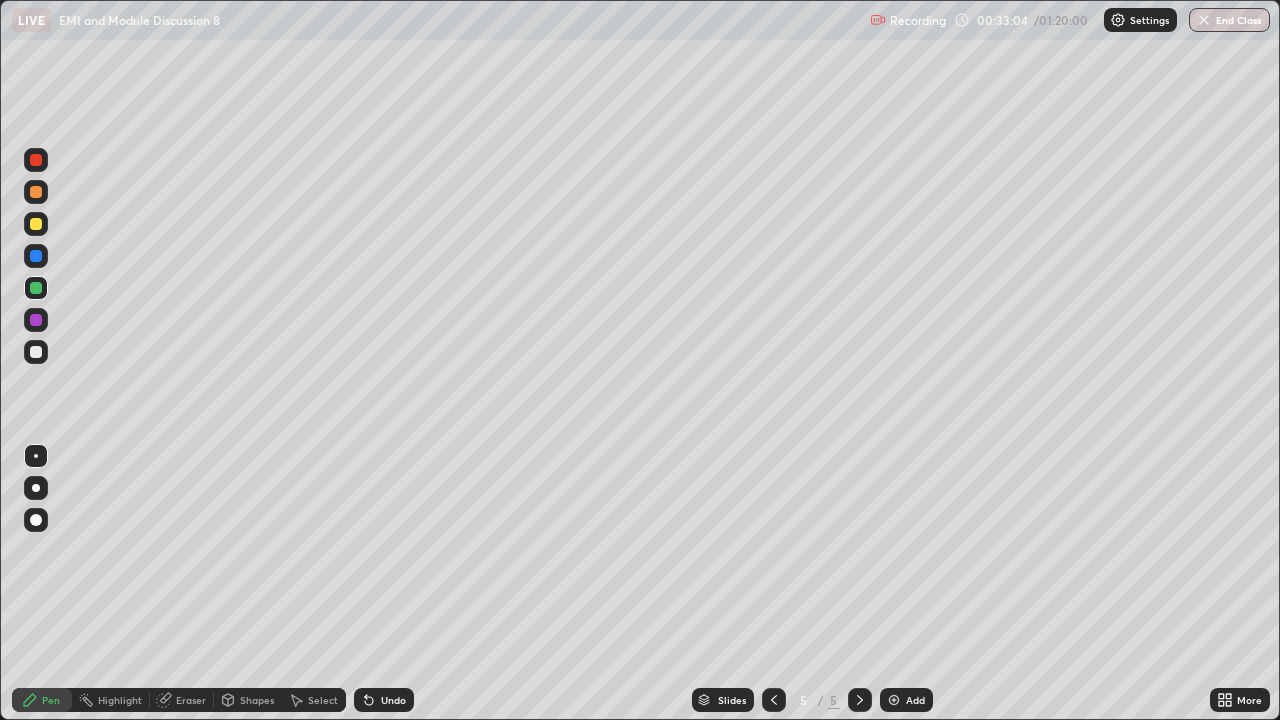 click at bounding box center (36, 352) 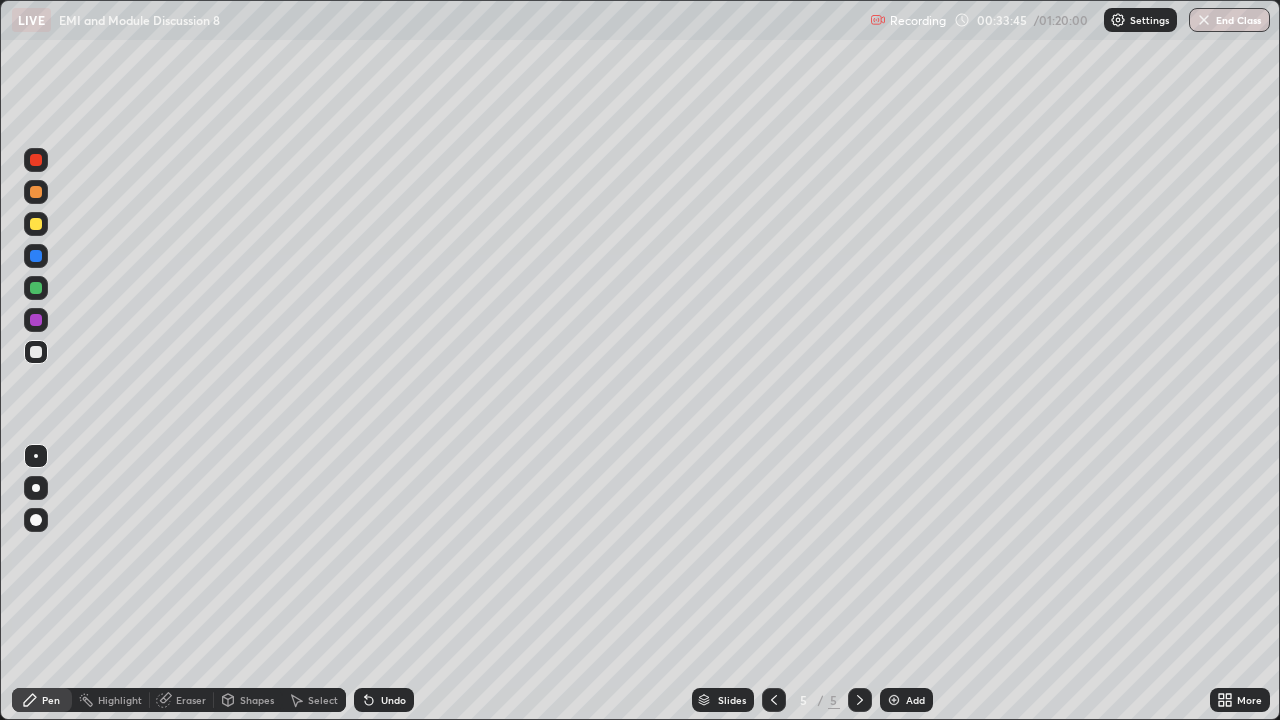 click on "Undo" at bounding box center [393, 700] 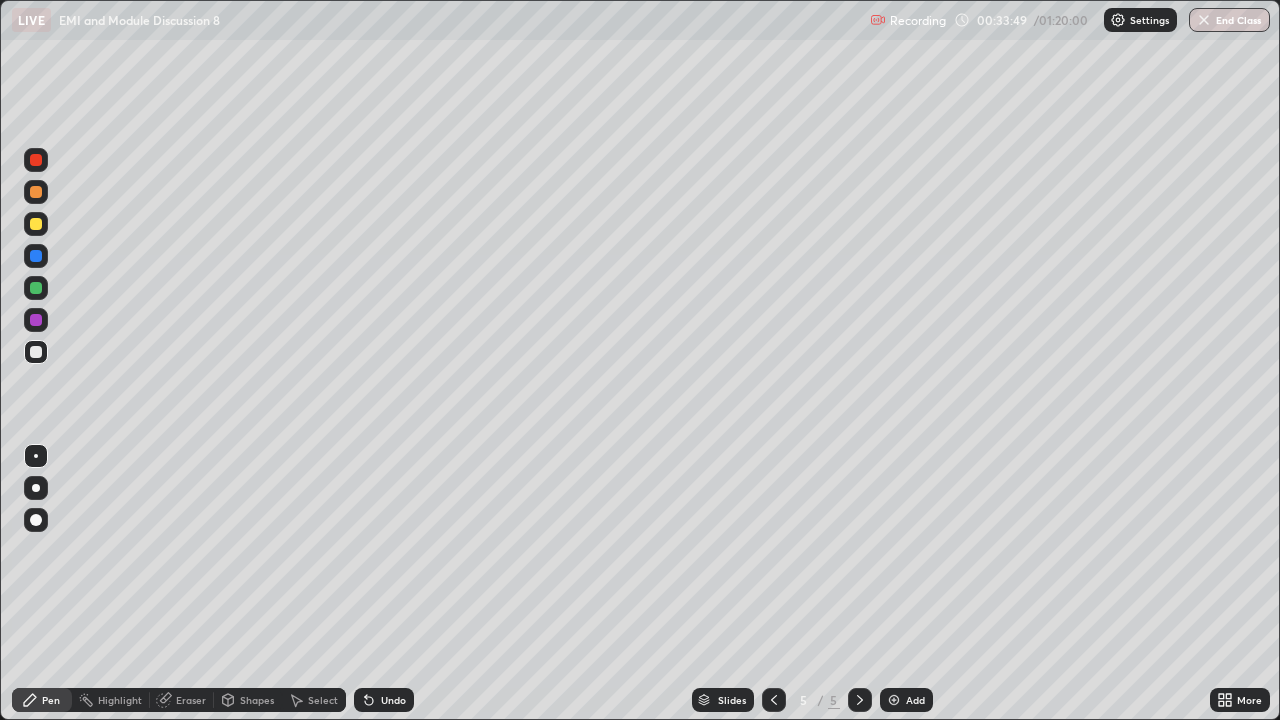 click at bounding box center (36, 192) 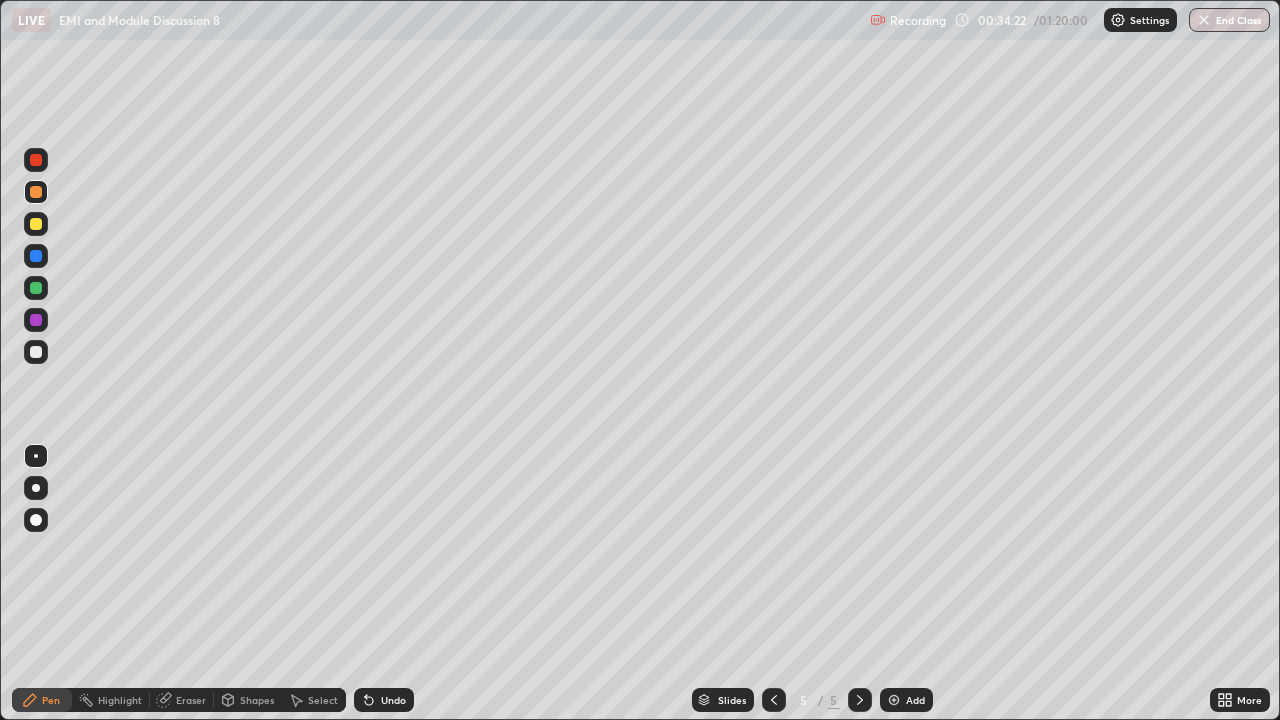 click at bounding box center (36, 352) 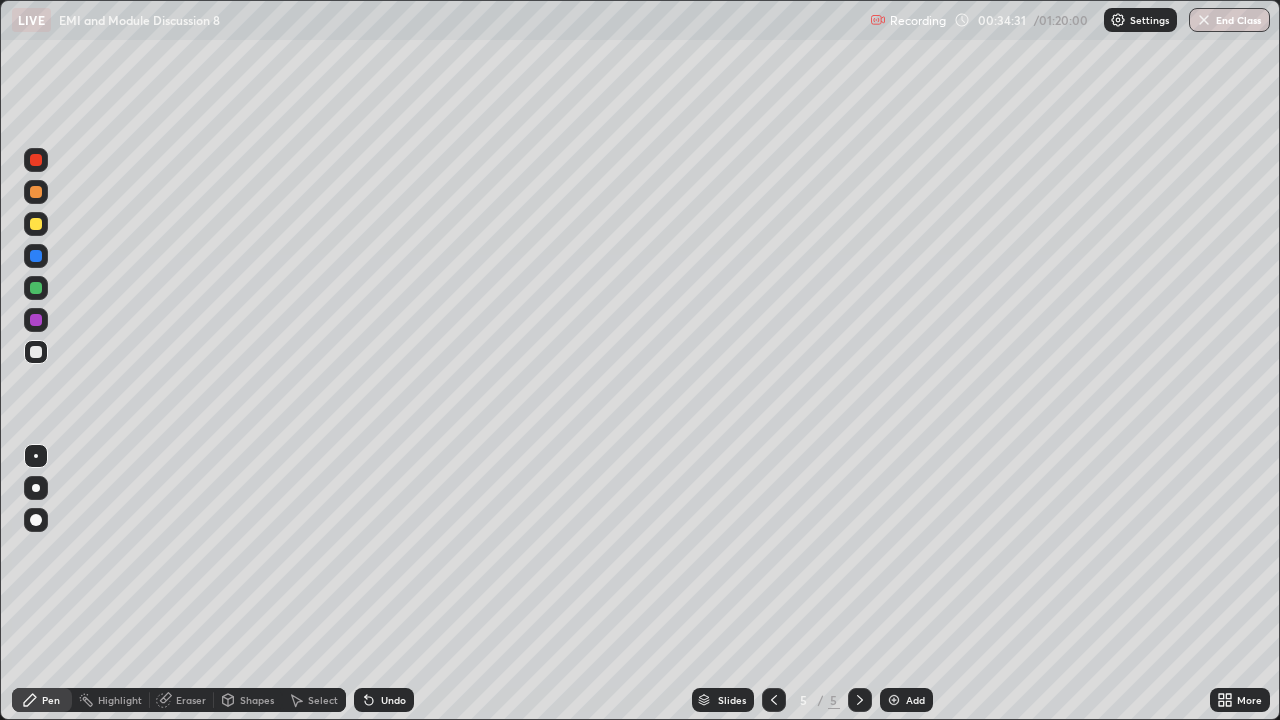 click at bounding box center (36, 288) 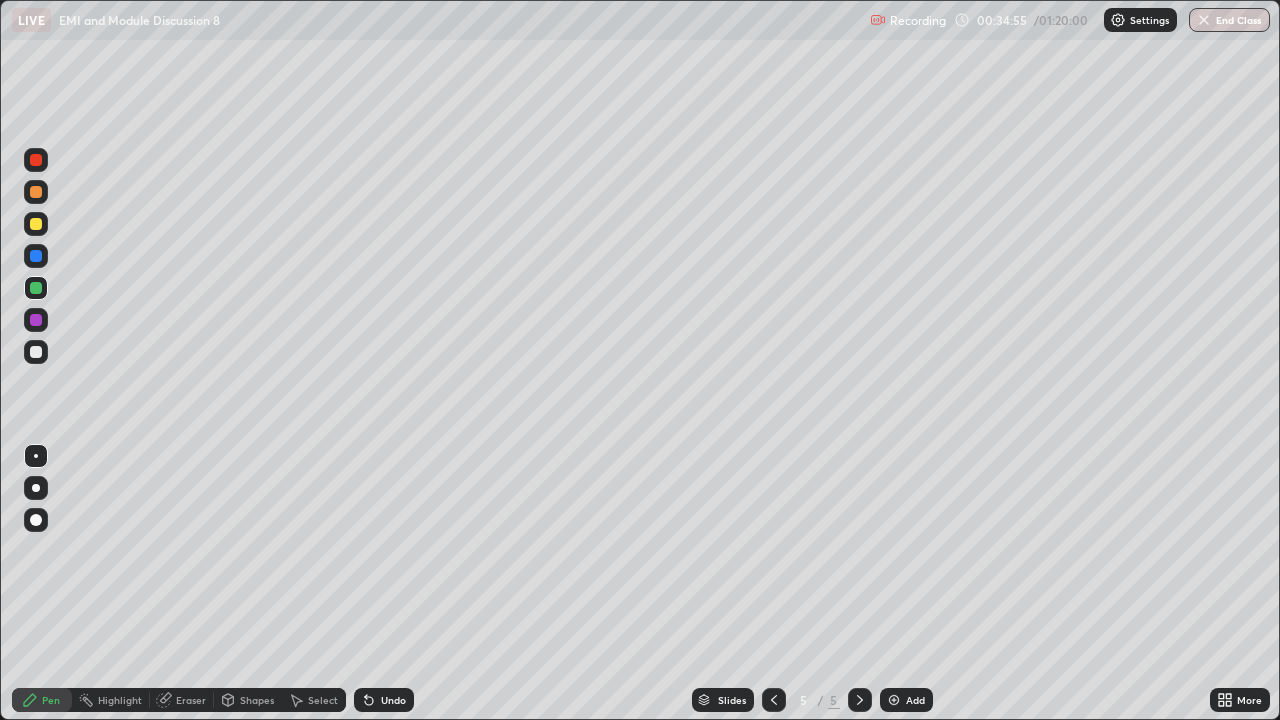 click at bounding box center [36, 288] 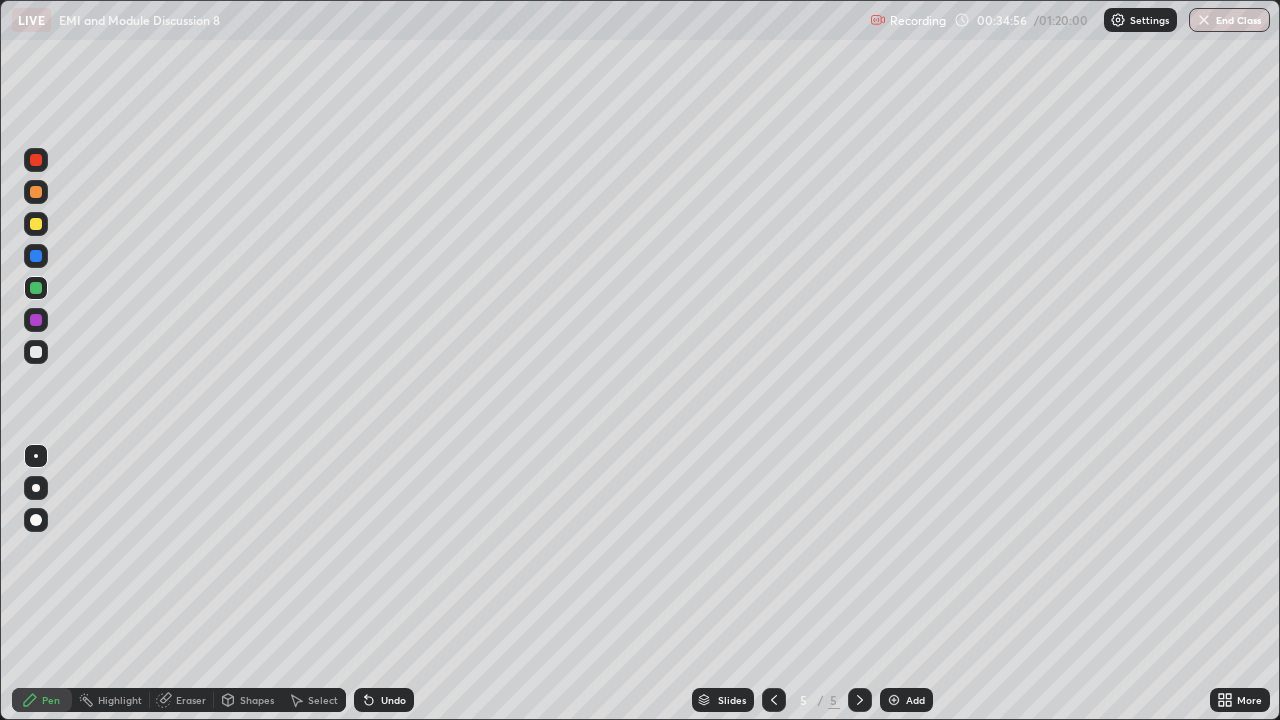 click at bounding box center [36, 224] 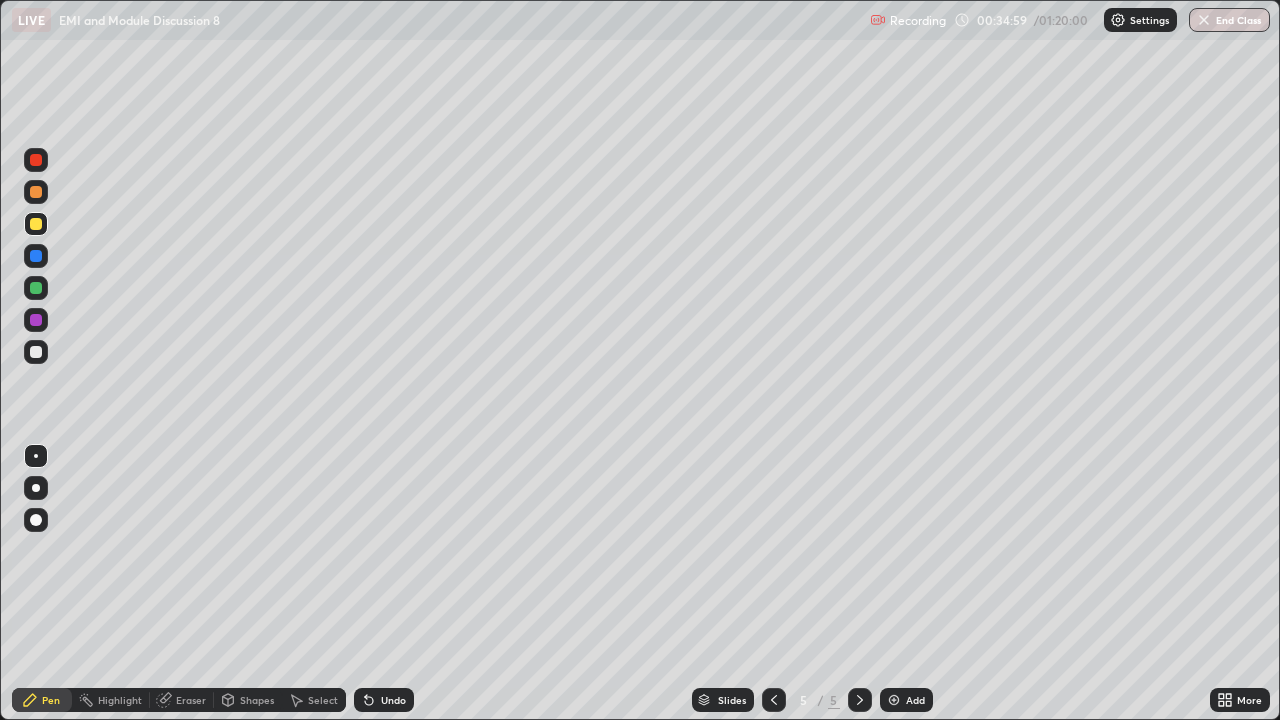 click at bounding box center [36, 288] 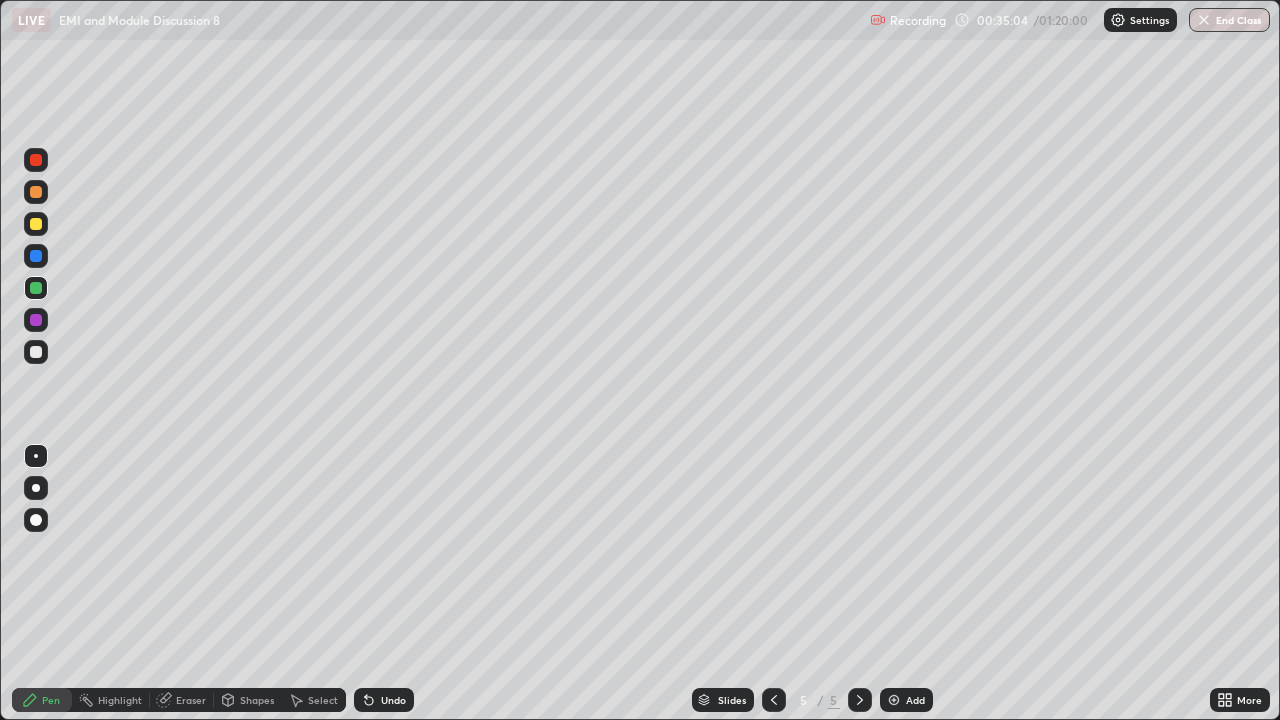 click at bounding box center [36, 352] 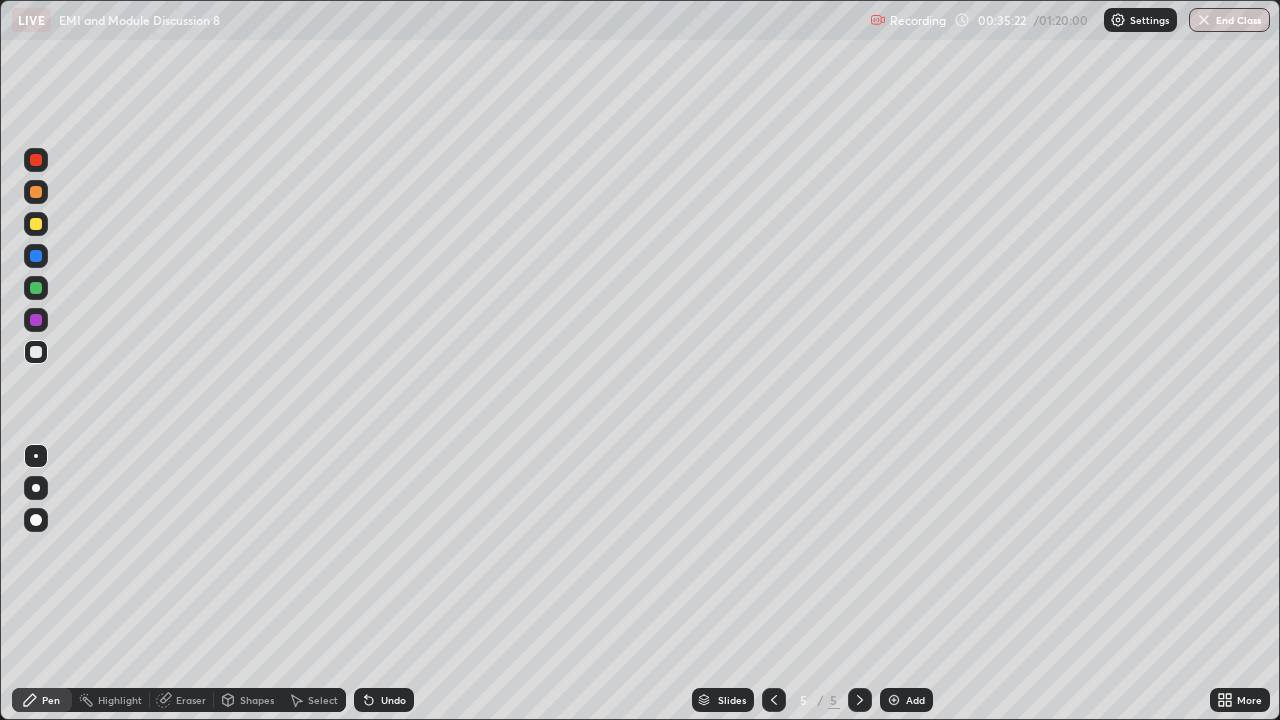 click at bounding box center [36, 352] 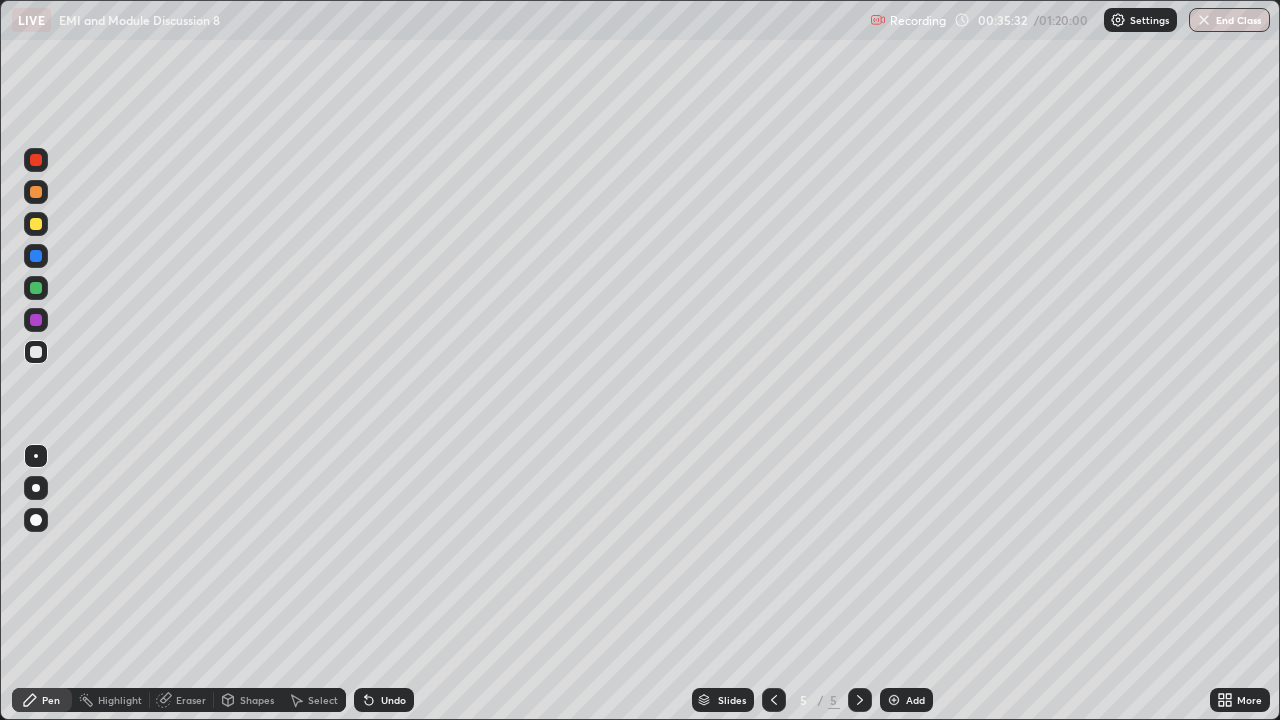 click at bounding box center (36, 288) 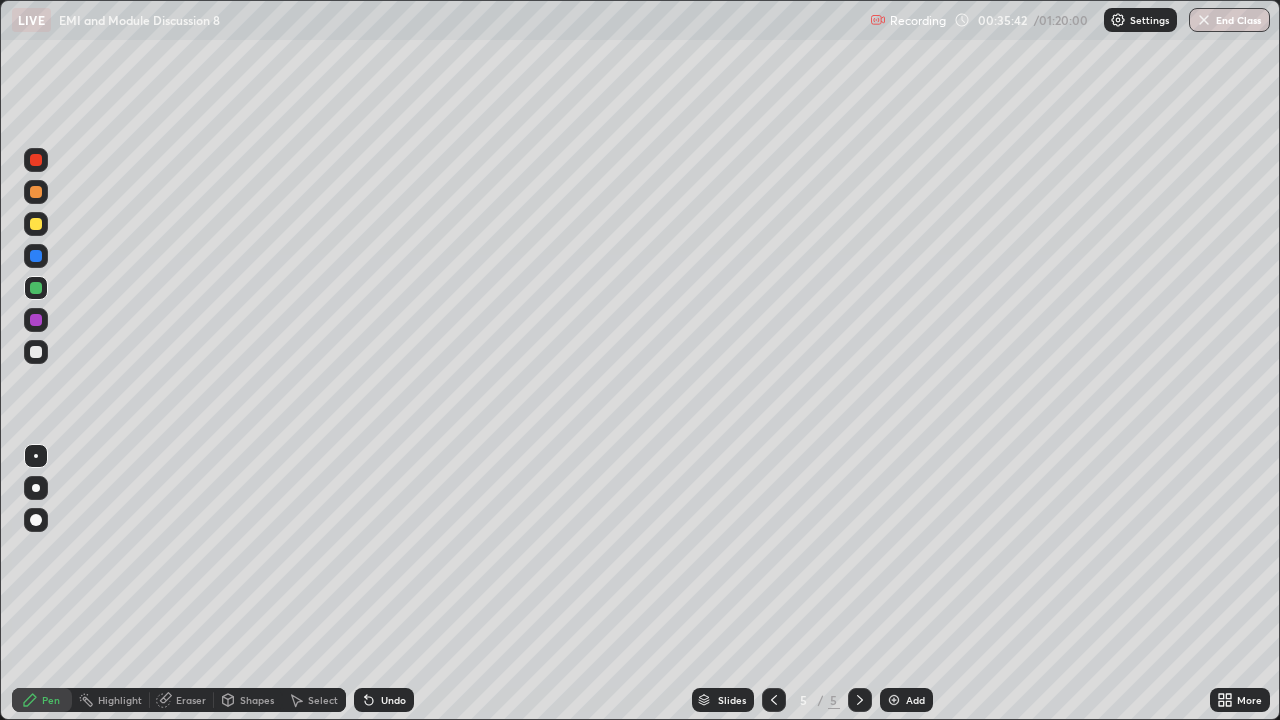 click at bounding box center (36, 224) 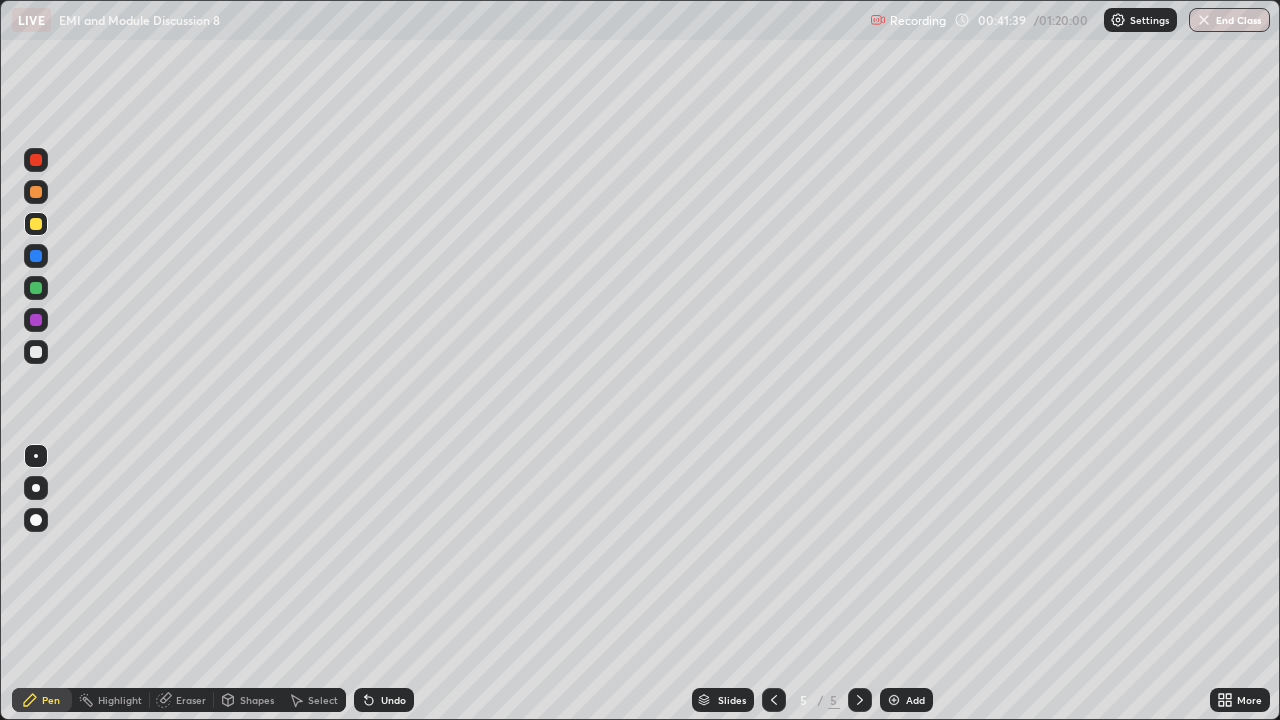 click on "Setting up your live class" at bounding box center (640, 360) 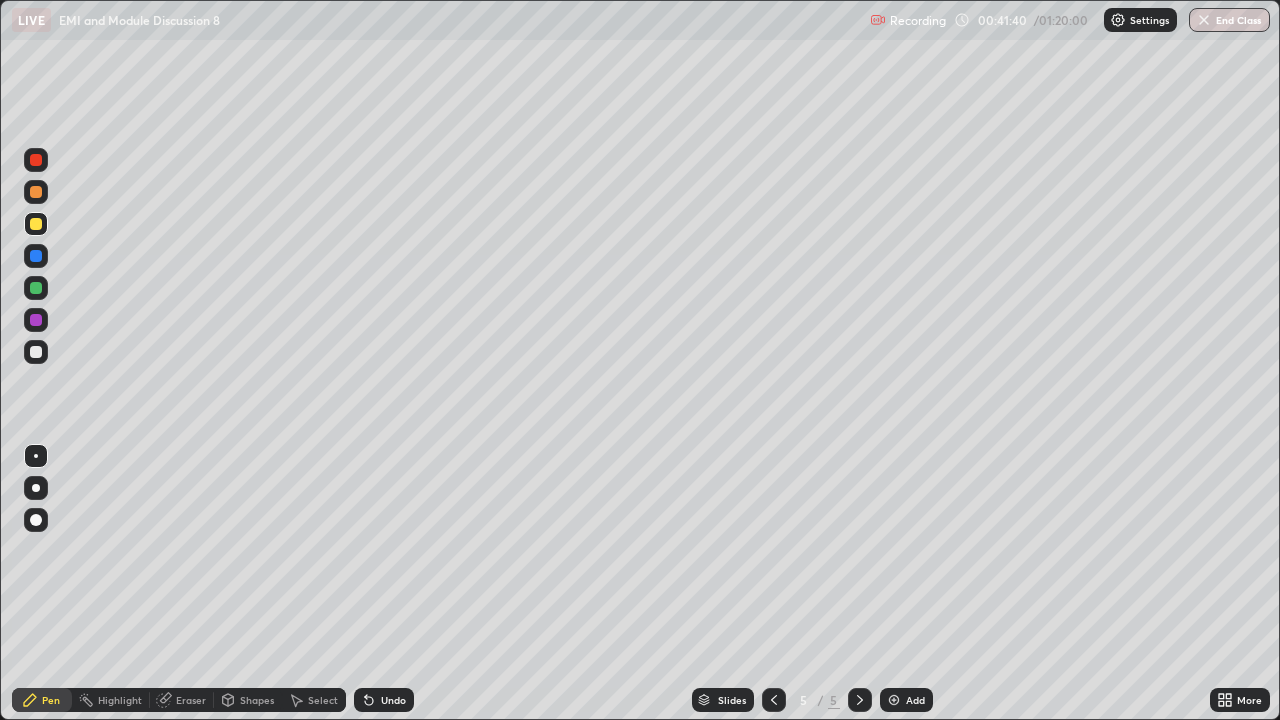 click on "Setting up your live class" at bounding box center (640, 360) 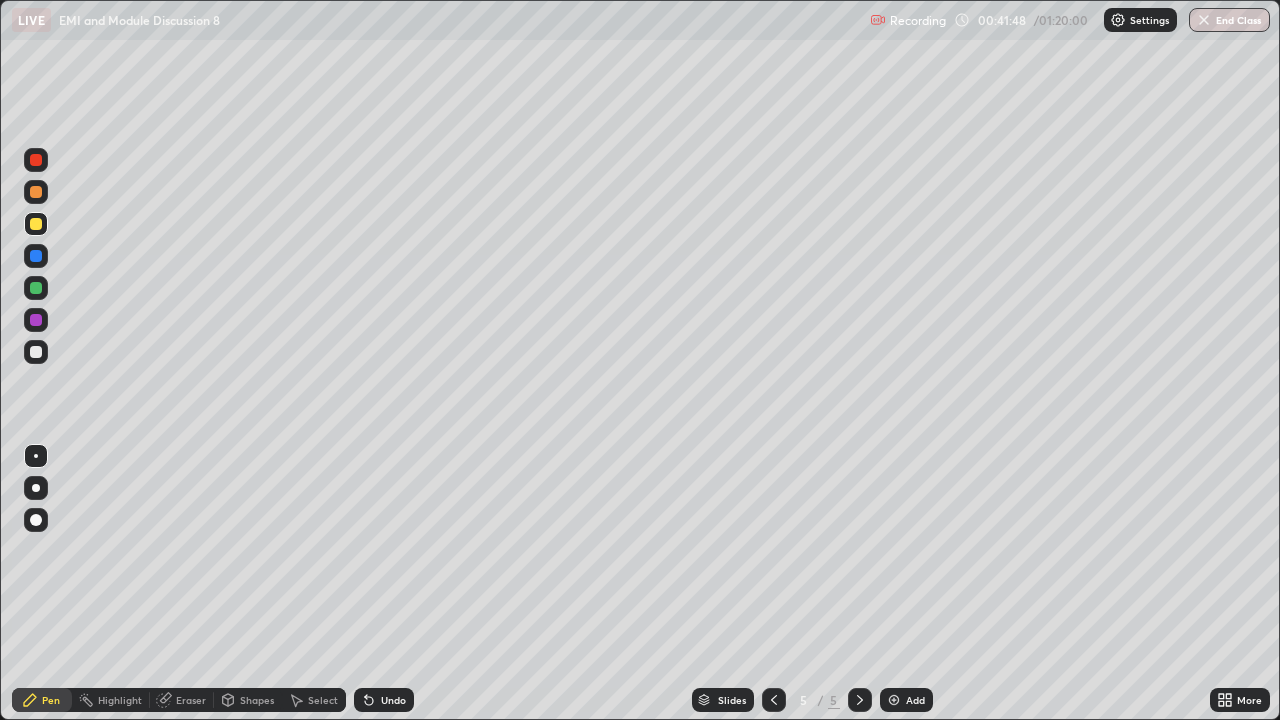 click on "Add" at bounding box center (915, 700) 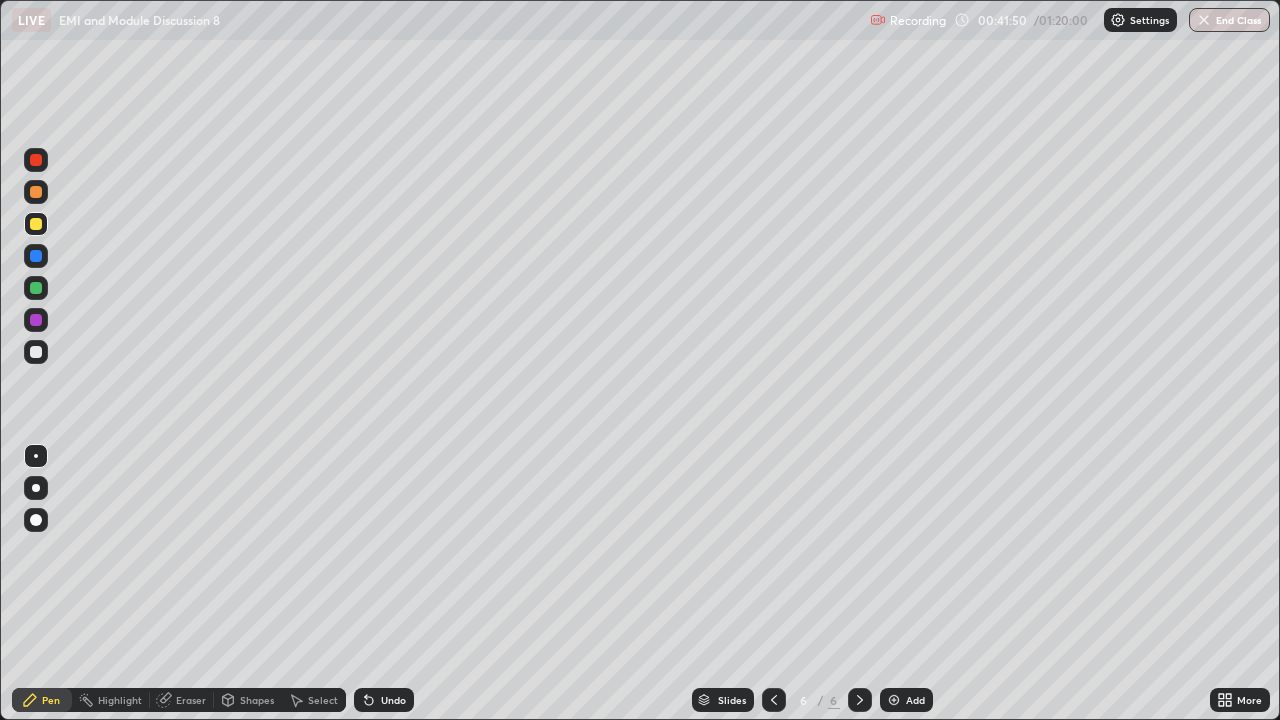 click at bounding box center [36, 352] 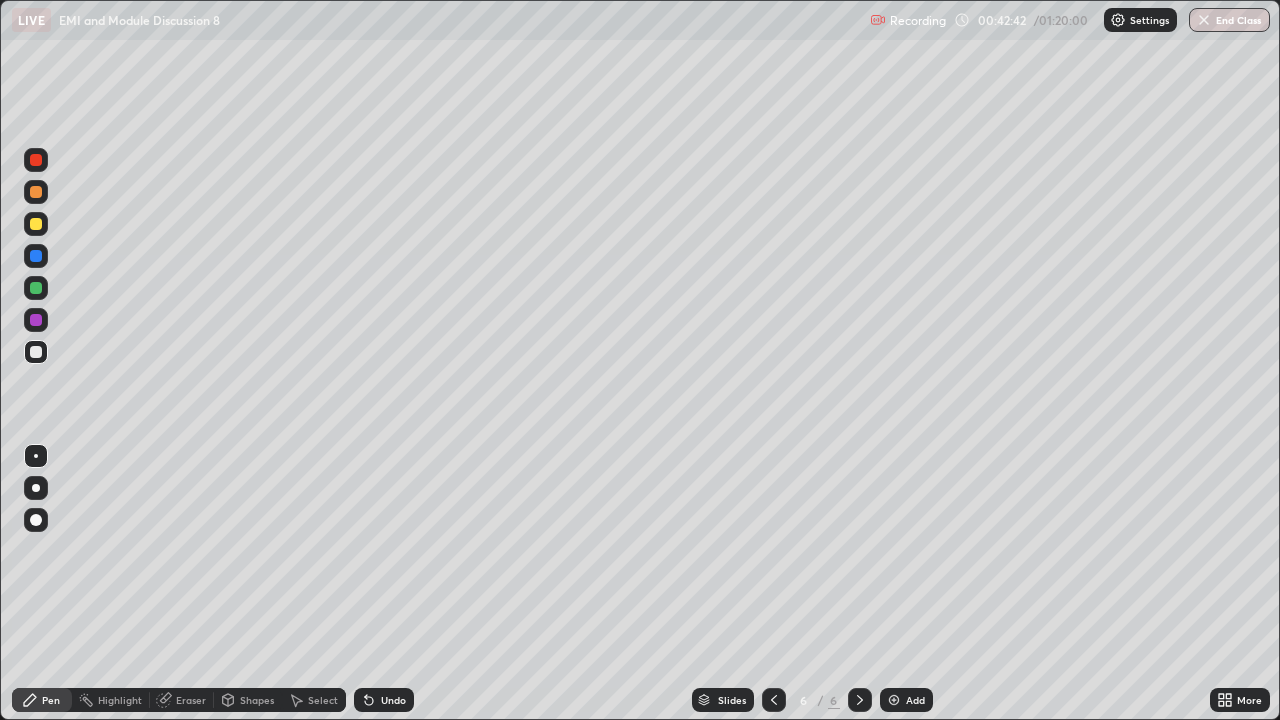 click on "Undo" at bounding box center [393, 700] 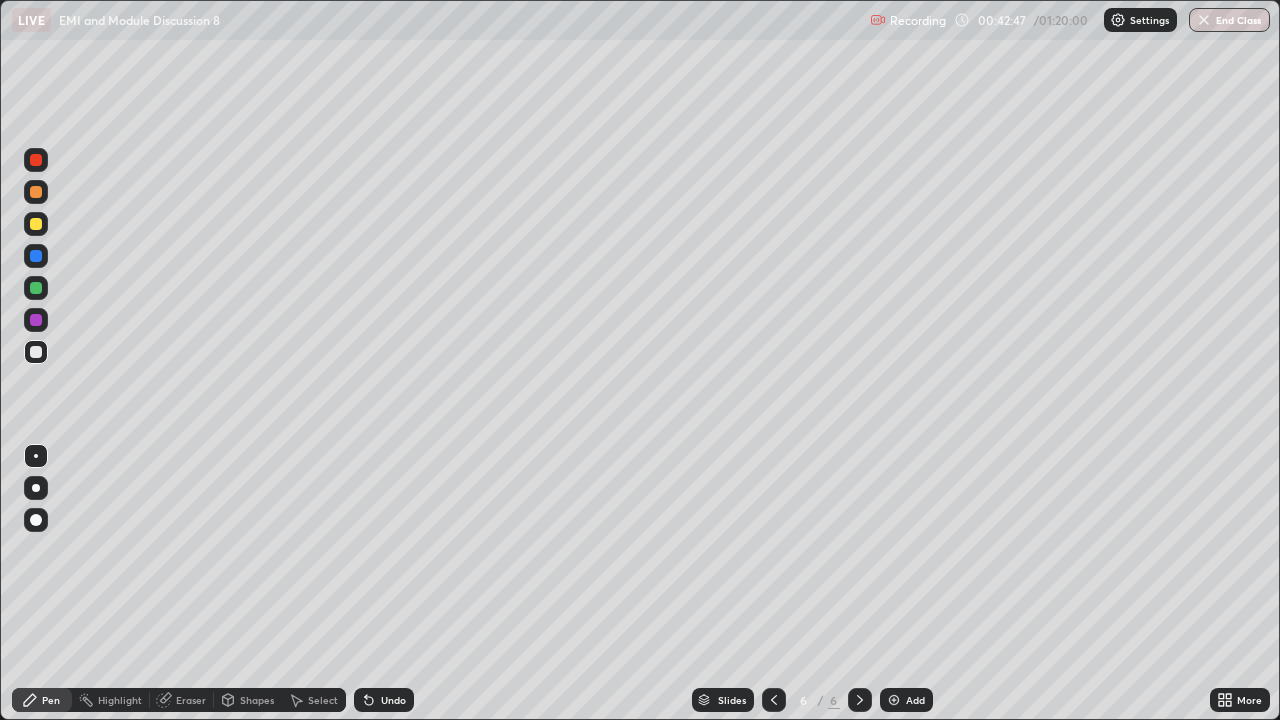 click on "Eraser" at bounding box center [191, 700] 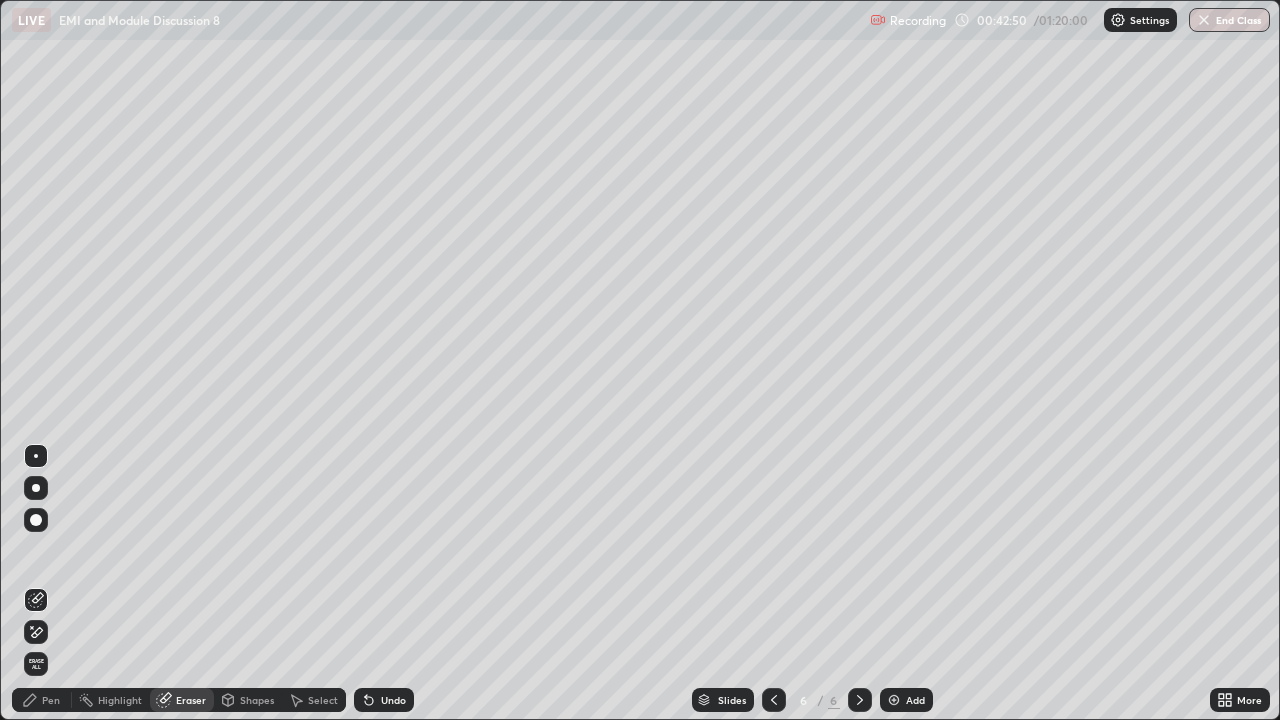 click on "Pen" at bounding box center (51, 700) 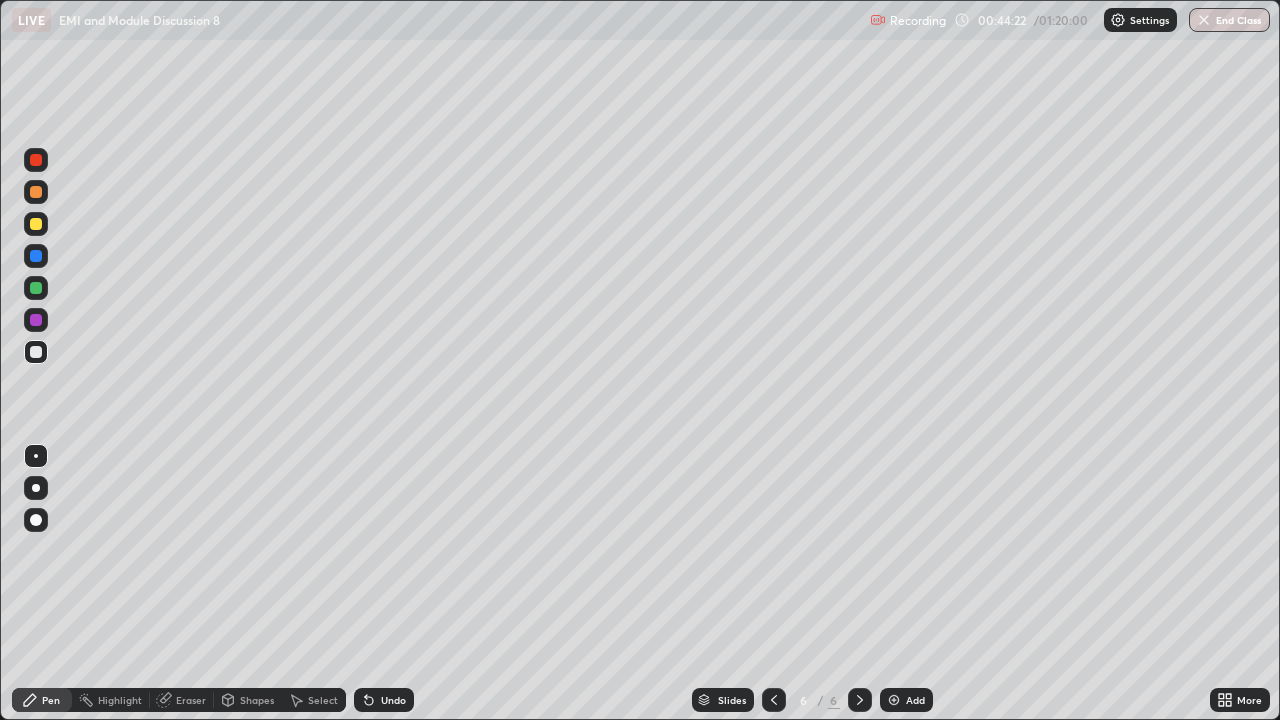 click at bounding box center (36, 224) 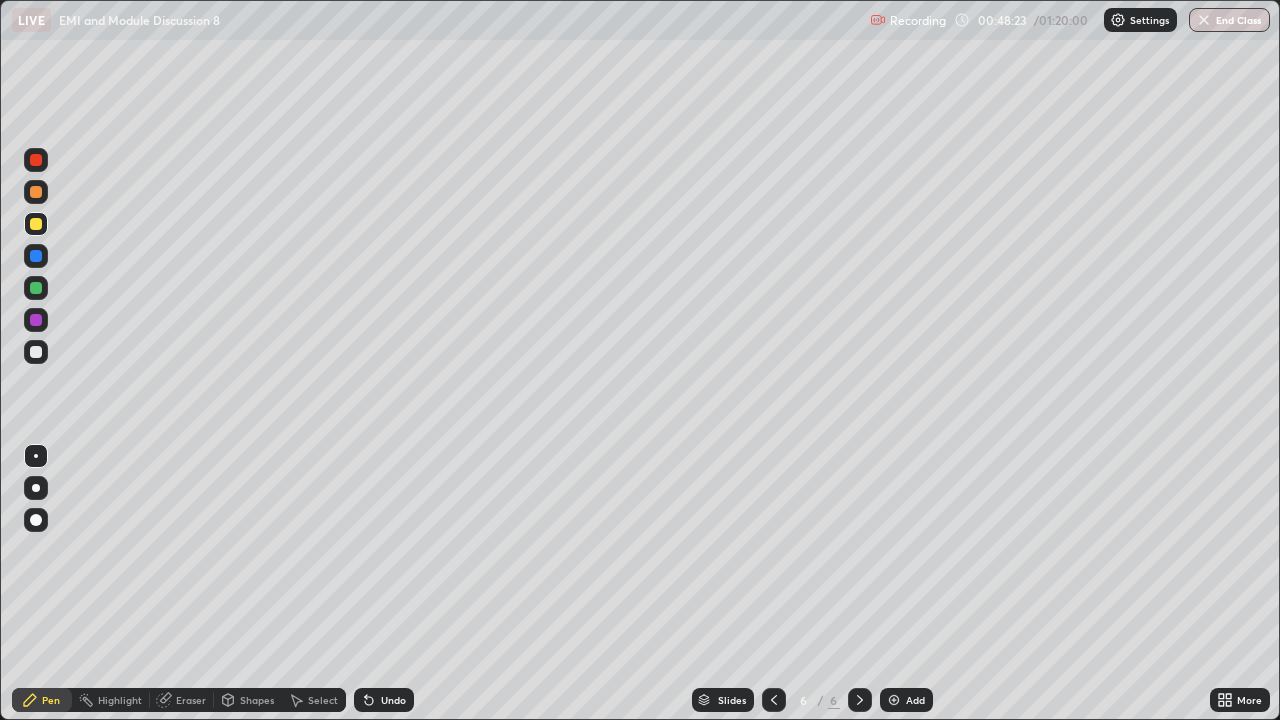 click at bounding box center (36, 352) 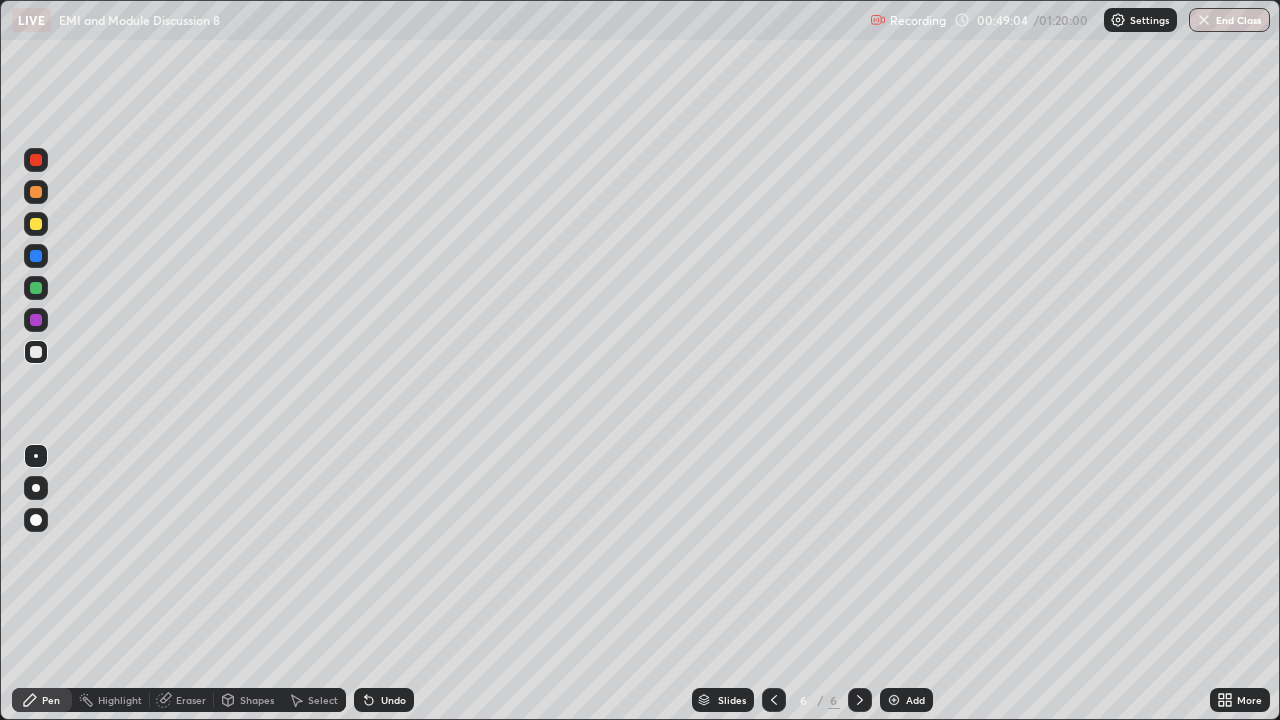 click on "Add" at bounding box center (915, 700) 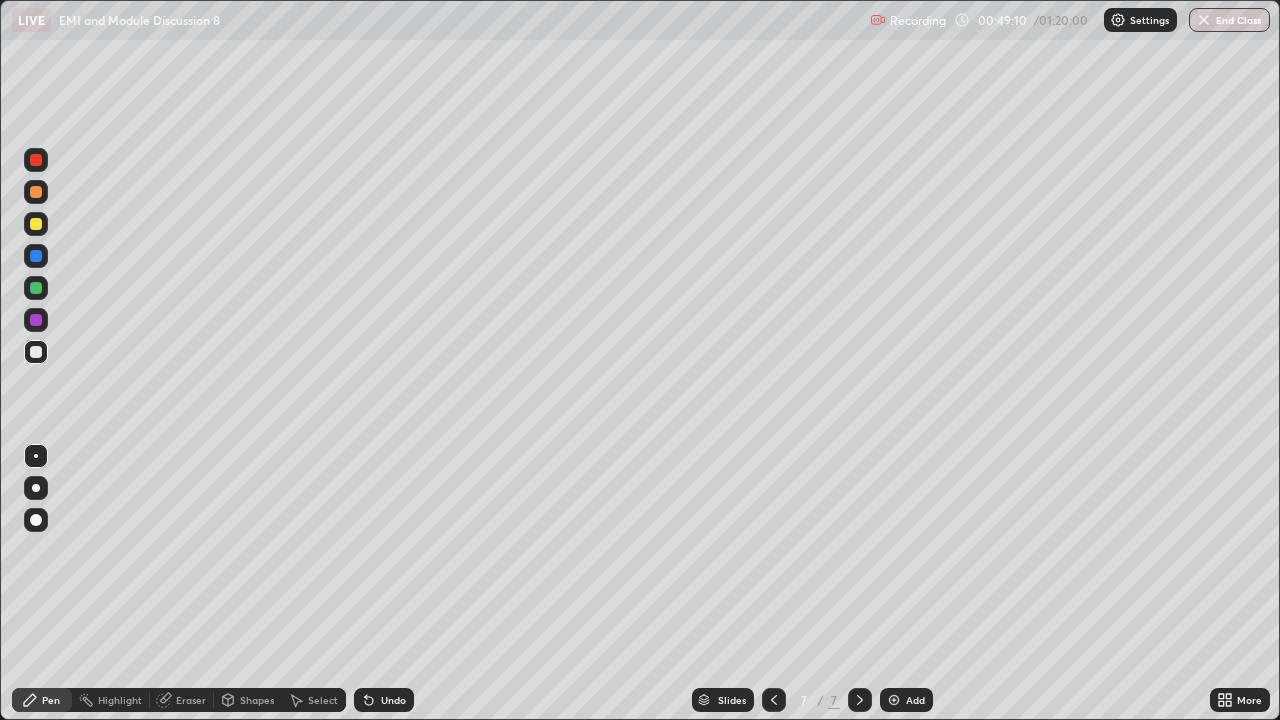 click 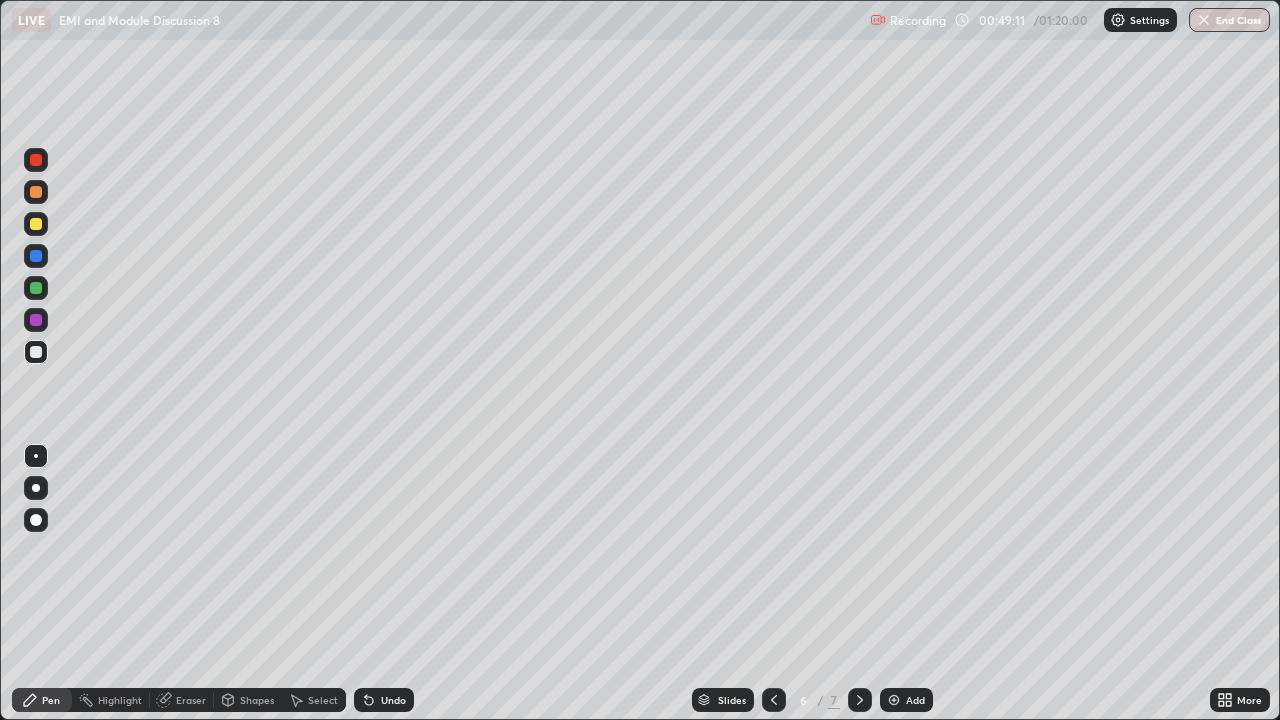 click 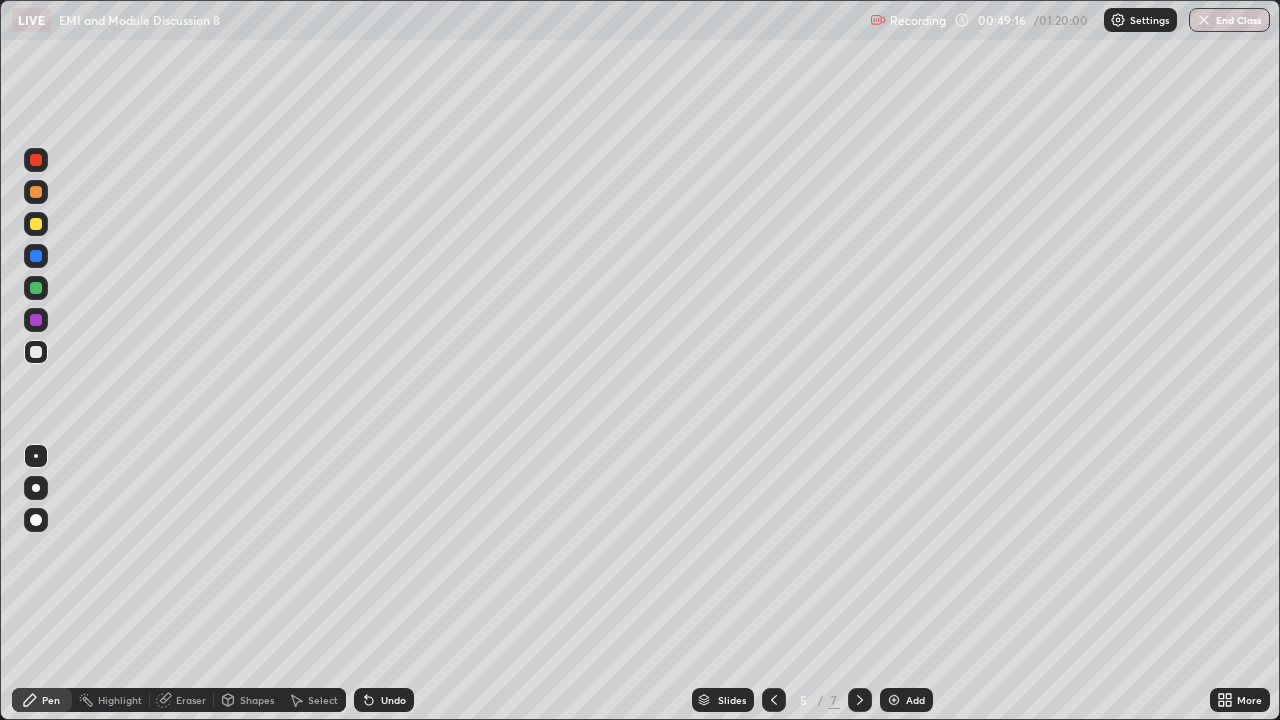 click at bounding box center (36, 288) 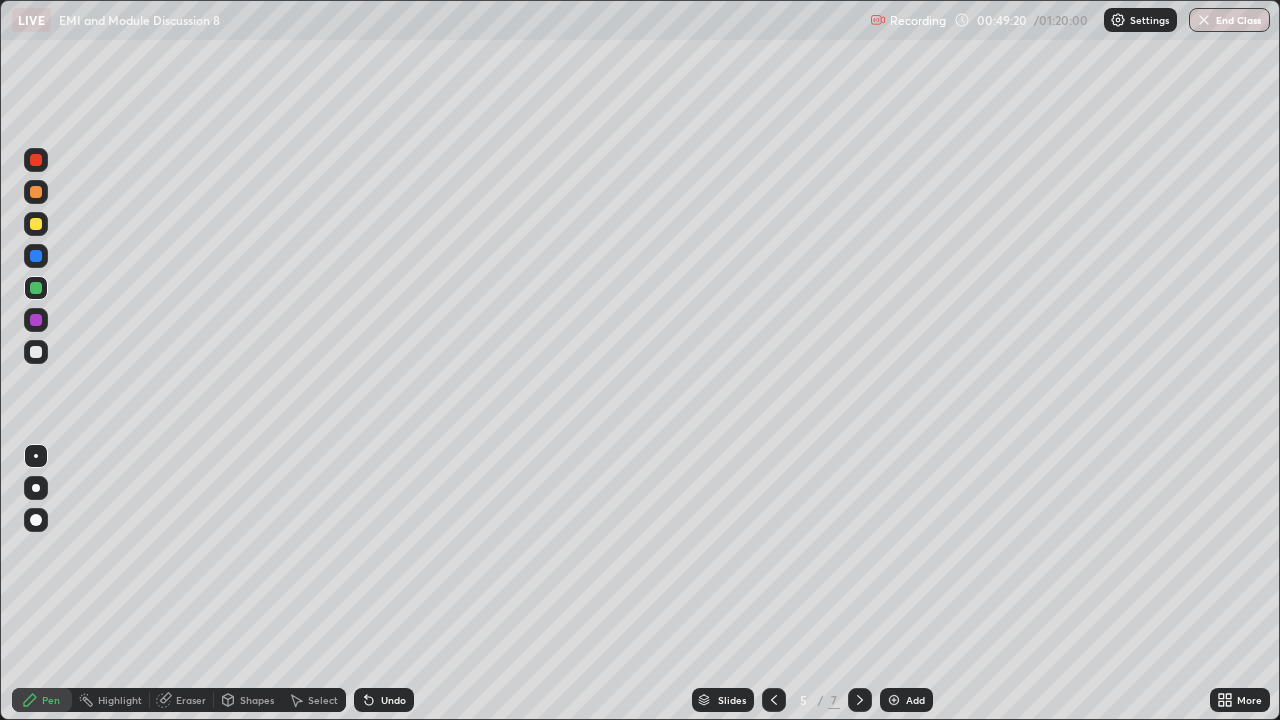 click on "Undo" at bounding box center (393, 700) 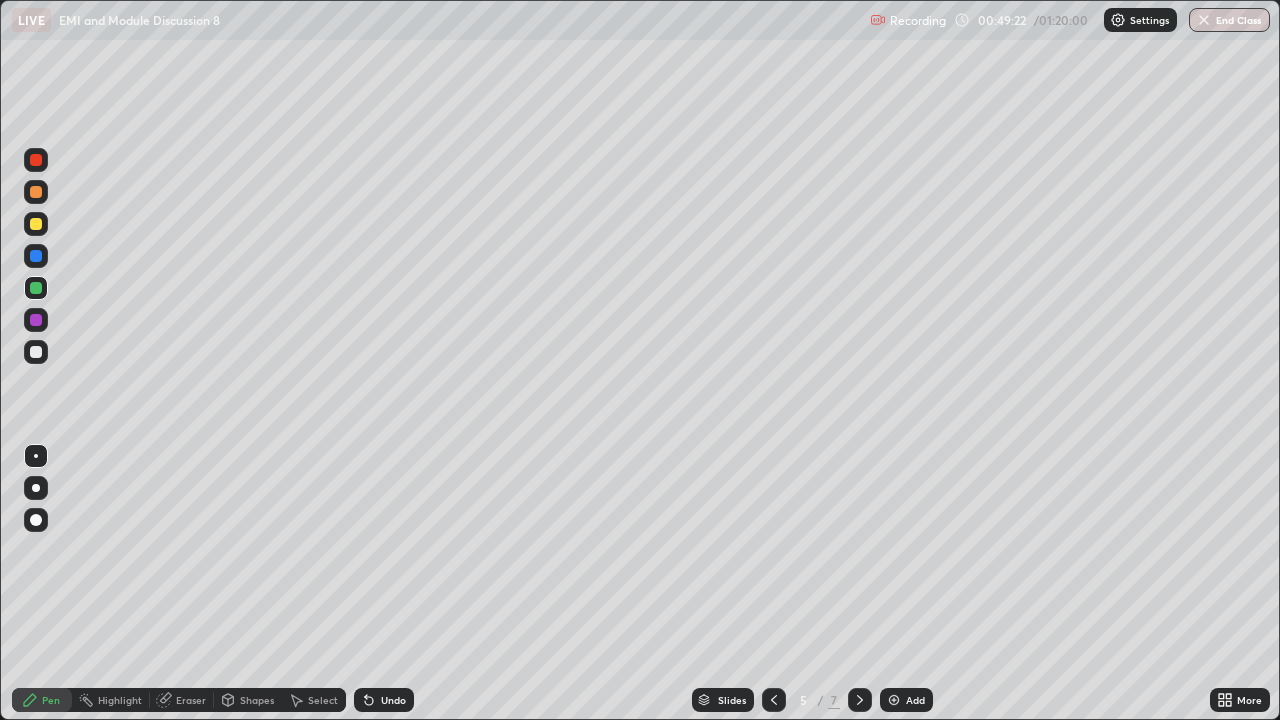 click at bounding box center [36, 192] 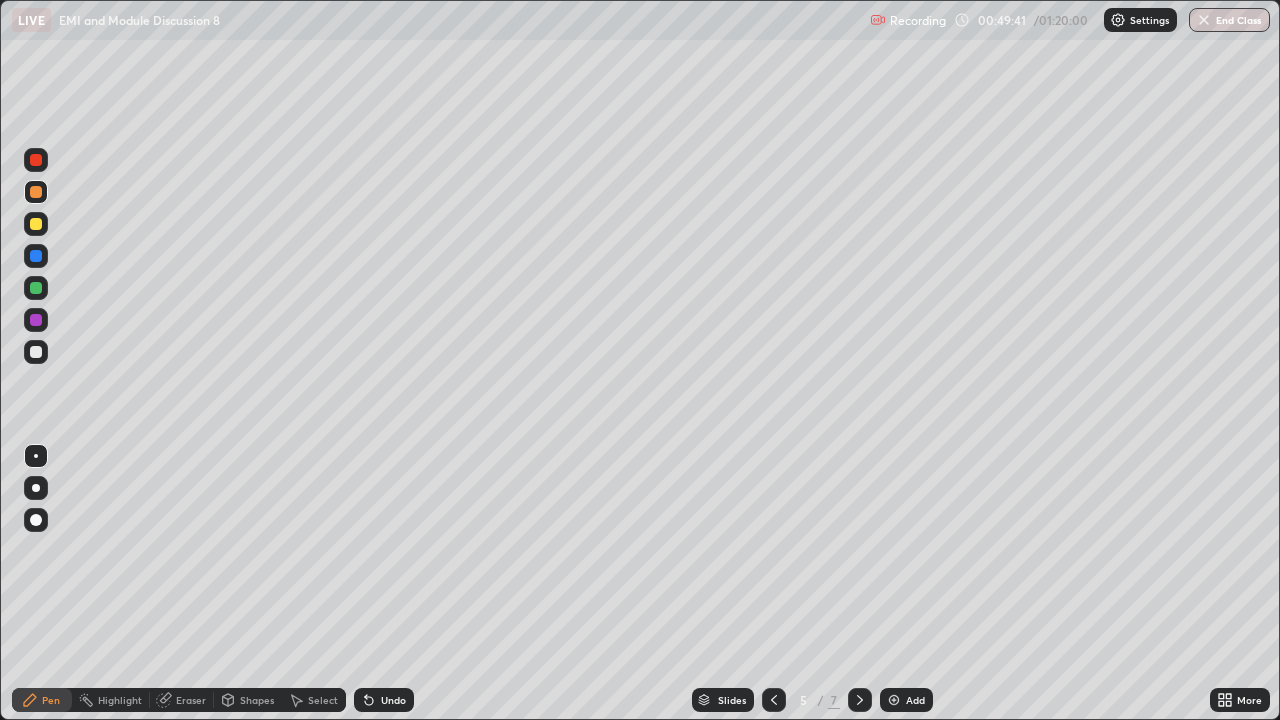 click on "Undo" at bounding box center (393, 700) 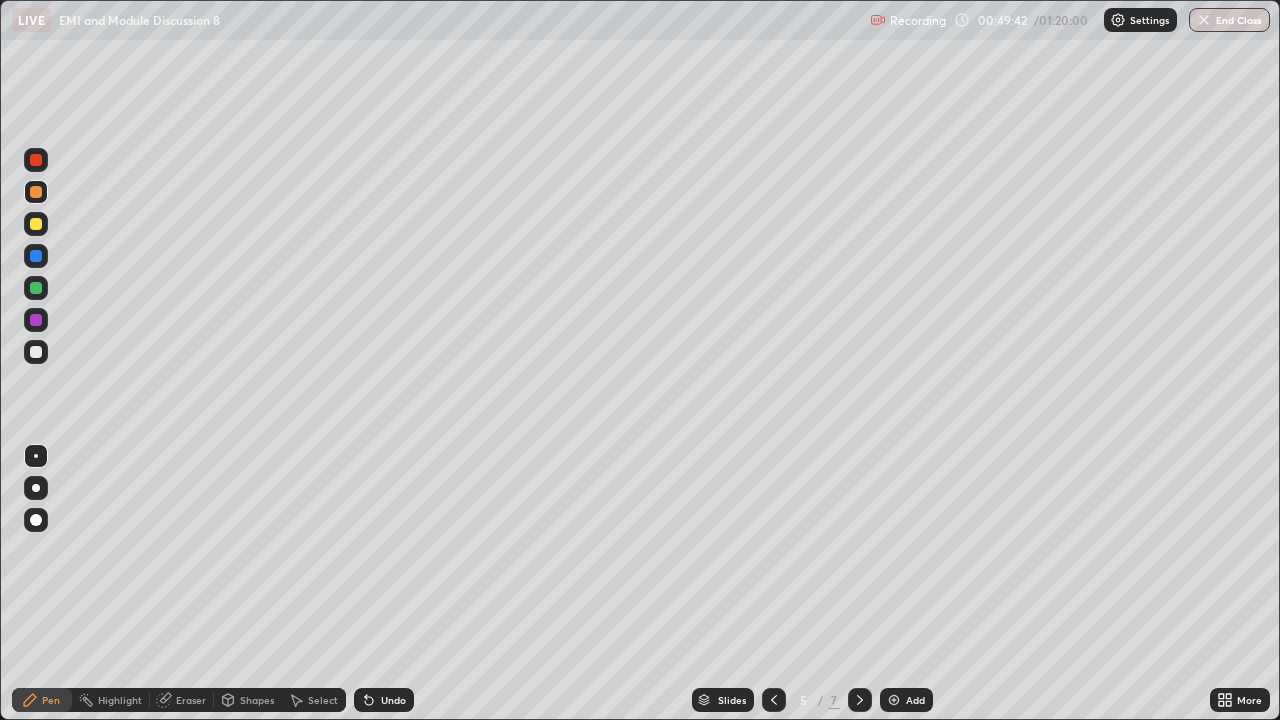 click on "Undo" at bounding box center [393, 700] 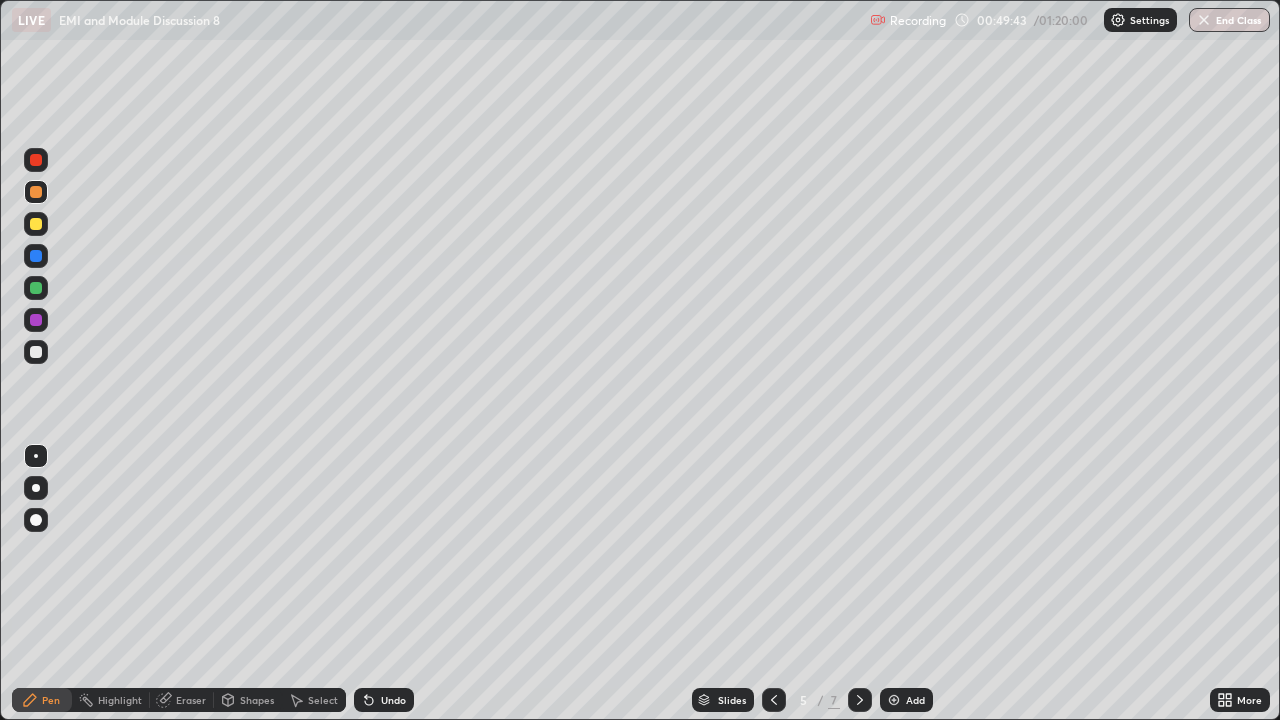 click on "Undo" at bounding box center [393, 700] 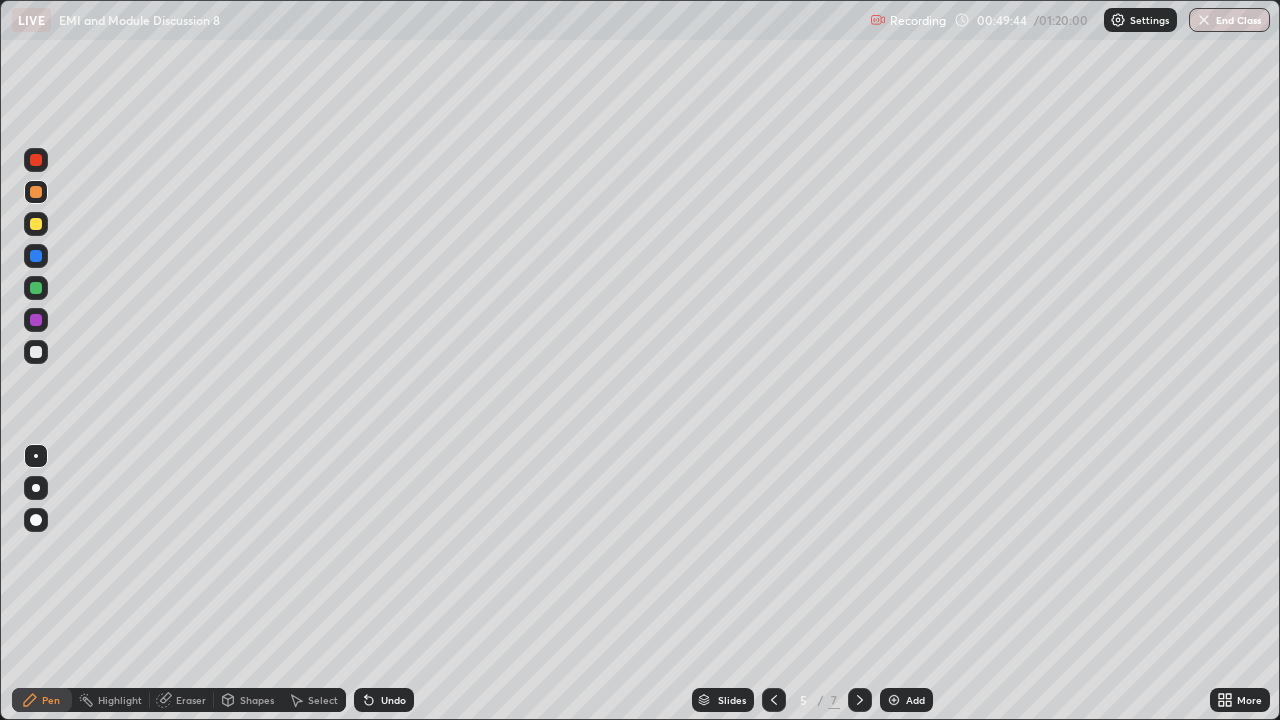 click on "Undo" at bounding box center [393, 700] 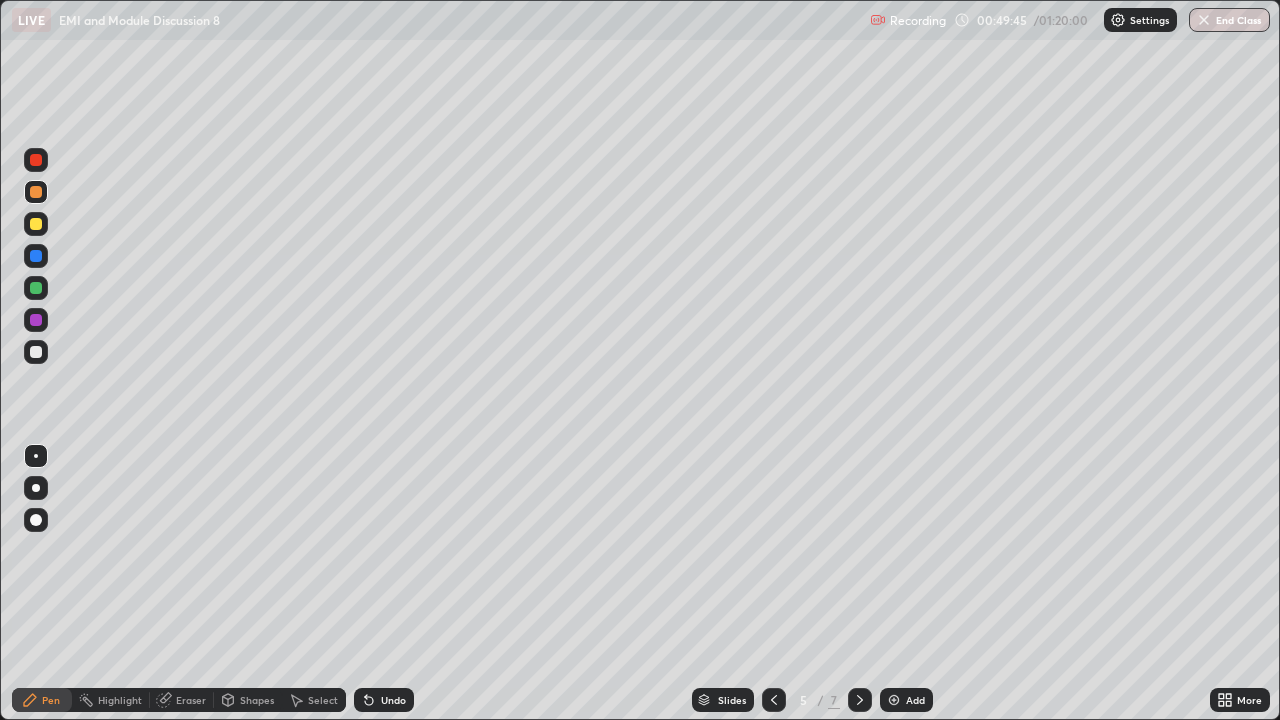 click on "Undo" at bounding box center (393, 700) 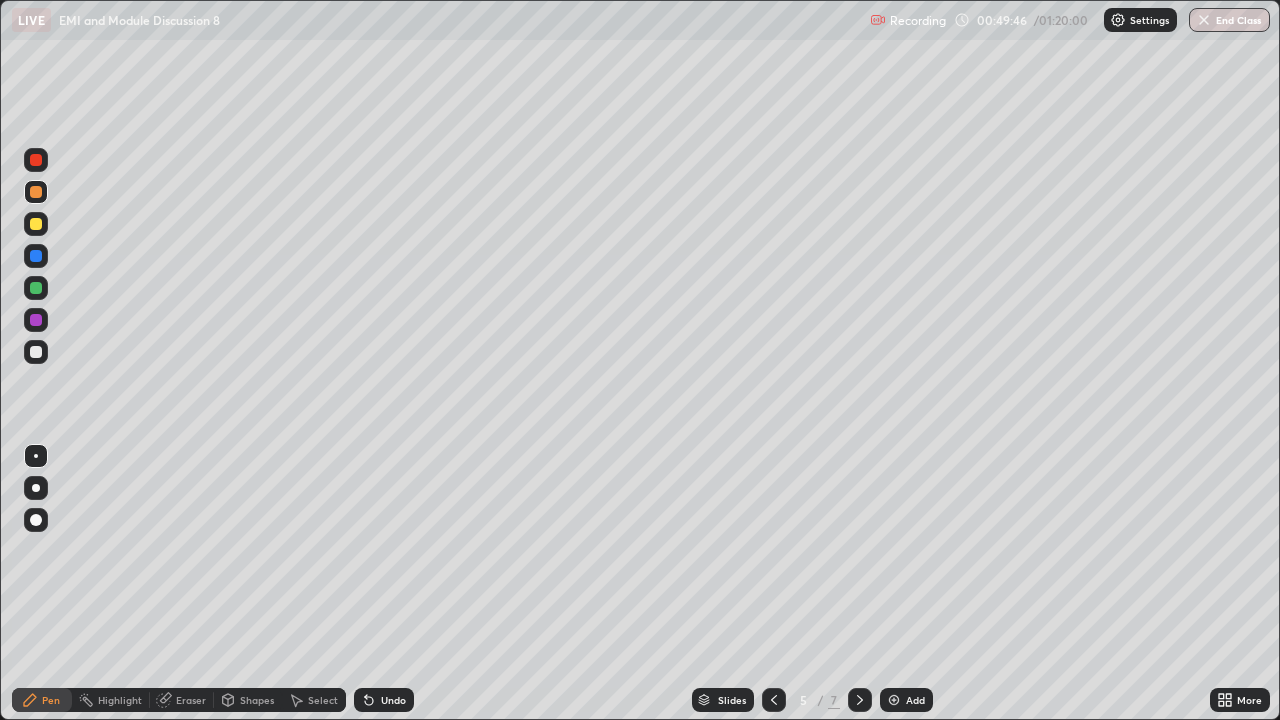 click on "Undo" at bounding box center [393, 700] 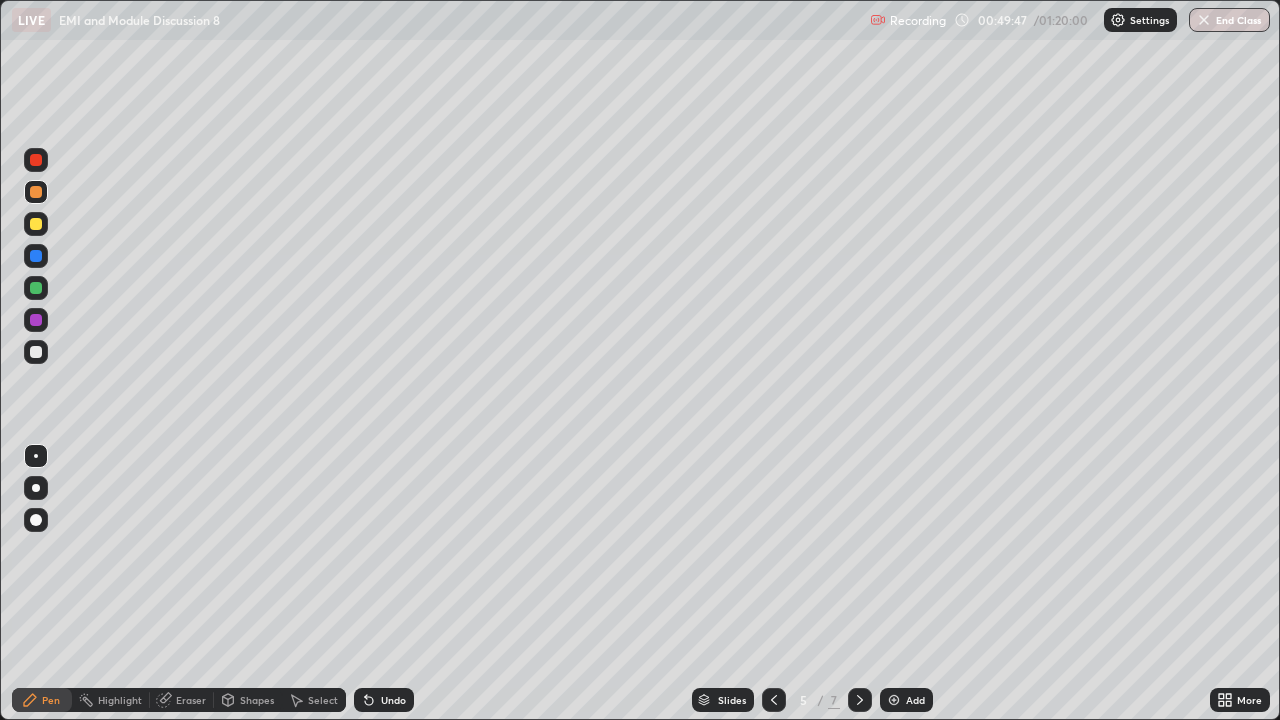 click on "Undo" at bounding box center (393, 700) 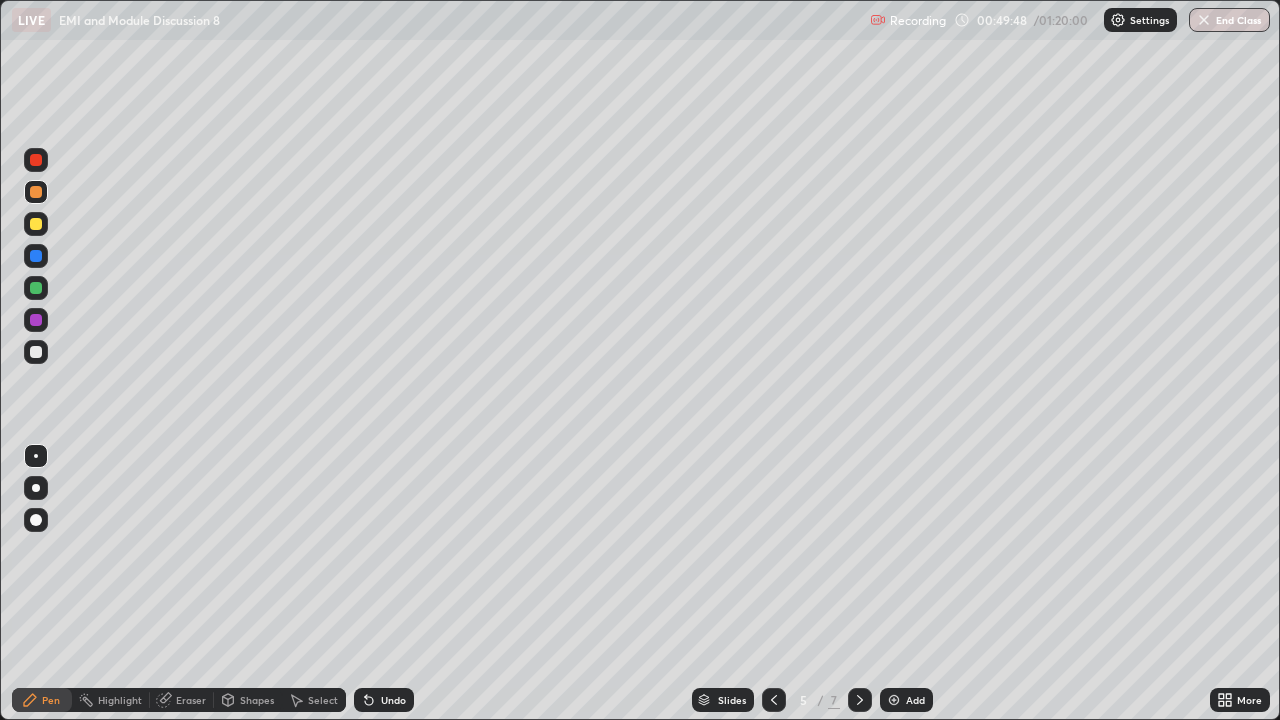click on "Undo" at bounding box center (393, 700) 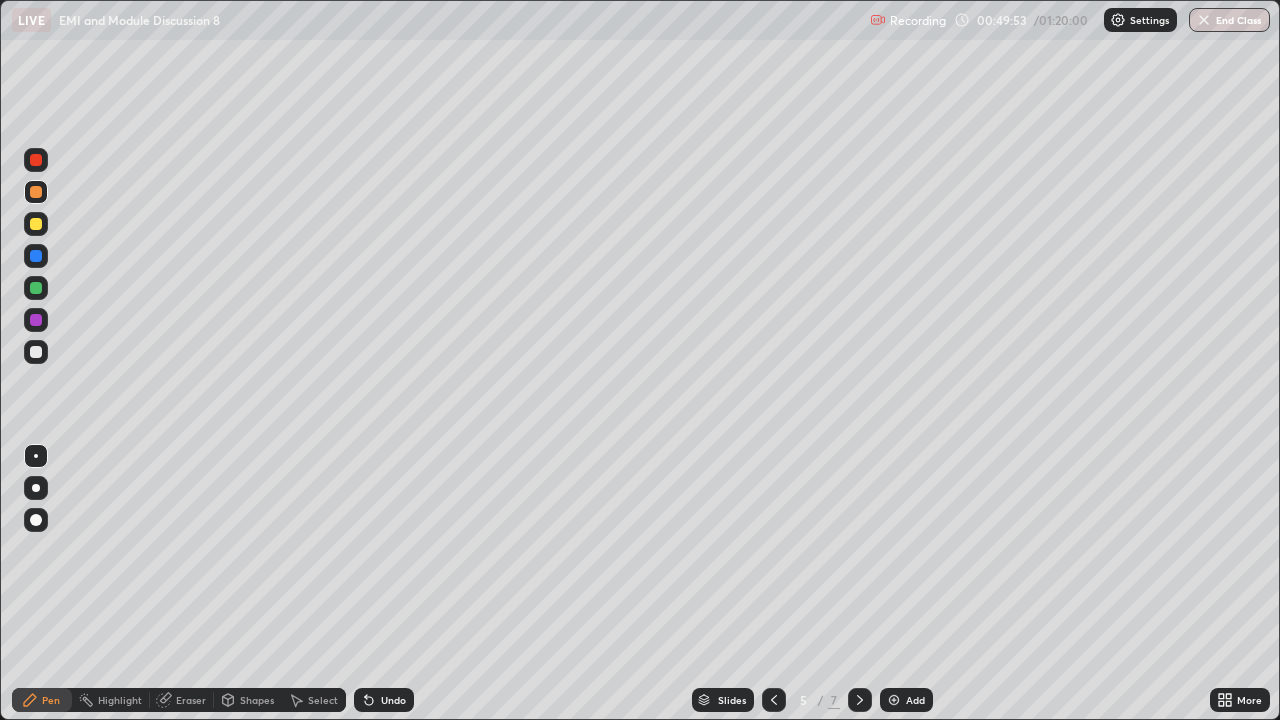 click on "Add" at bounding box center (915, 700) 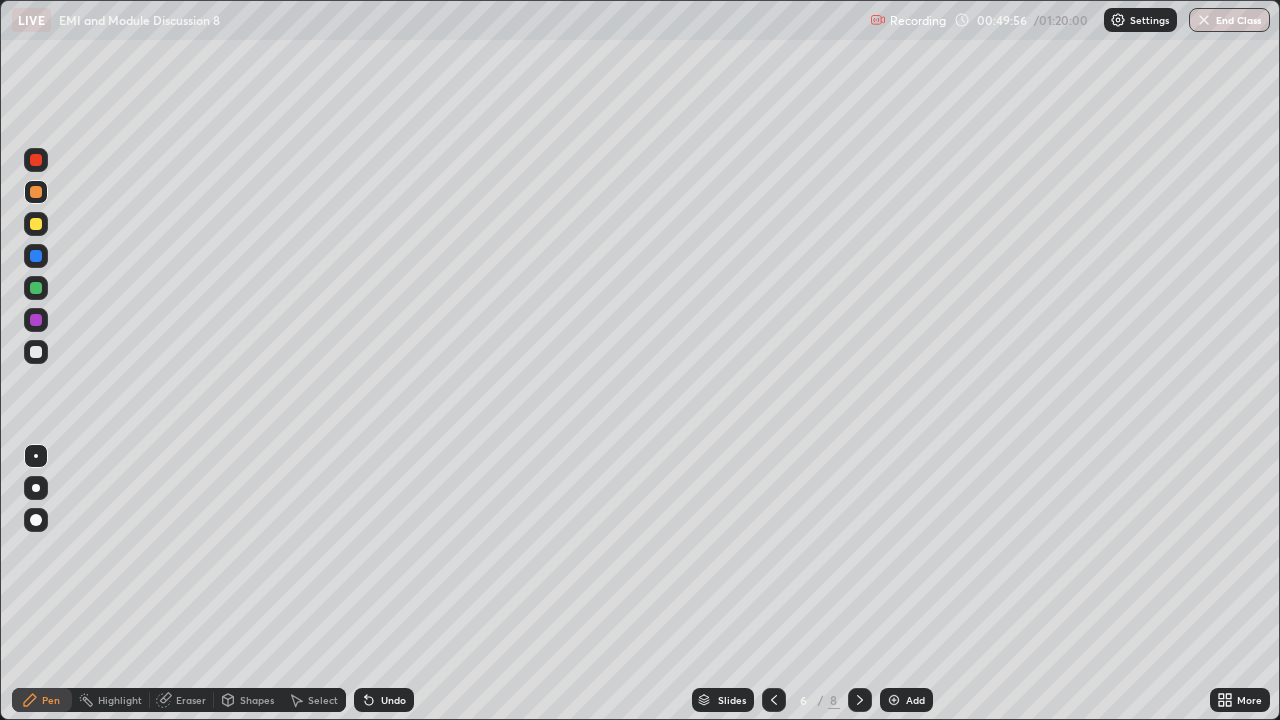 click at bounding box center (36, 352) 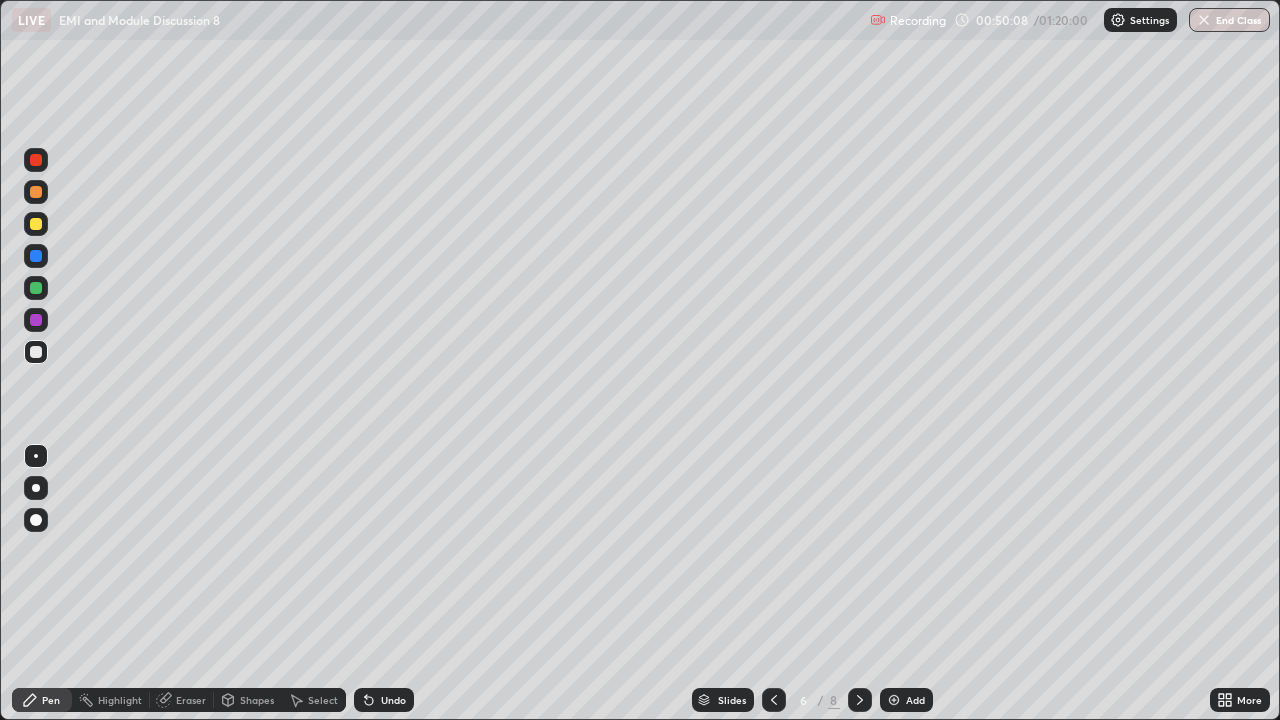 click on "Undo" at bounding box center [393, 700] 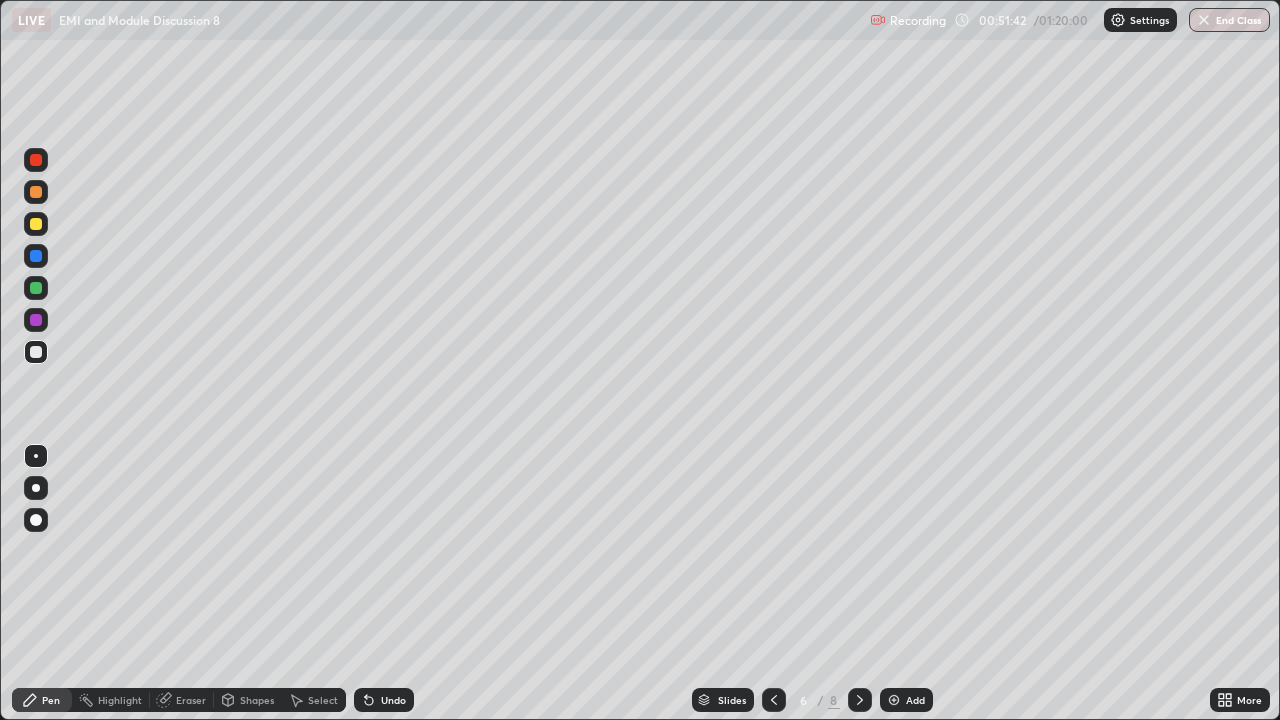 click at bounding box center (36, 224) 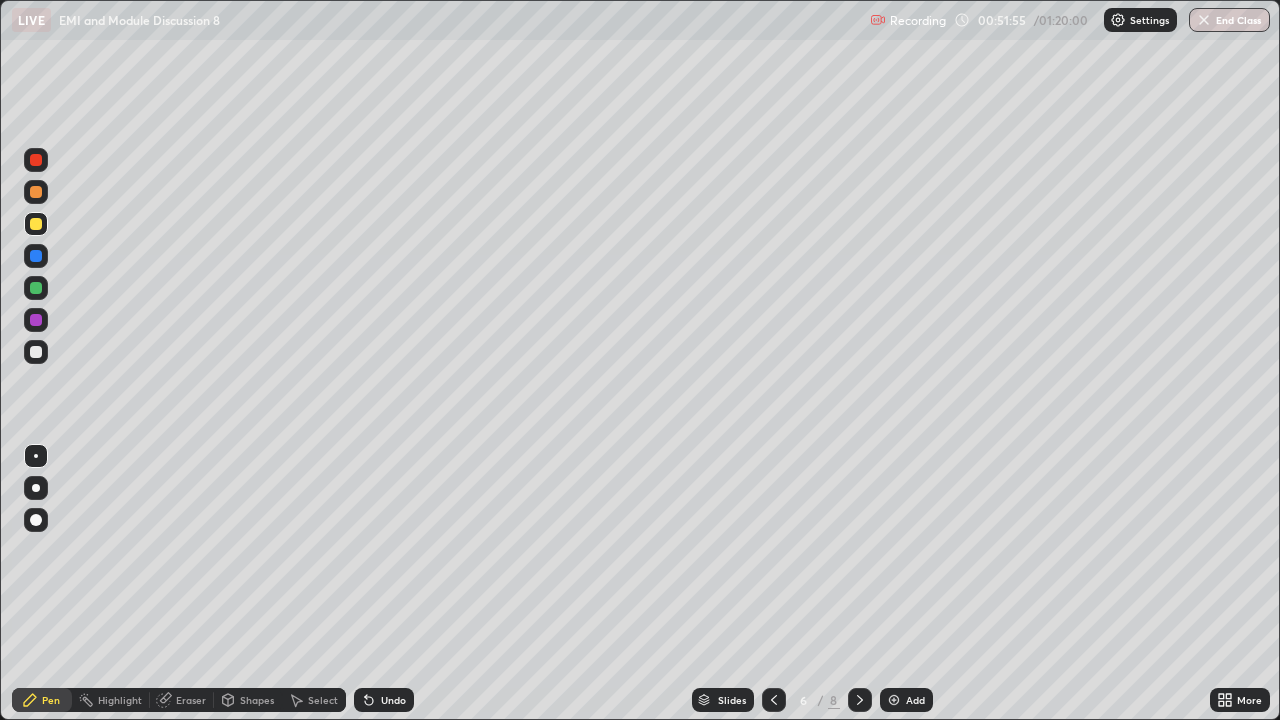 click on "Undo" at bounding box center [393, 700] 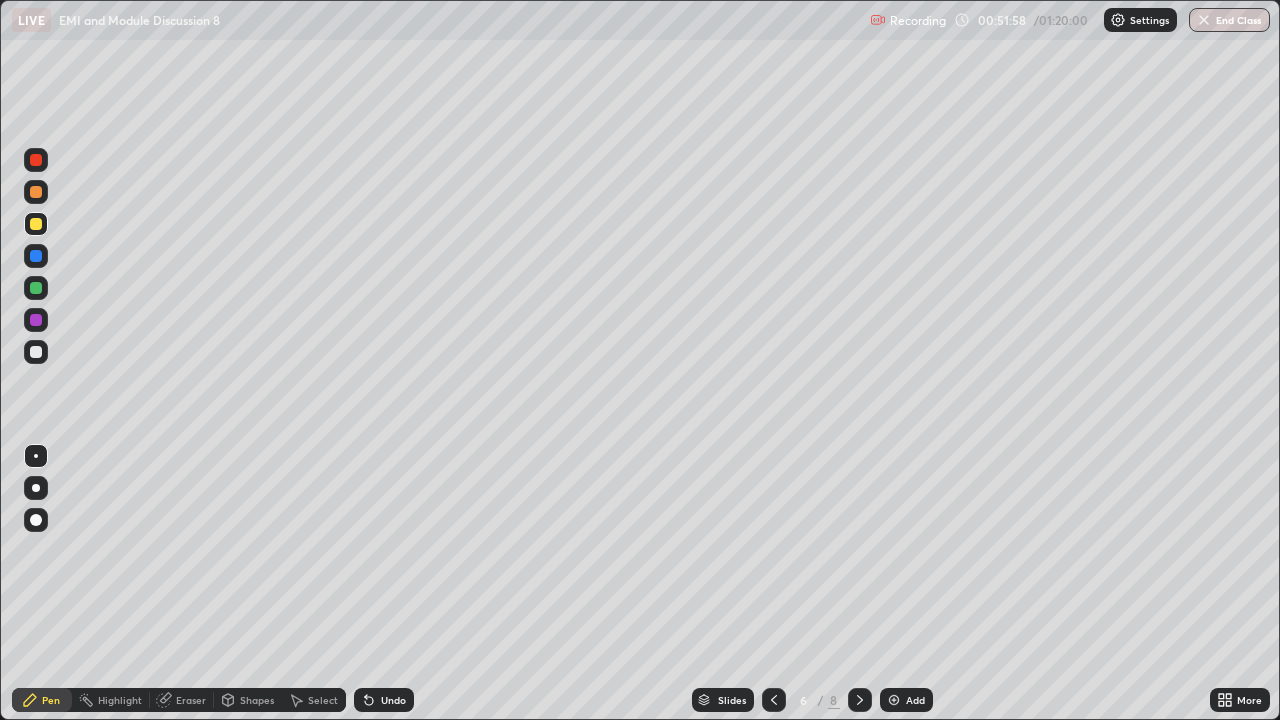 click at bounding box center (36, 352) 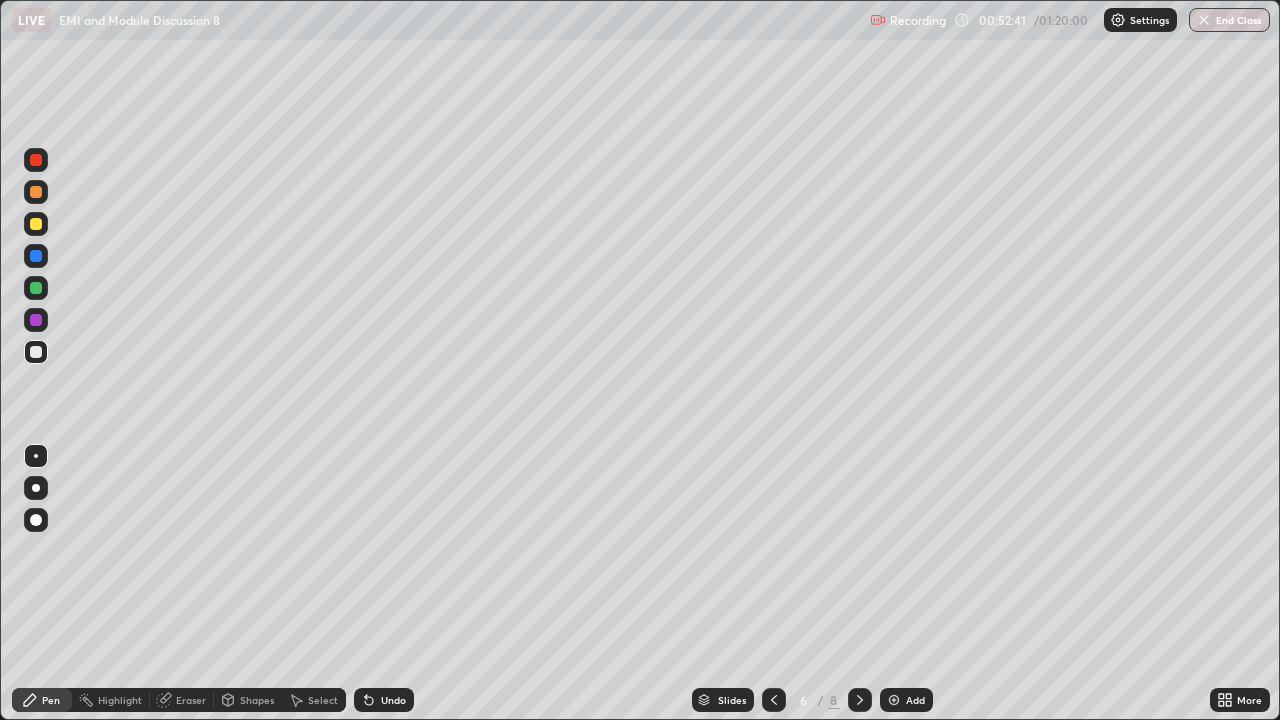 click on "Undo" at bounding box center [393, 700] 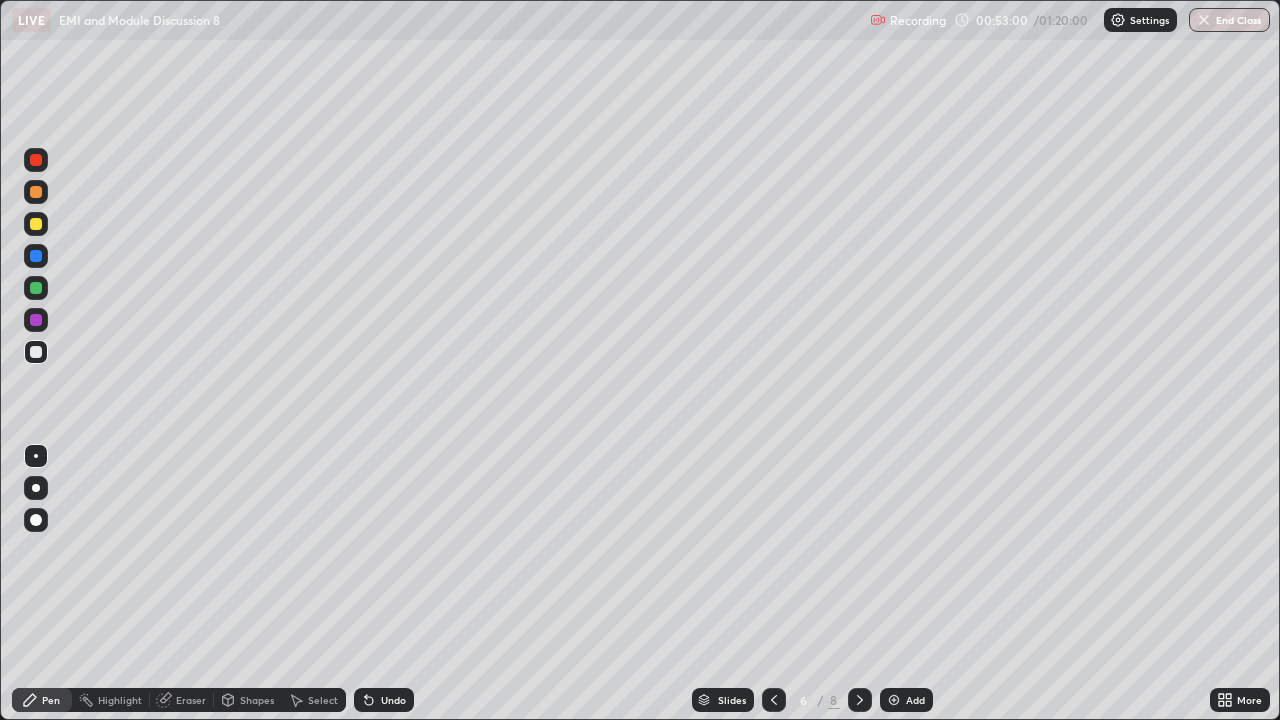 click at bounding box center (36, 288) 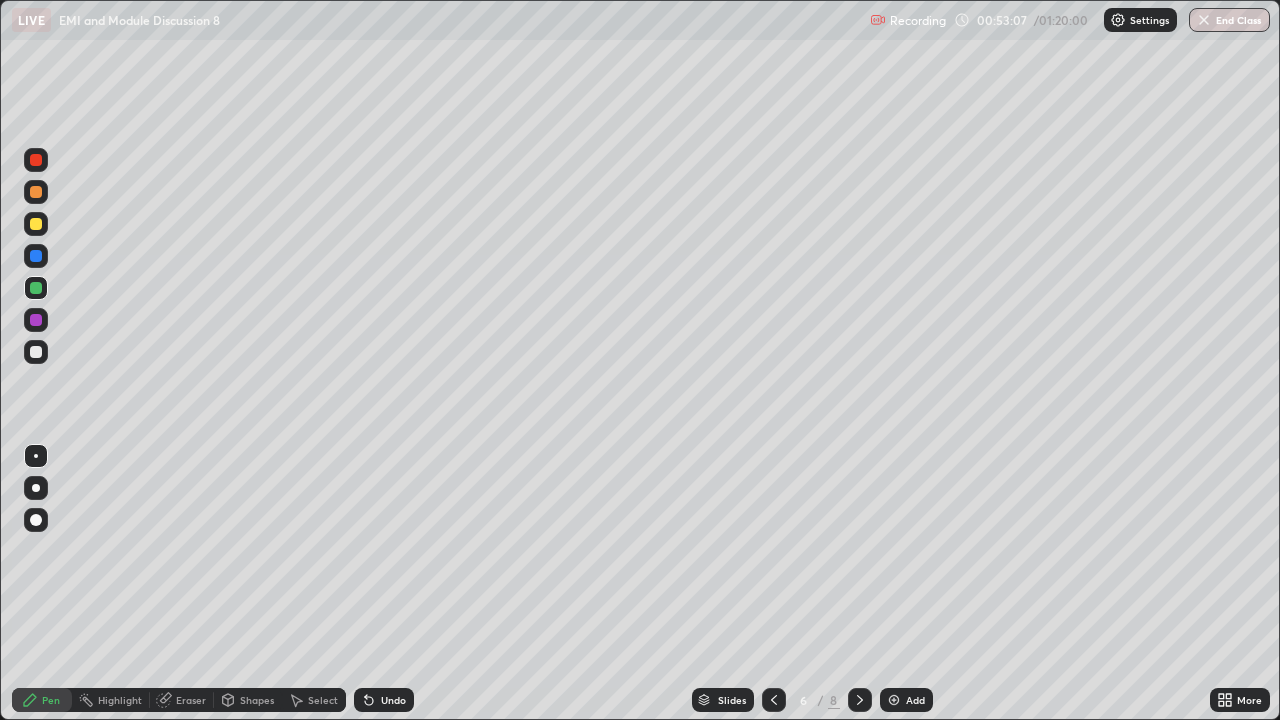 click on "Eraser" at bounding box center [191, 700] 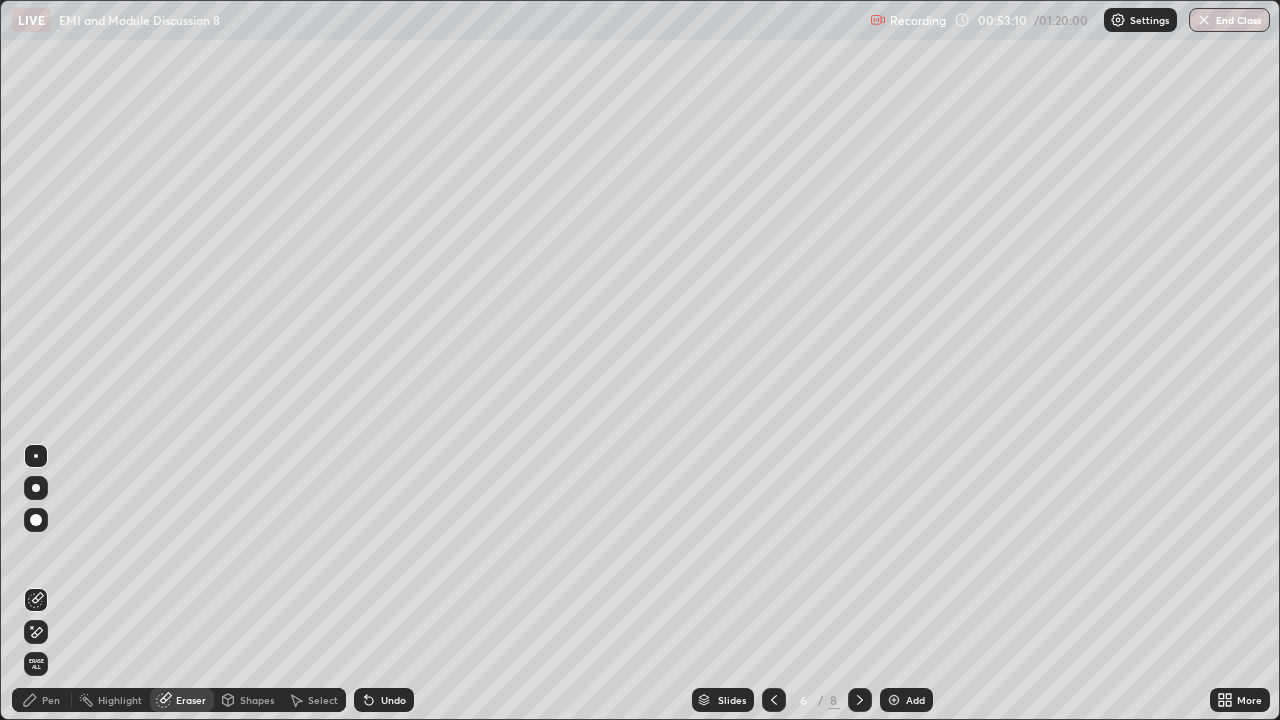 click on "Pen" at bounding box center [51, 700] 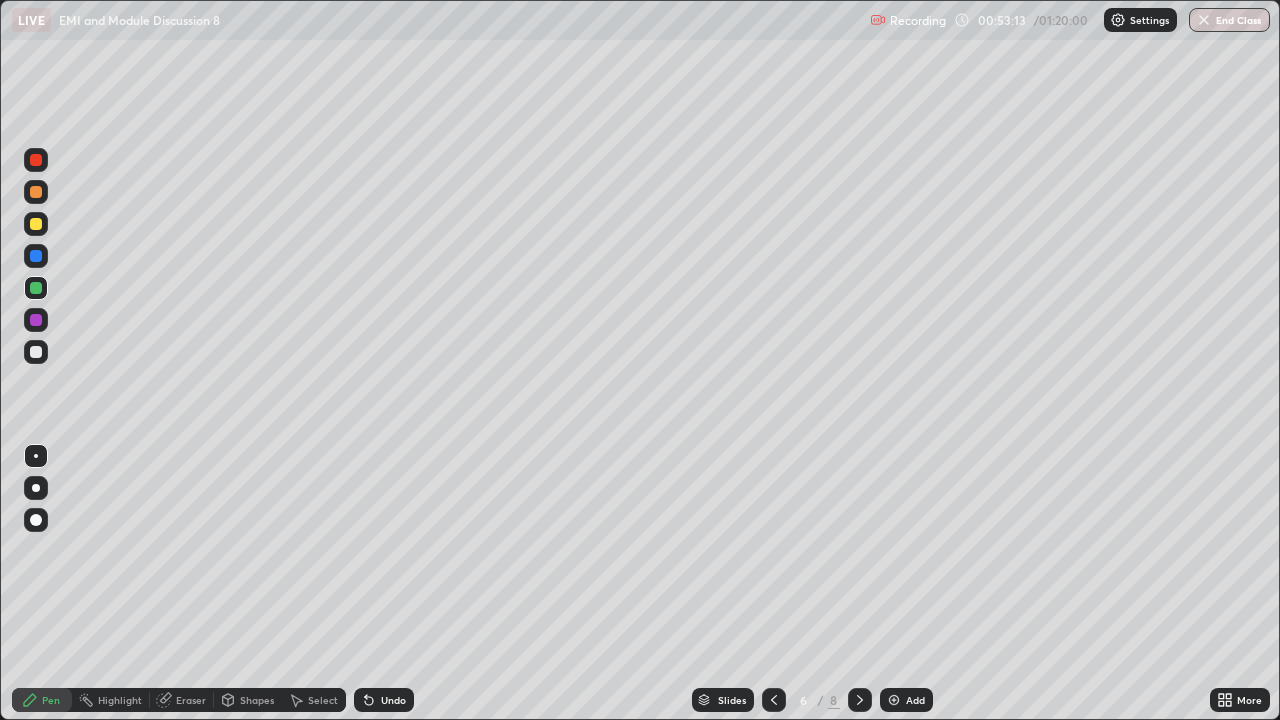 click at bounding box center [36, 352] 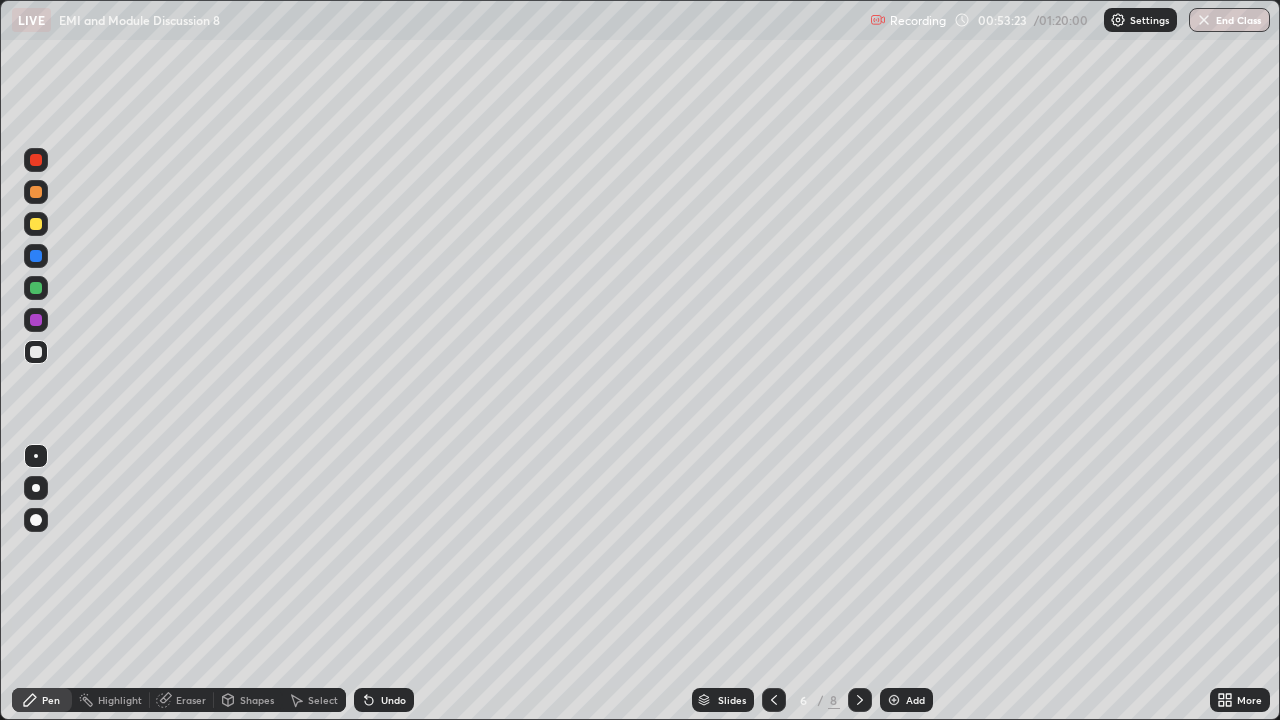 click at bounding box center (36, 288) 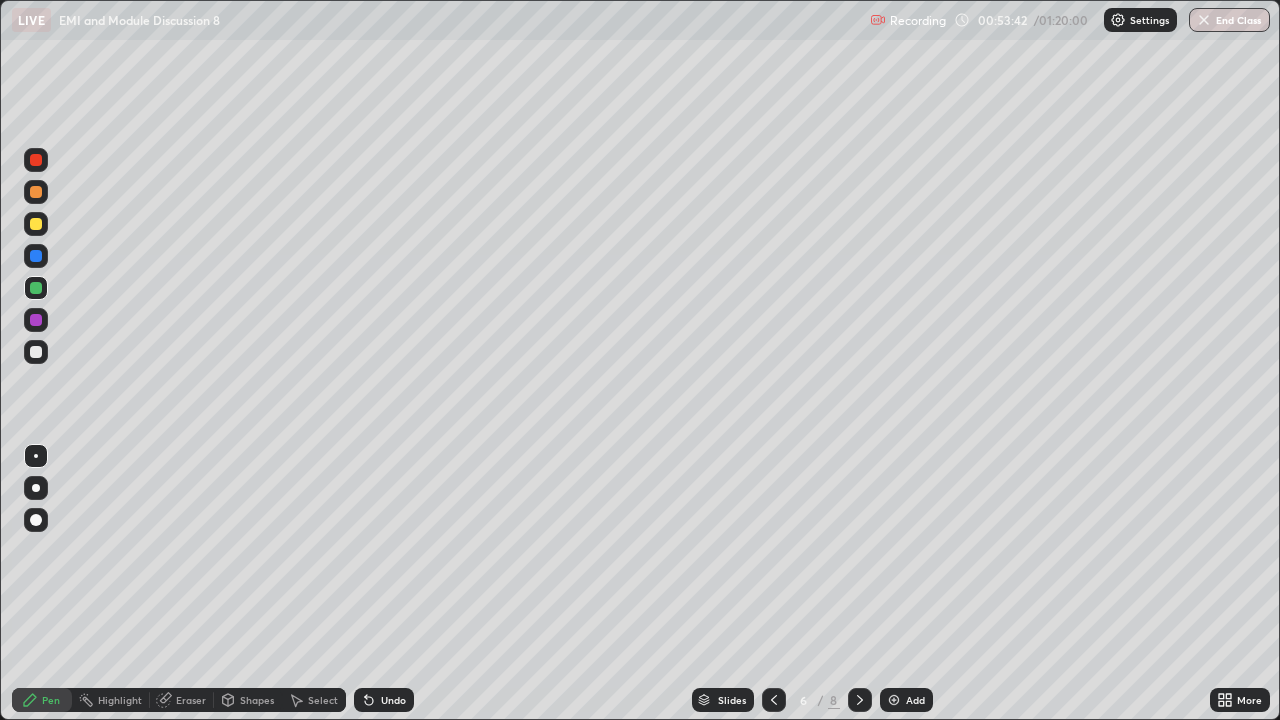 click at bounding box center (36, 352) 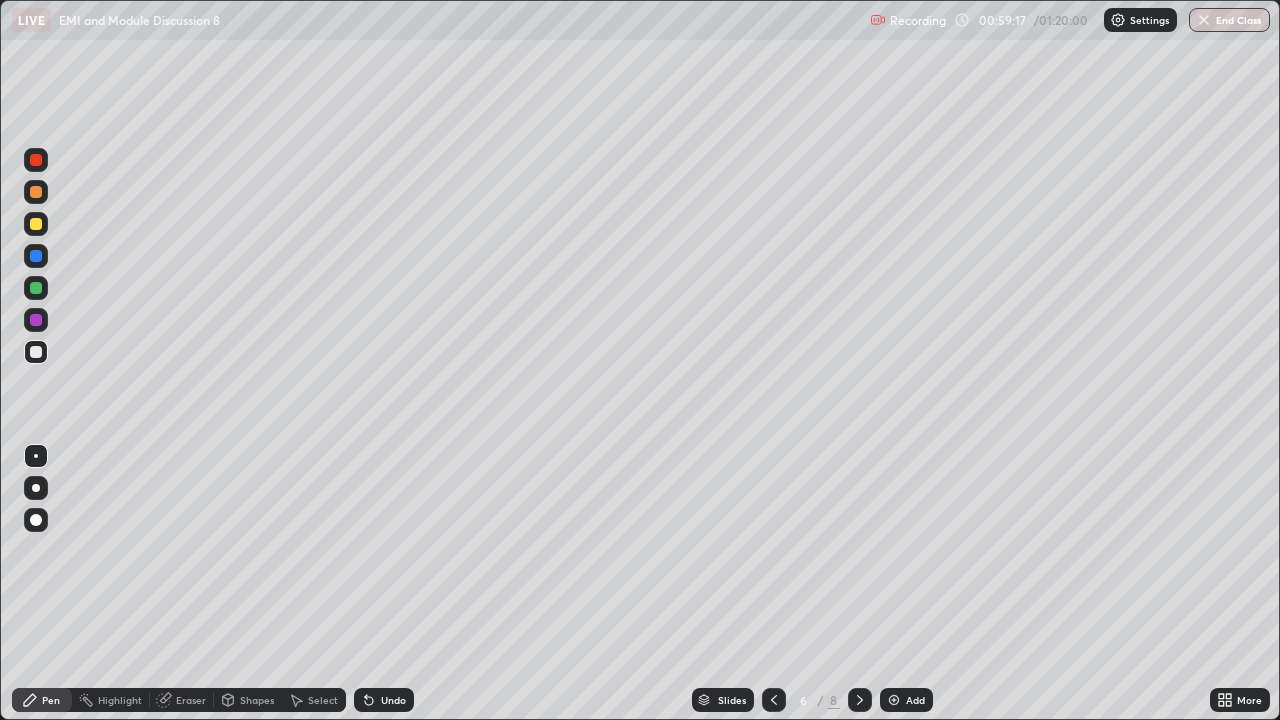 click on "Add" at bounding box center (915, 700) 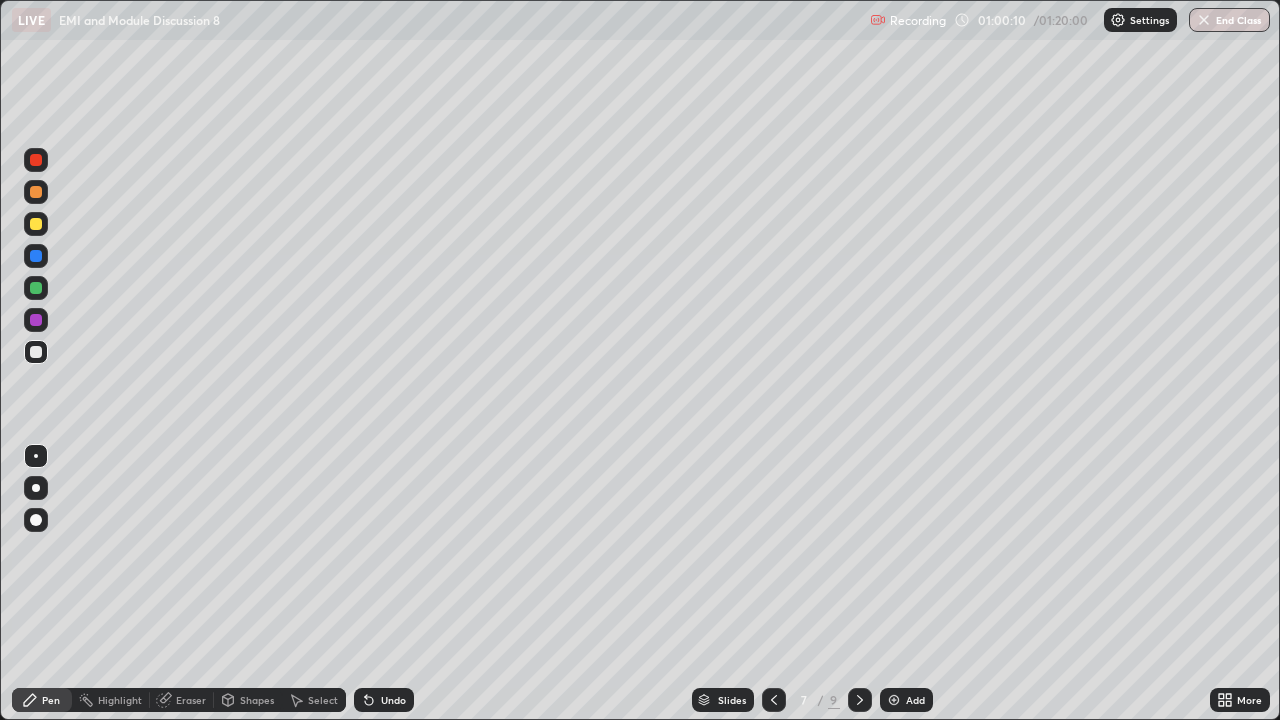 click at bounding box center [36, 224] 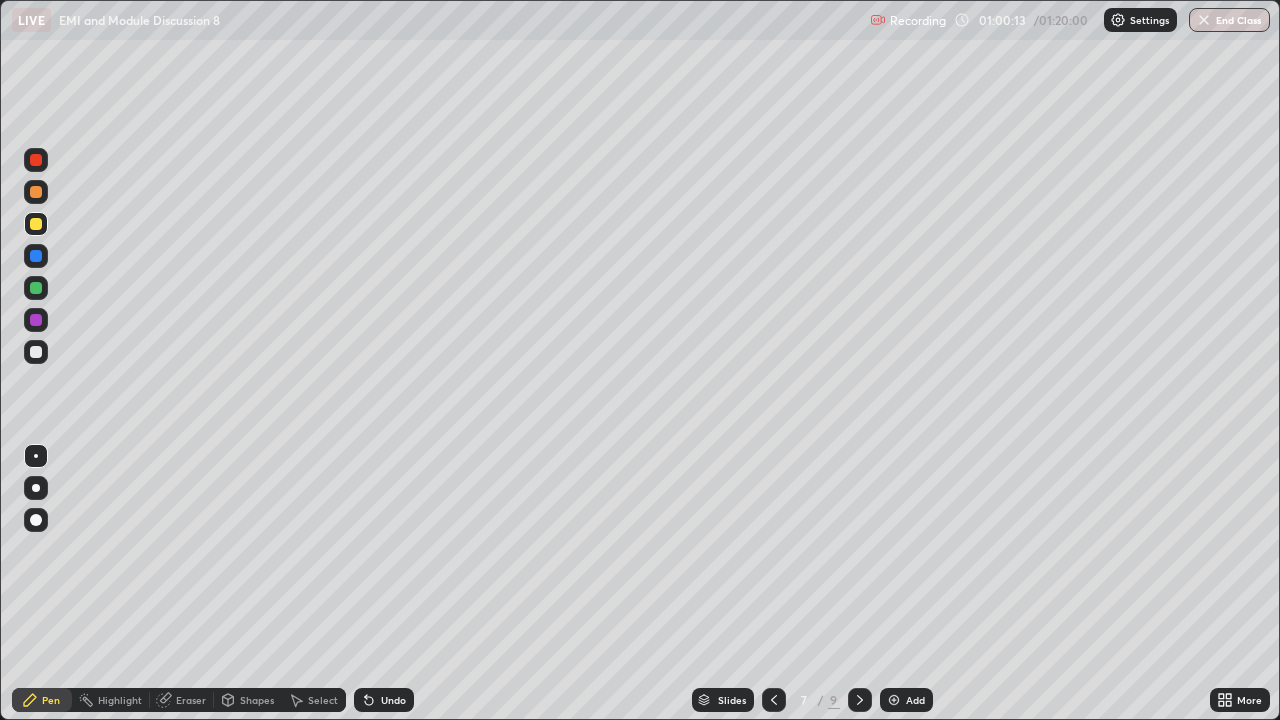 click at bounding box center [36, 192] 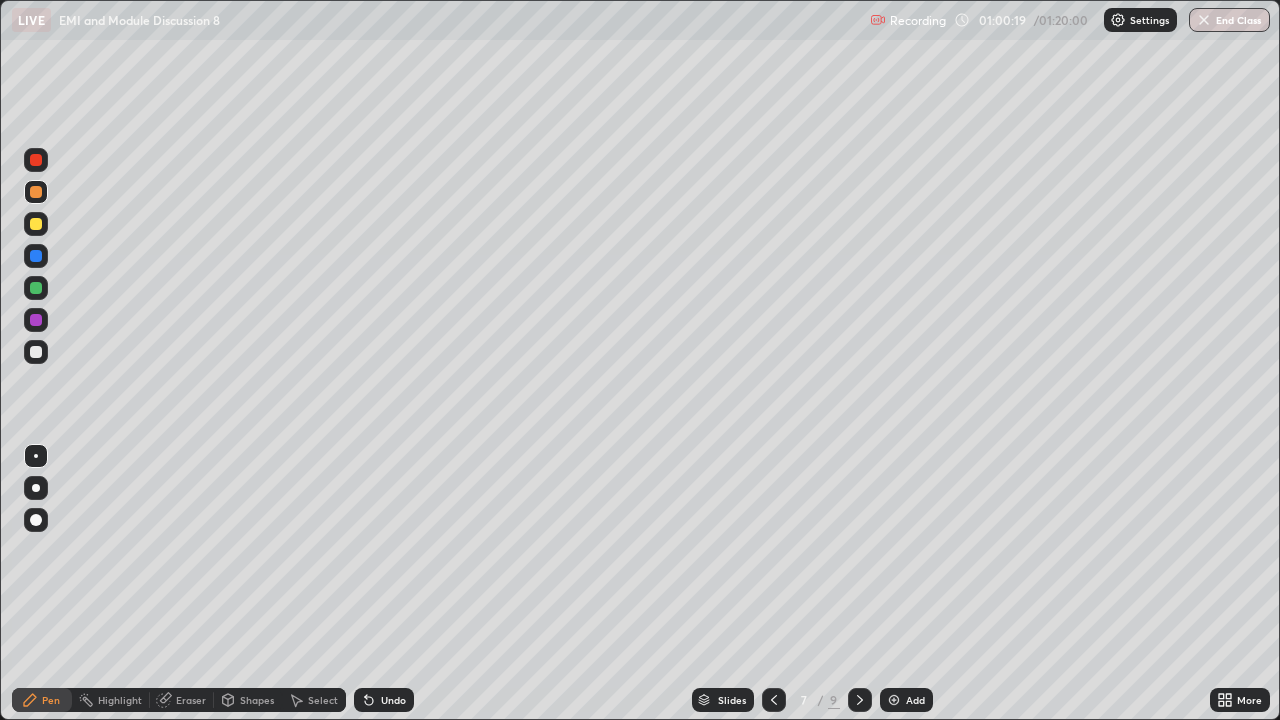 click at bounding box center [36, 224] 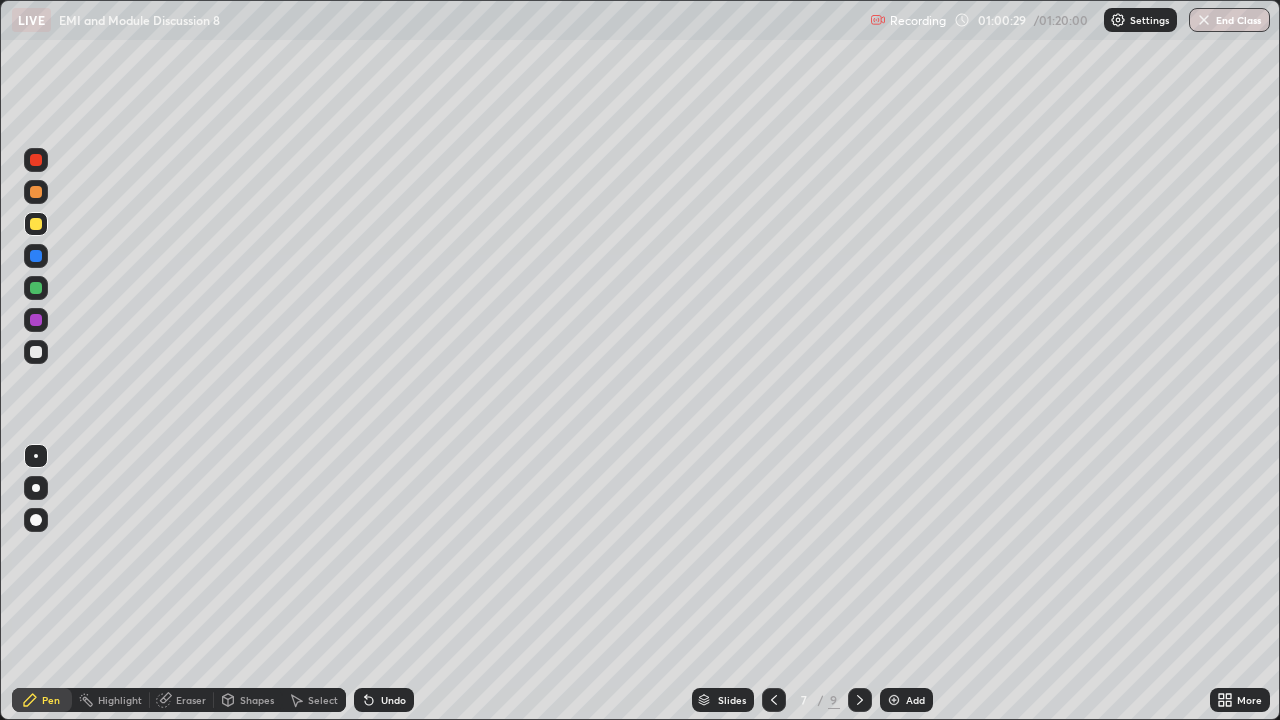 click at bounding box center [36, 352] 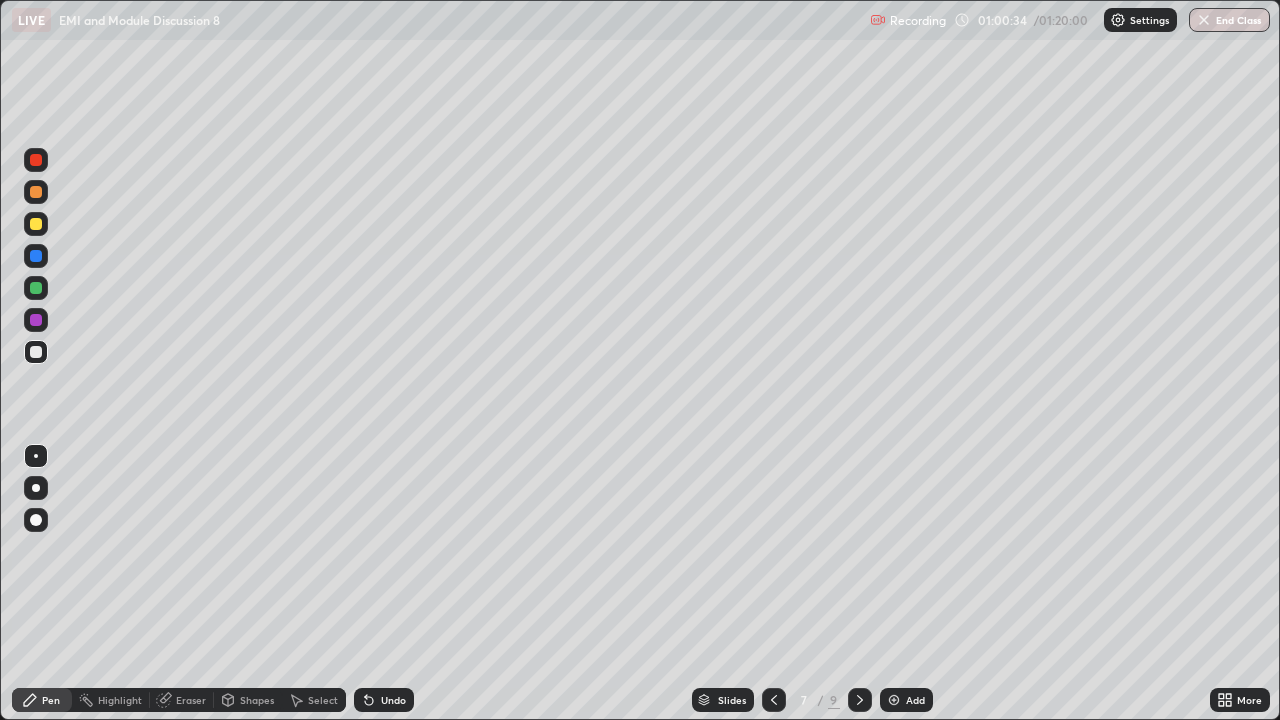 click at bounding box center (36, 352) 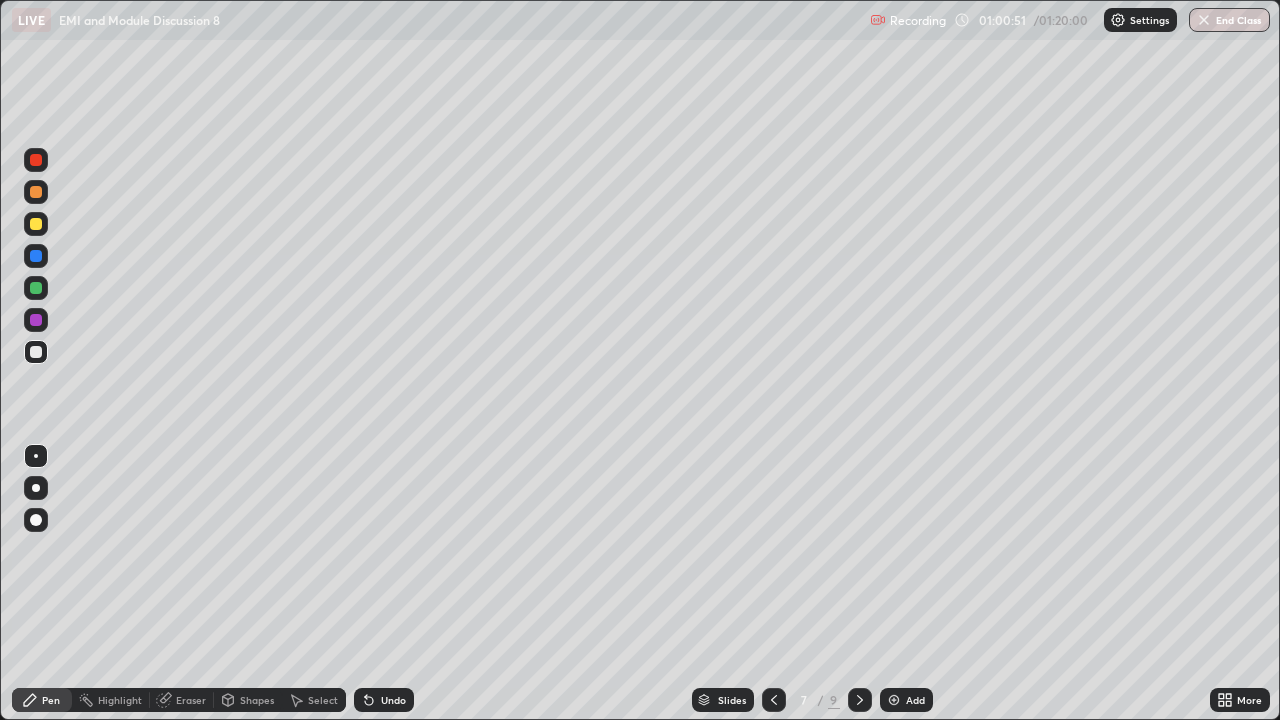 click at bounding box center [36, 224] 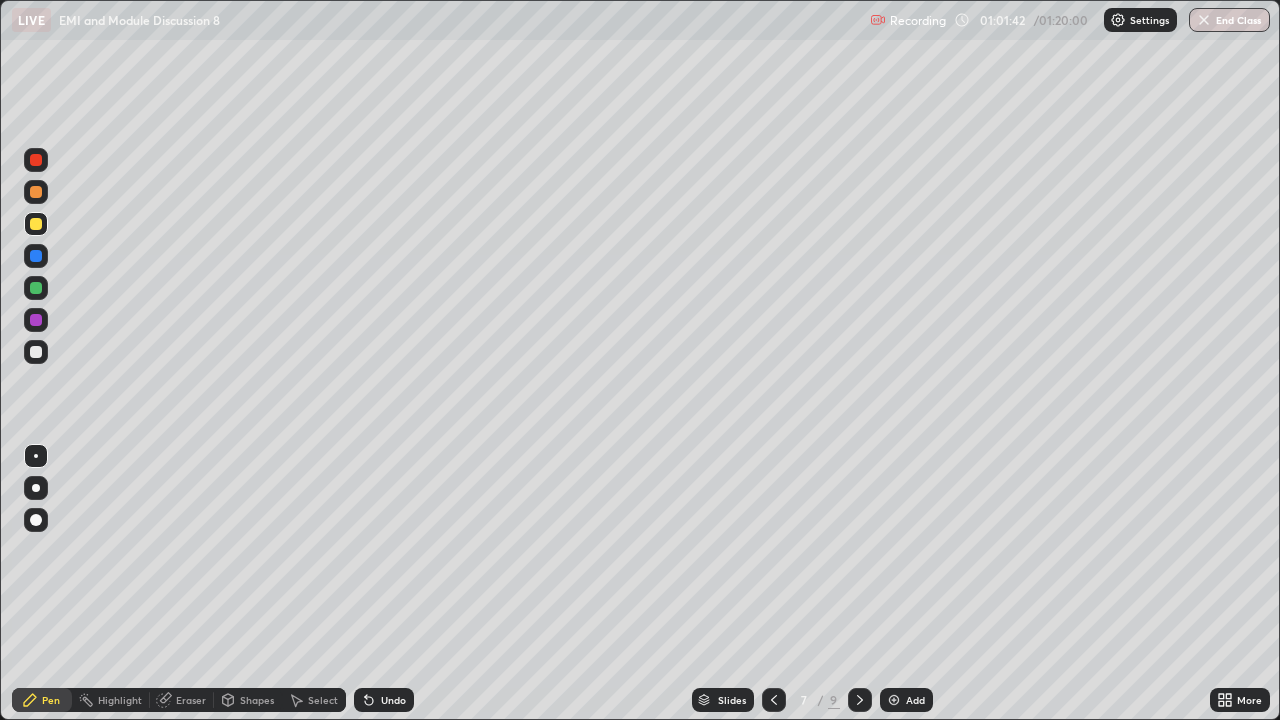 click at bounding box center (36, 288) 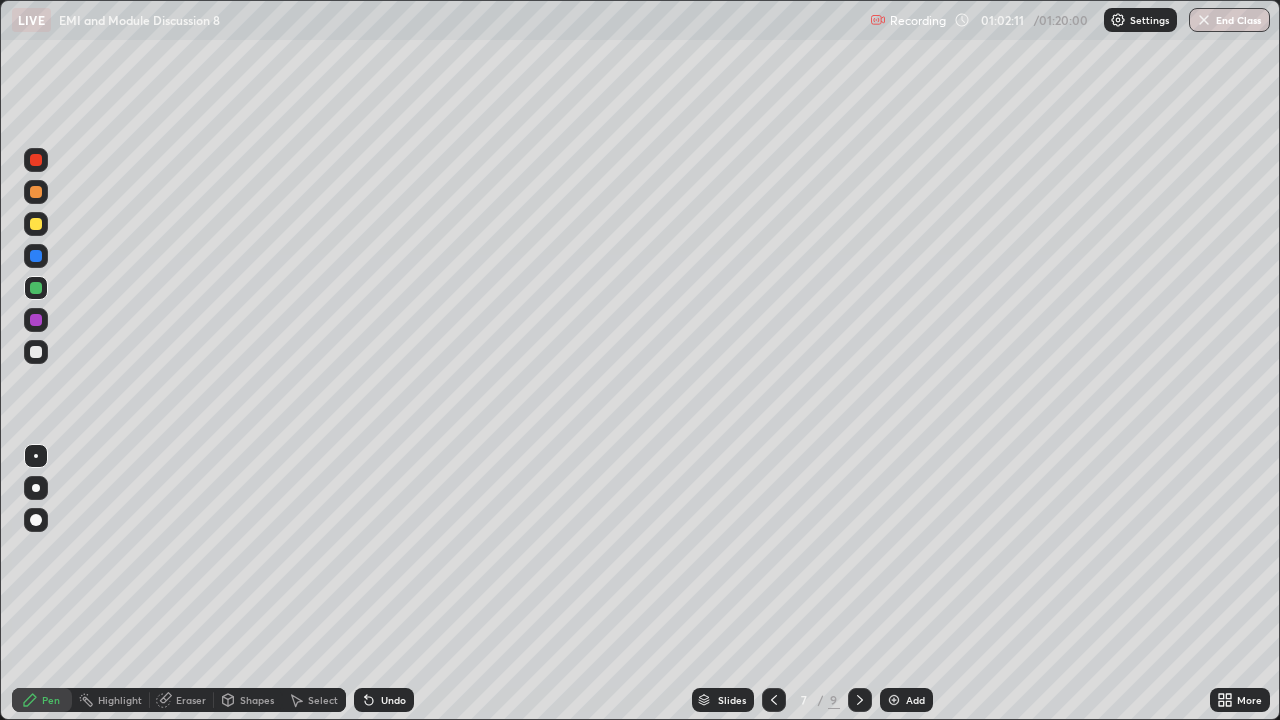 click at bounding box center [36, 352] 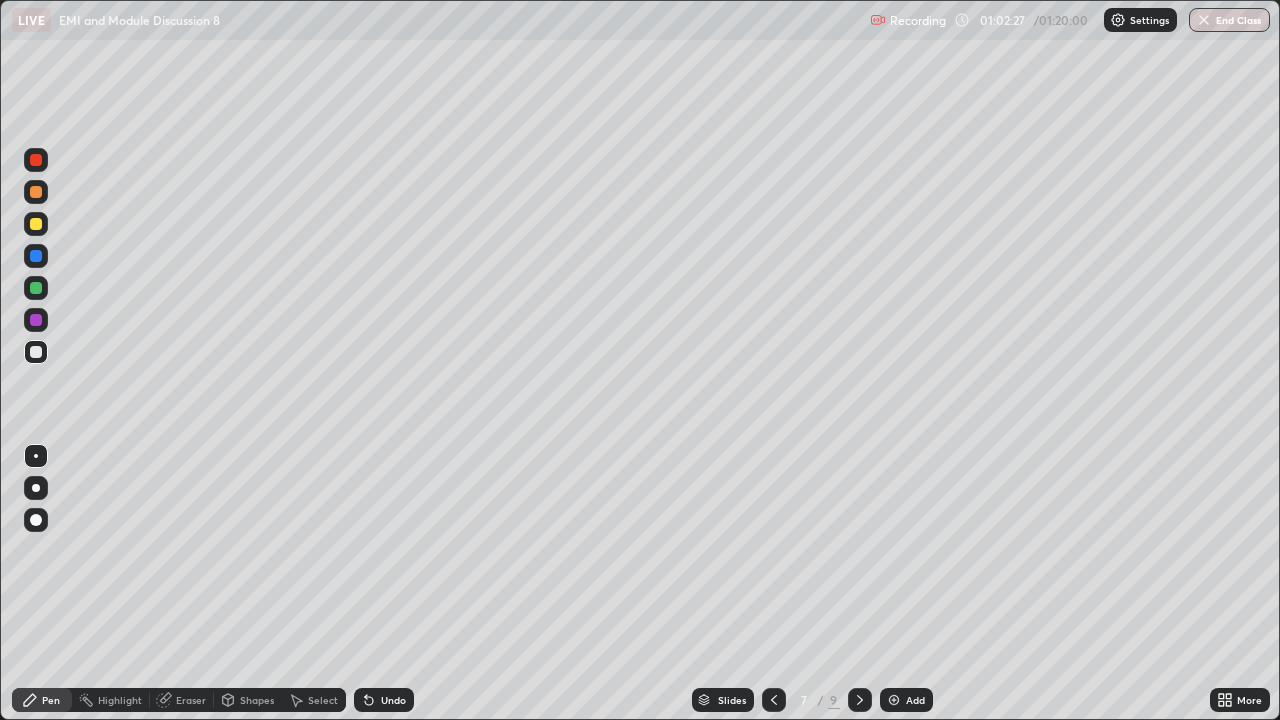 click on "Undo" at bounding box center [393, 700] 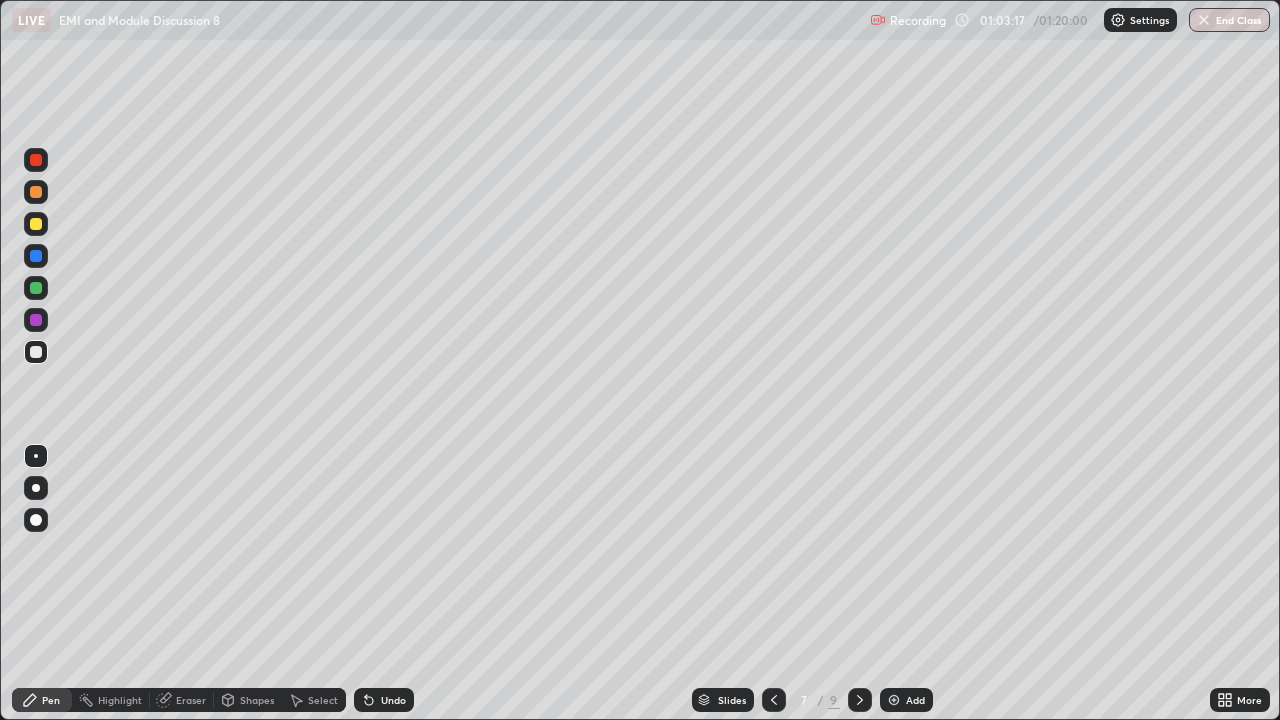 click at bounding box center (36, 192) 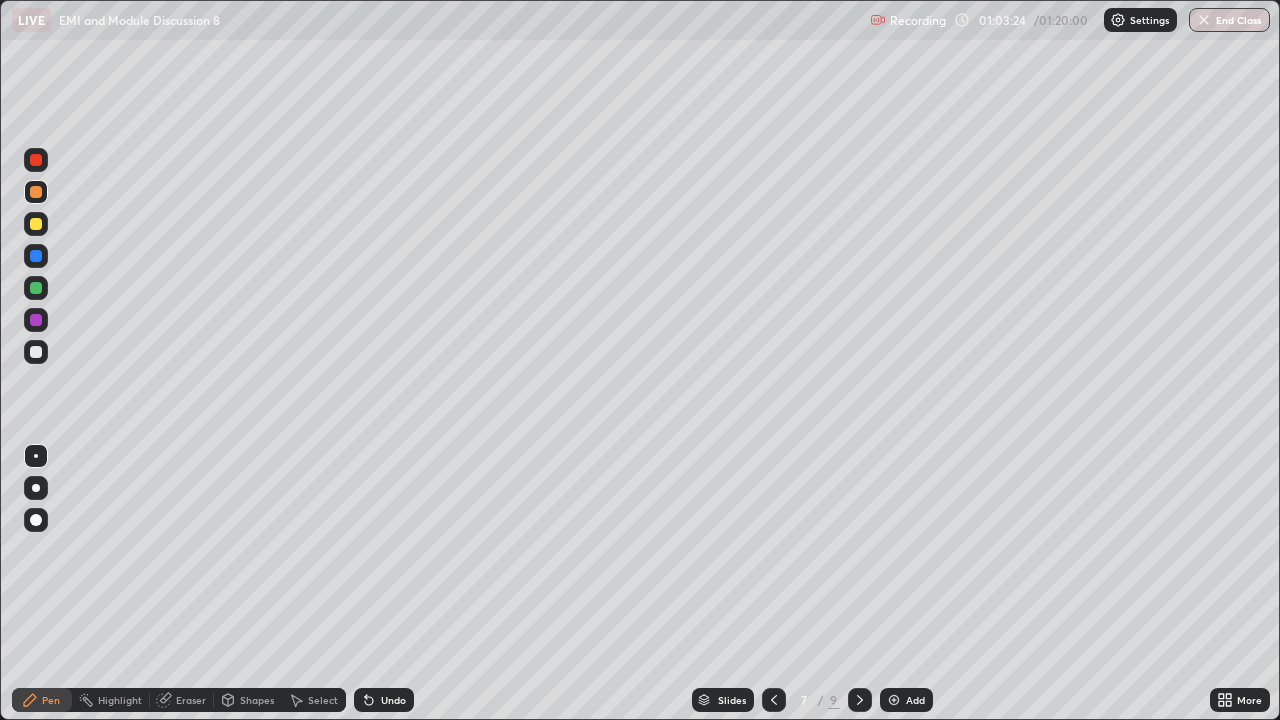 click on "Undo" at bounding box center [393, 700] 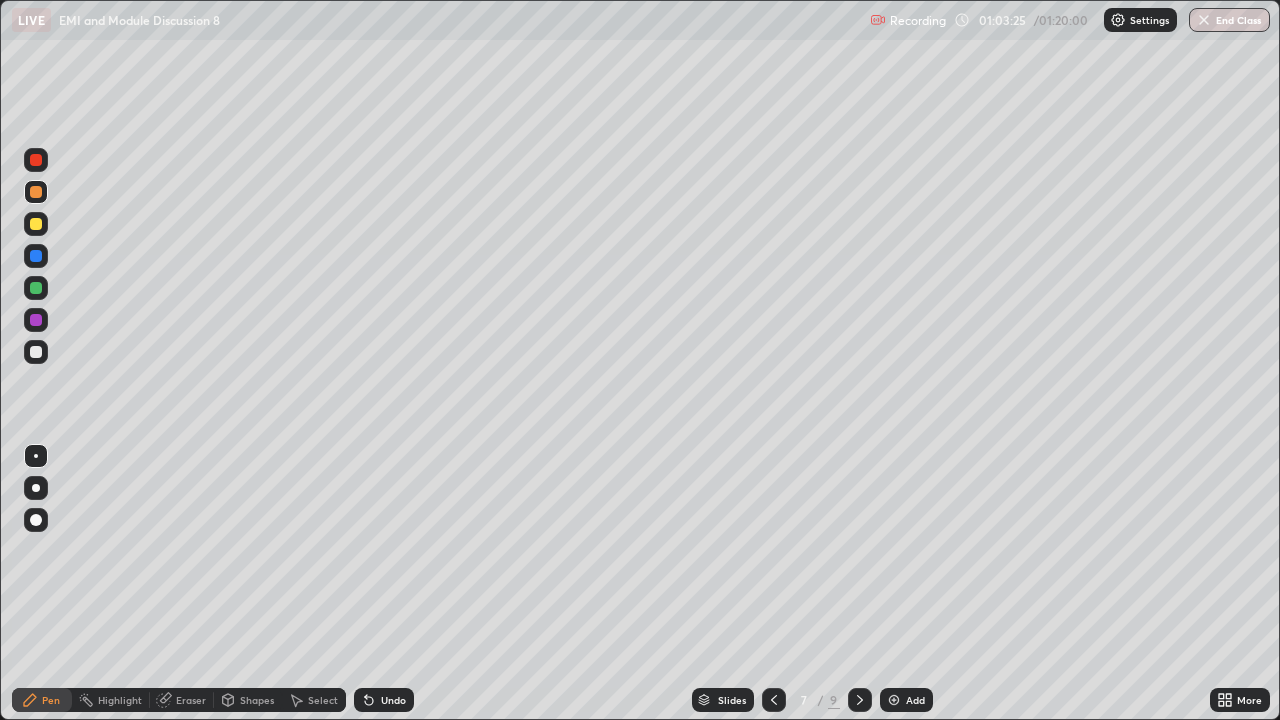 click on "Undo" at bounding box center [393, 700] 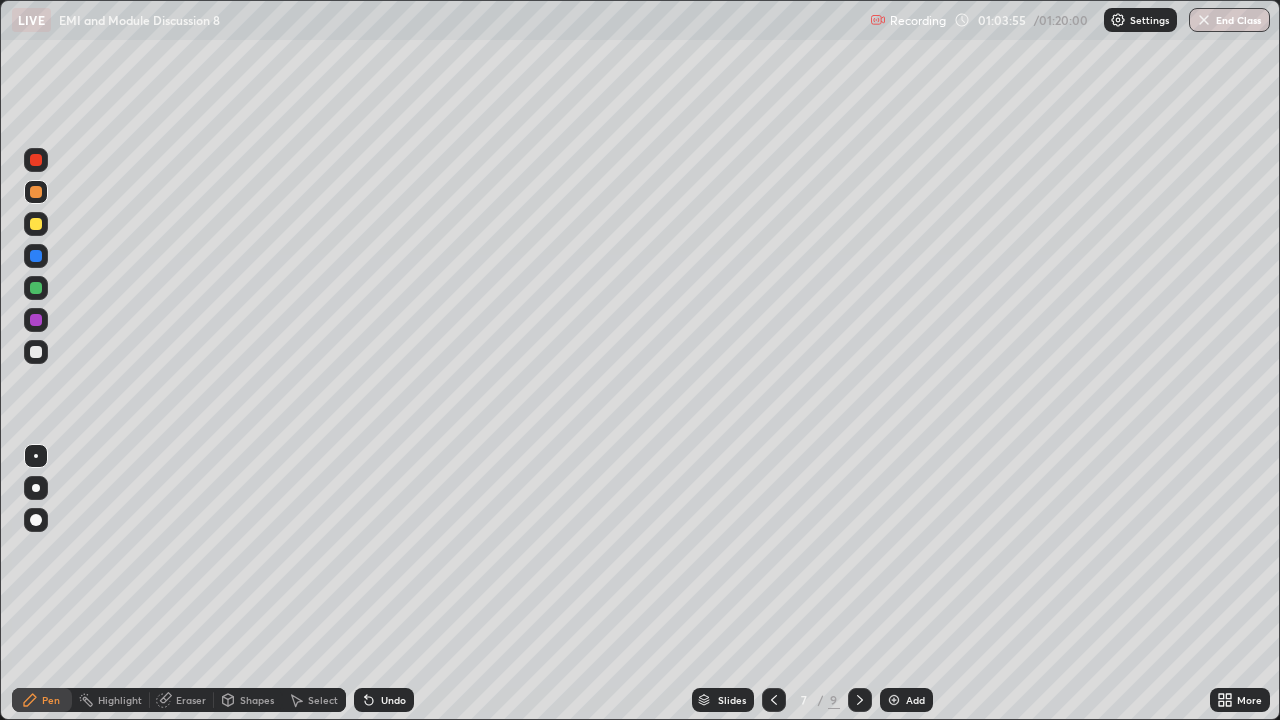 click on "Undo" at bounding box center [393, 700] 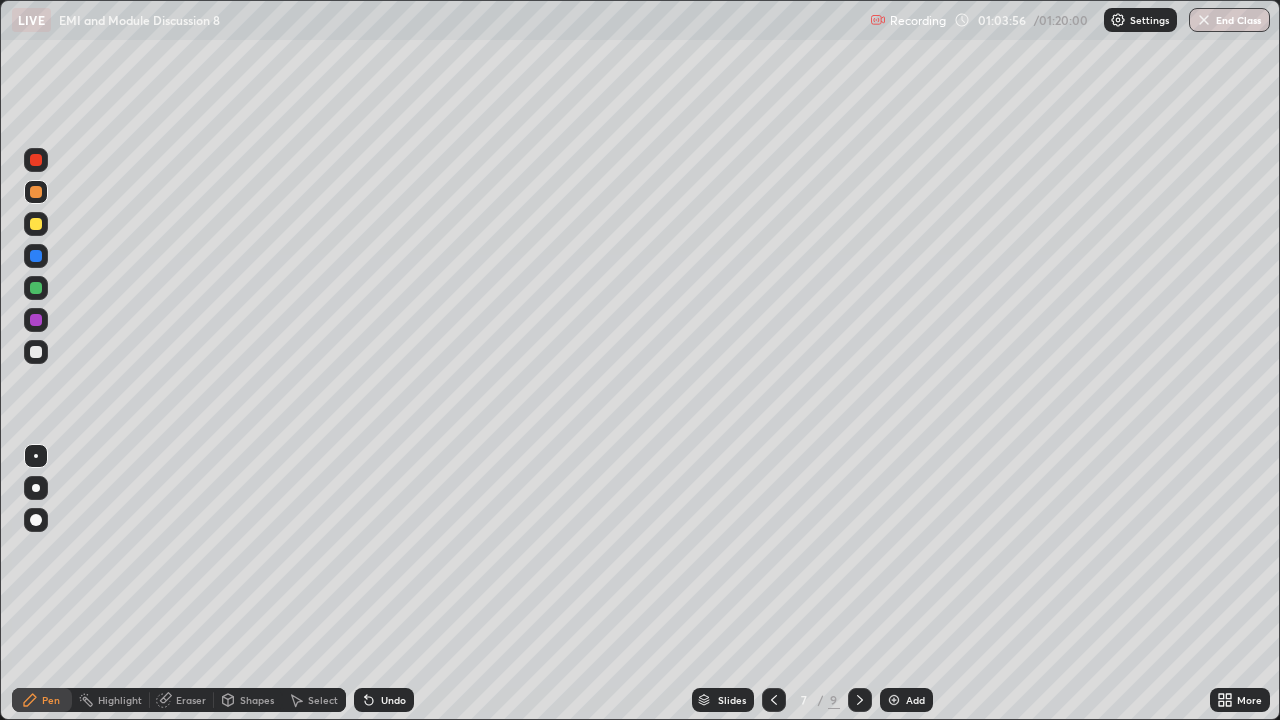click on "Undo" at bounding box center (393, 700) 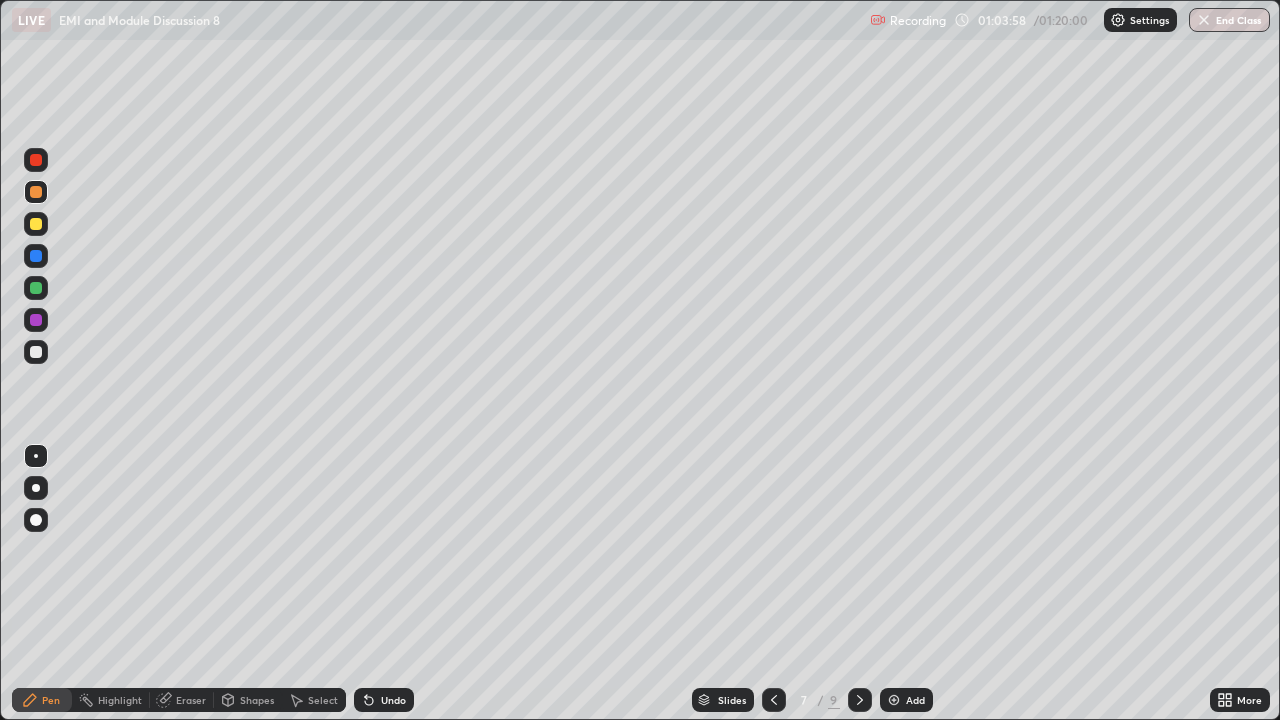 click at bounding box center (36, 352) 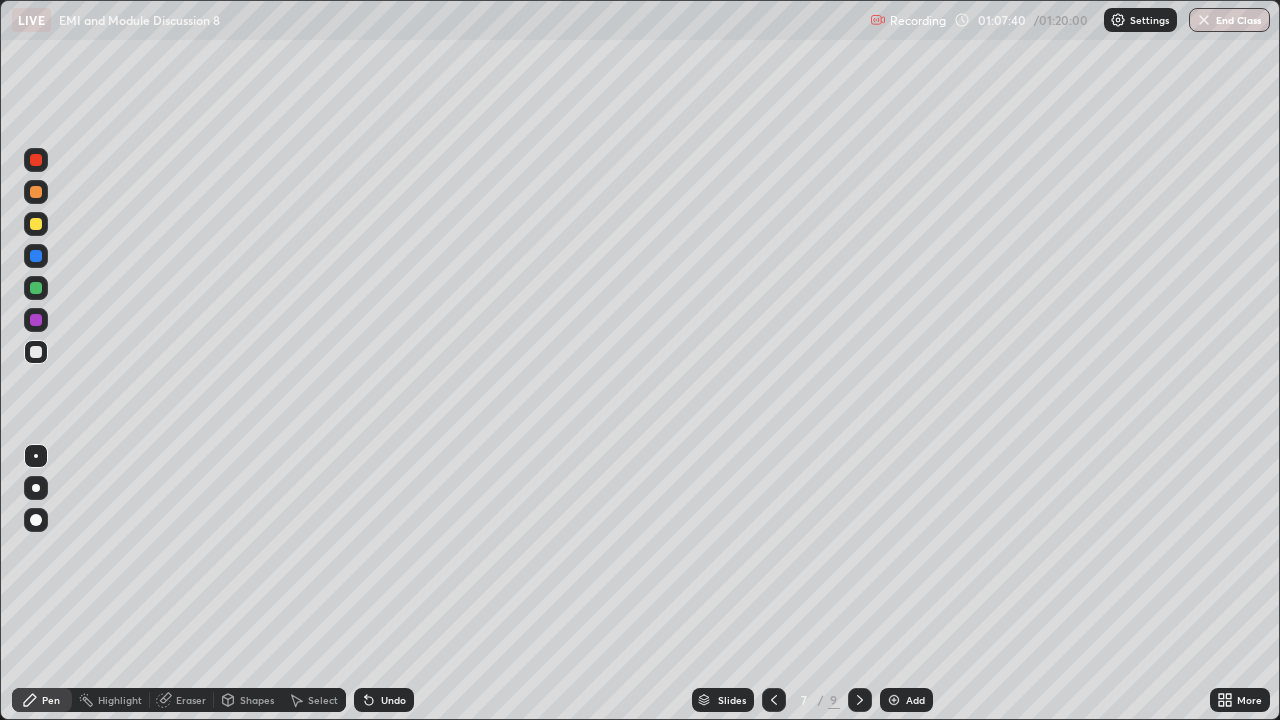 click on "Add" at bounding box center [906, 700] 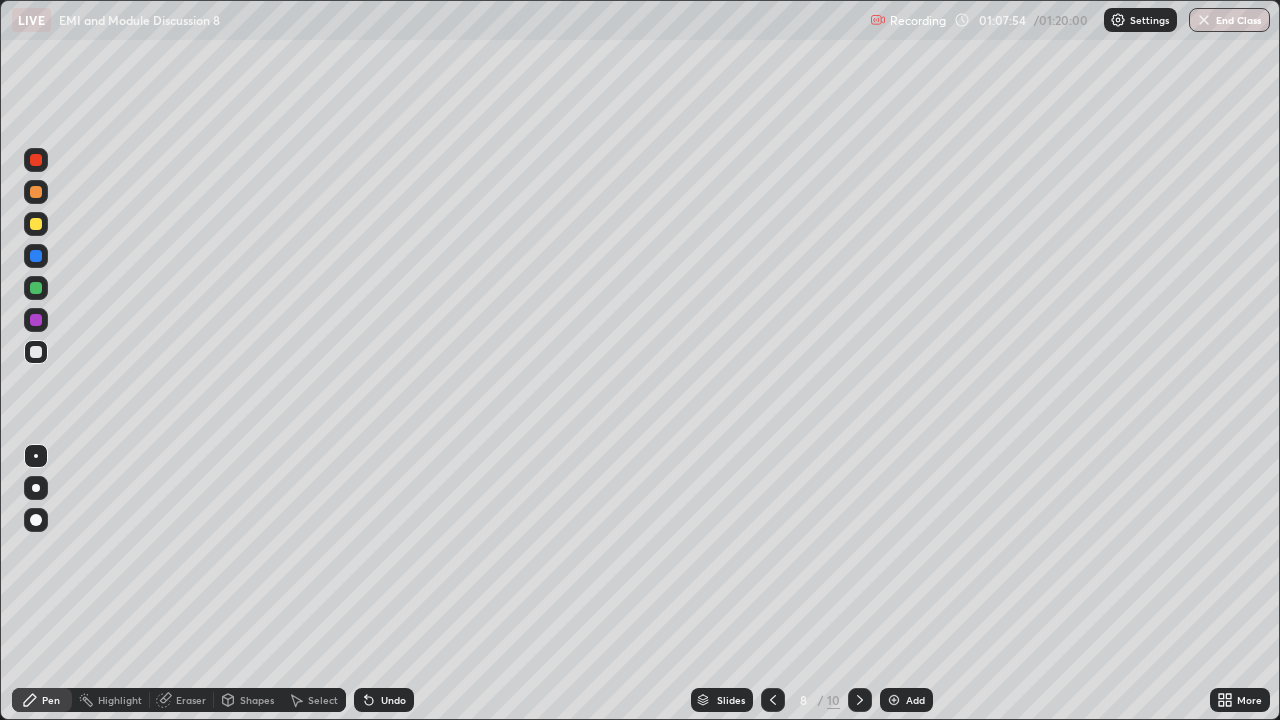 click at bounding box center (36, 192) 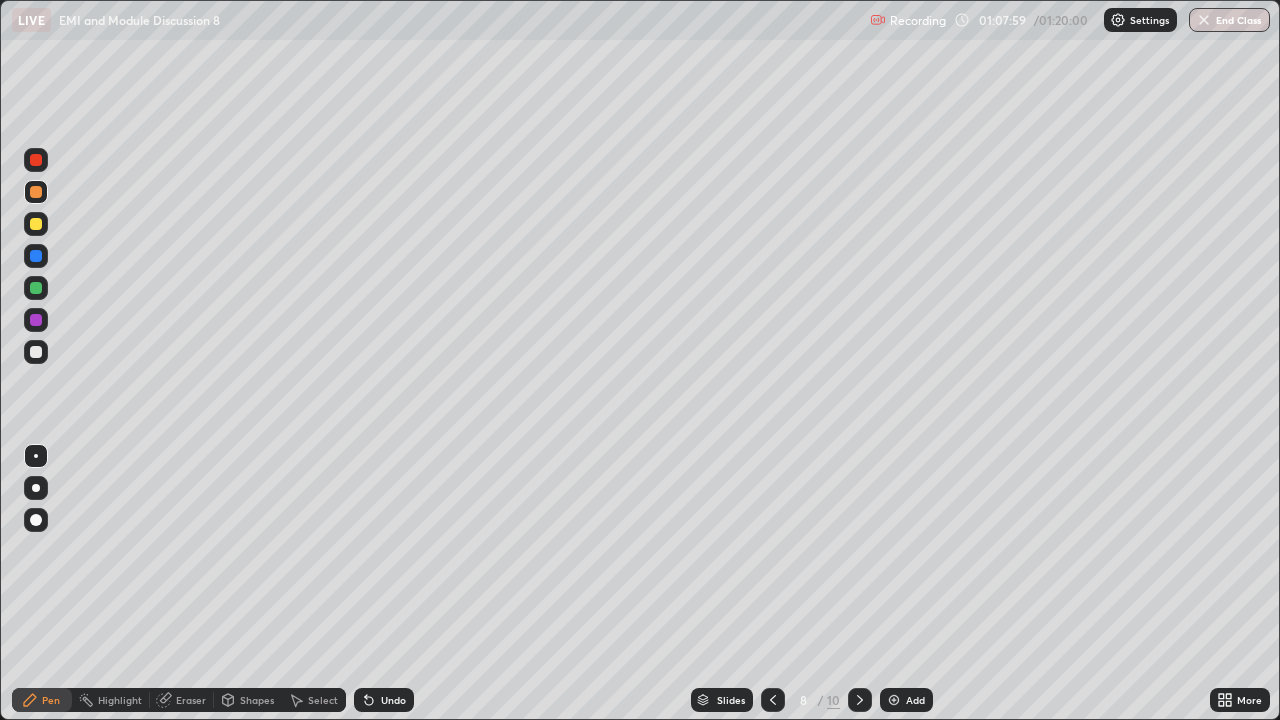 click at bounding box center [36, 288] 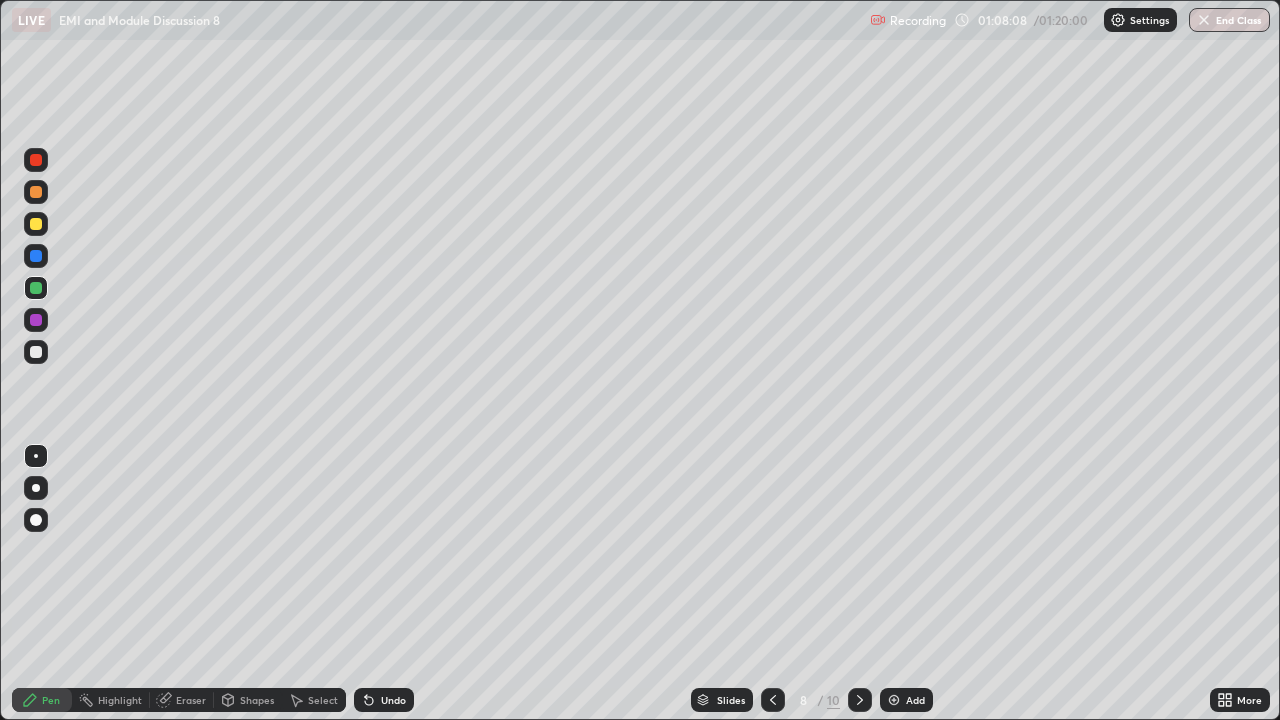 click at bounding box center [36, 352] 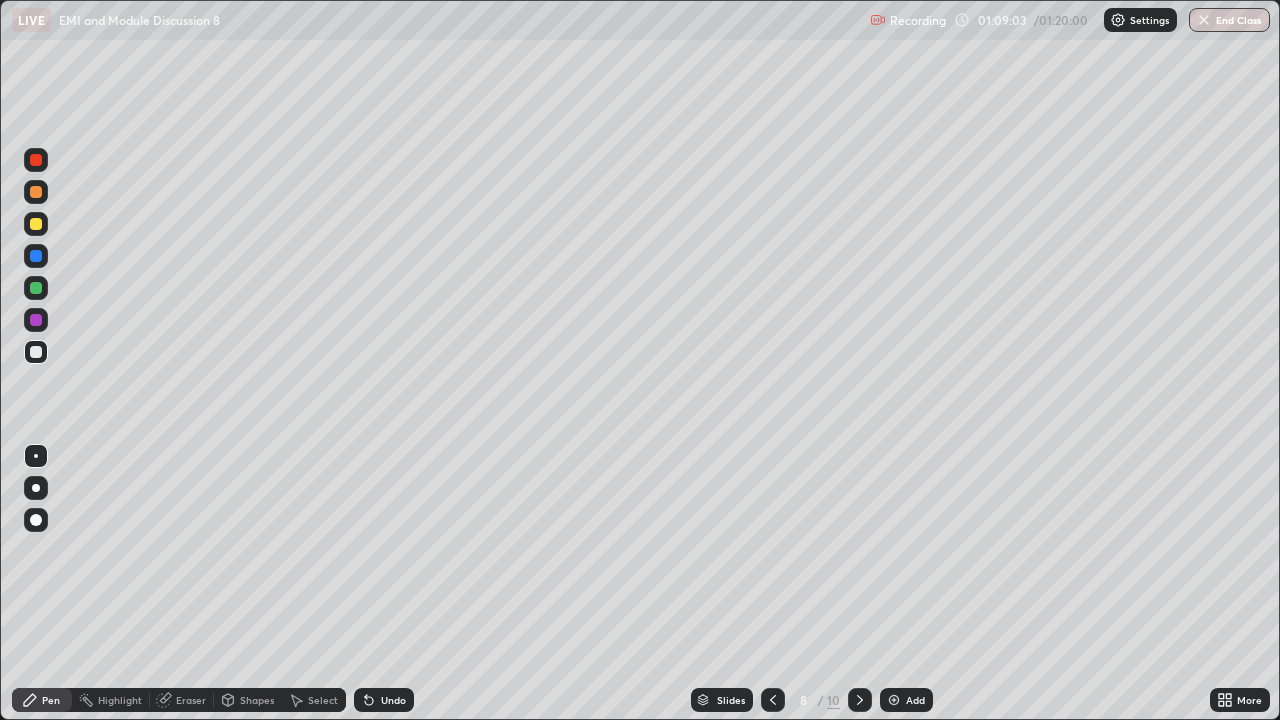 click on "Undo" at bounding box center [393, 700] 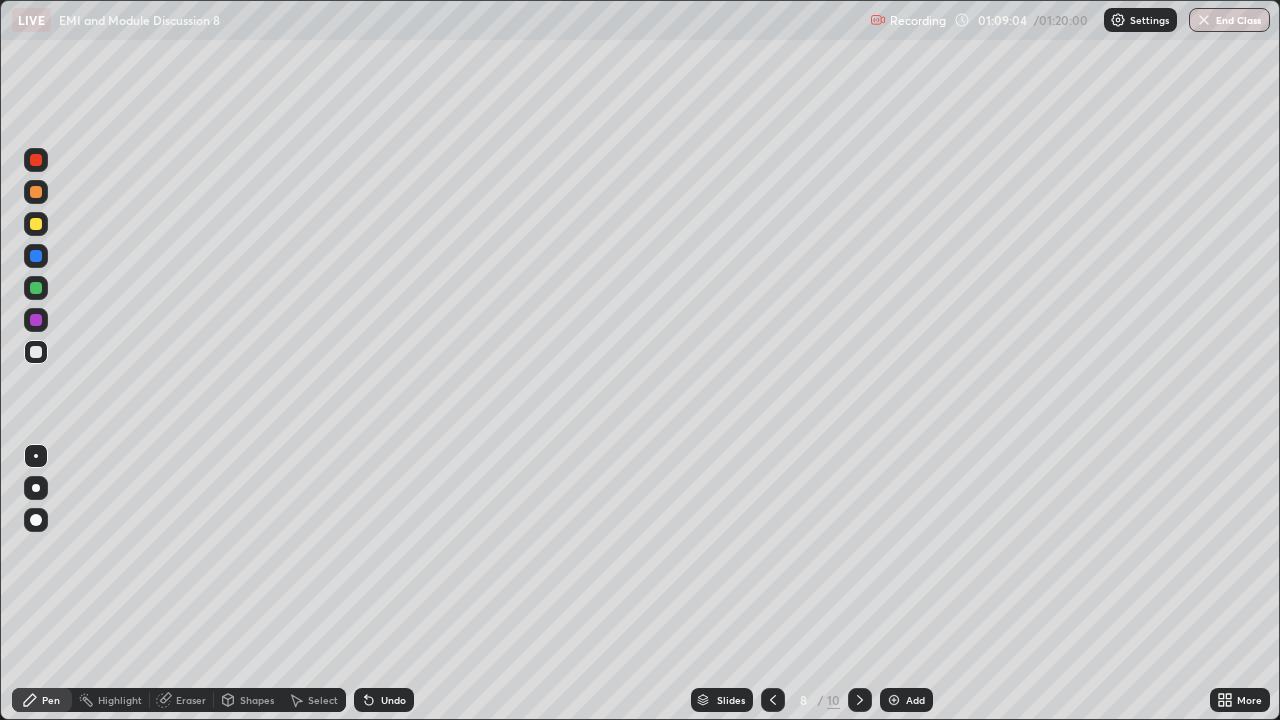 click on "Undo" at bounding box center (393, 700) 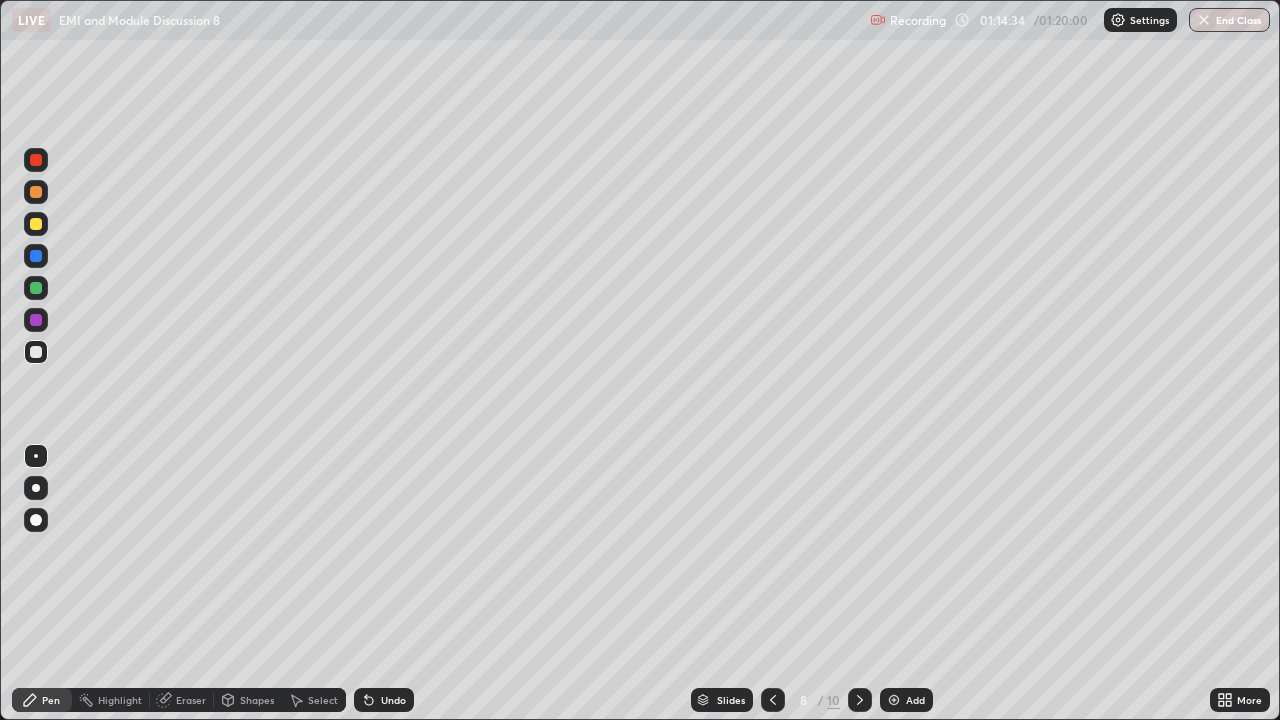 click on "Add" at bounding box center (915, 700) 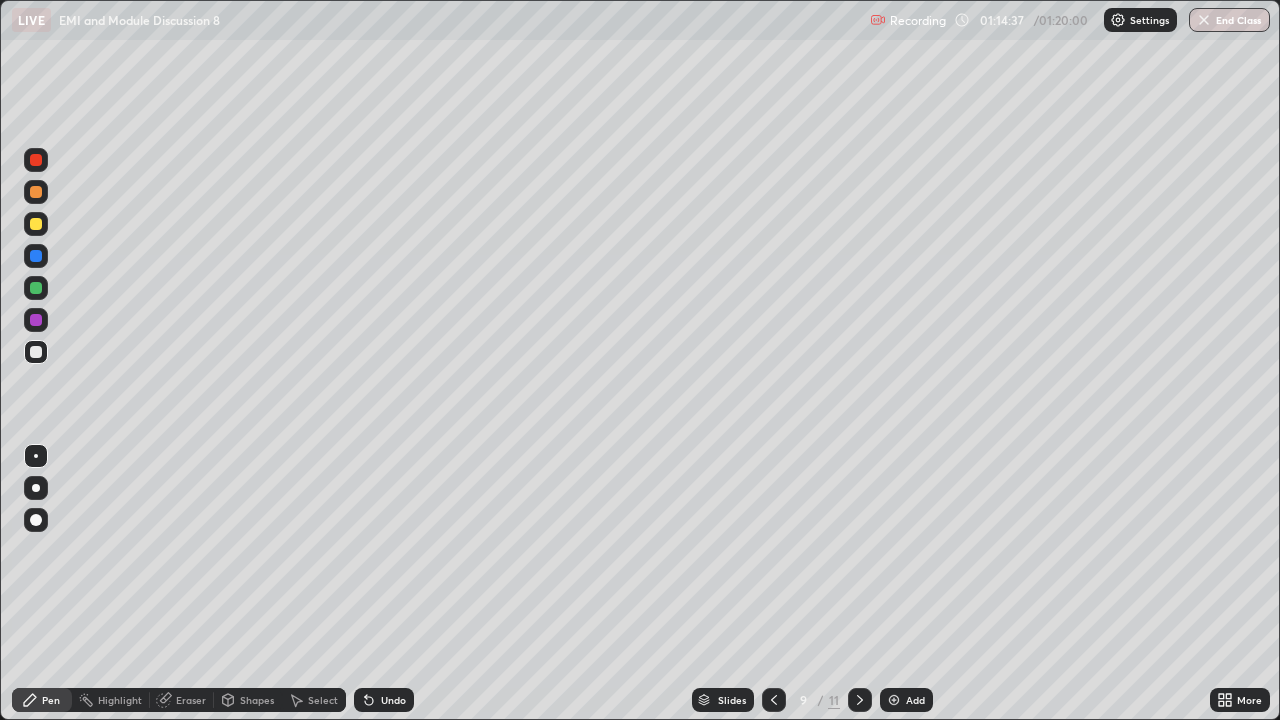 click at bounding box center (36, 224) 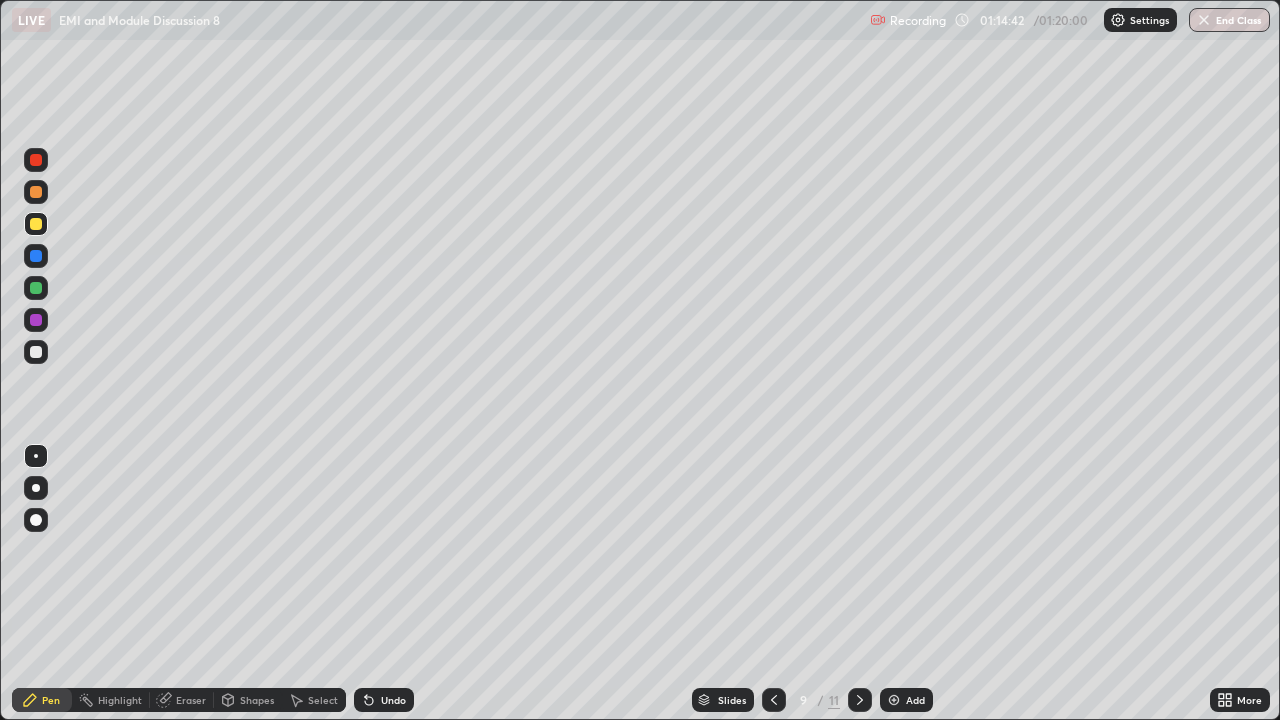 click on "Undo" at bounding box center (393, 700) 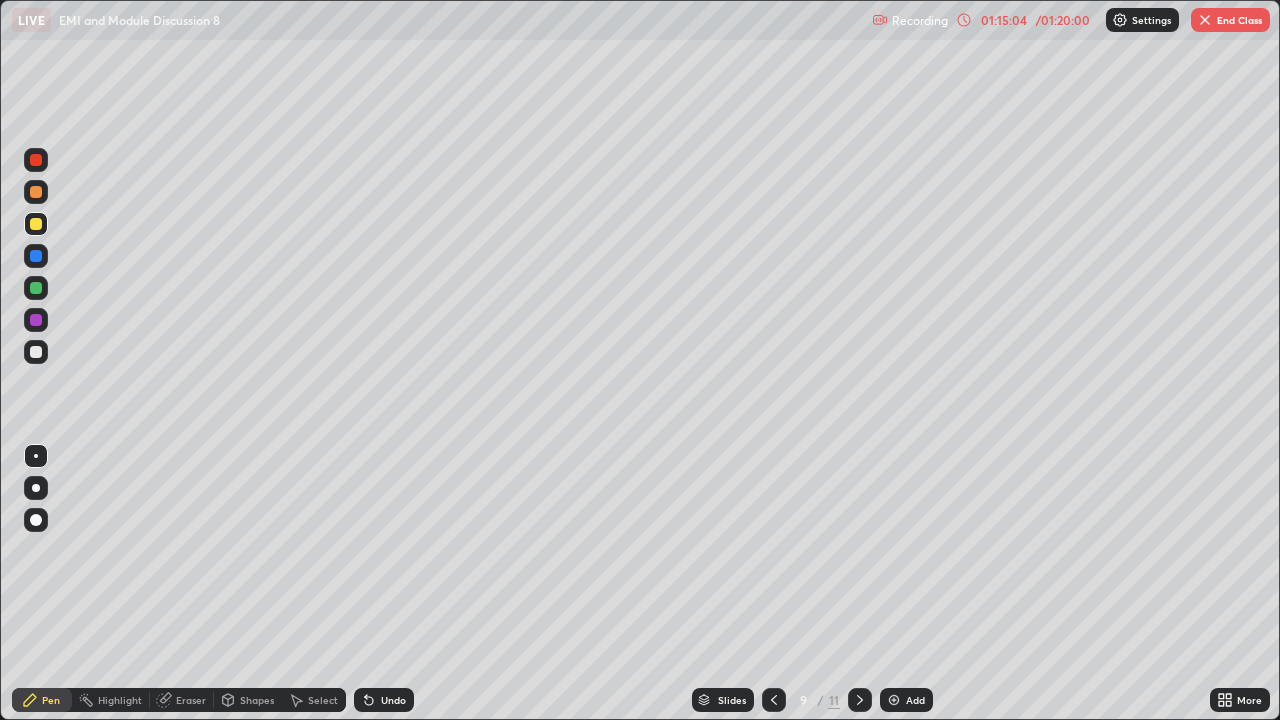 click at bounding box center (36, 352) 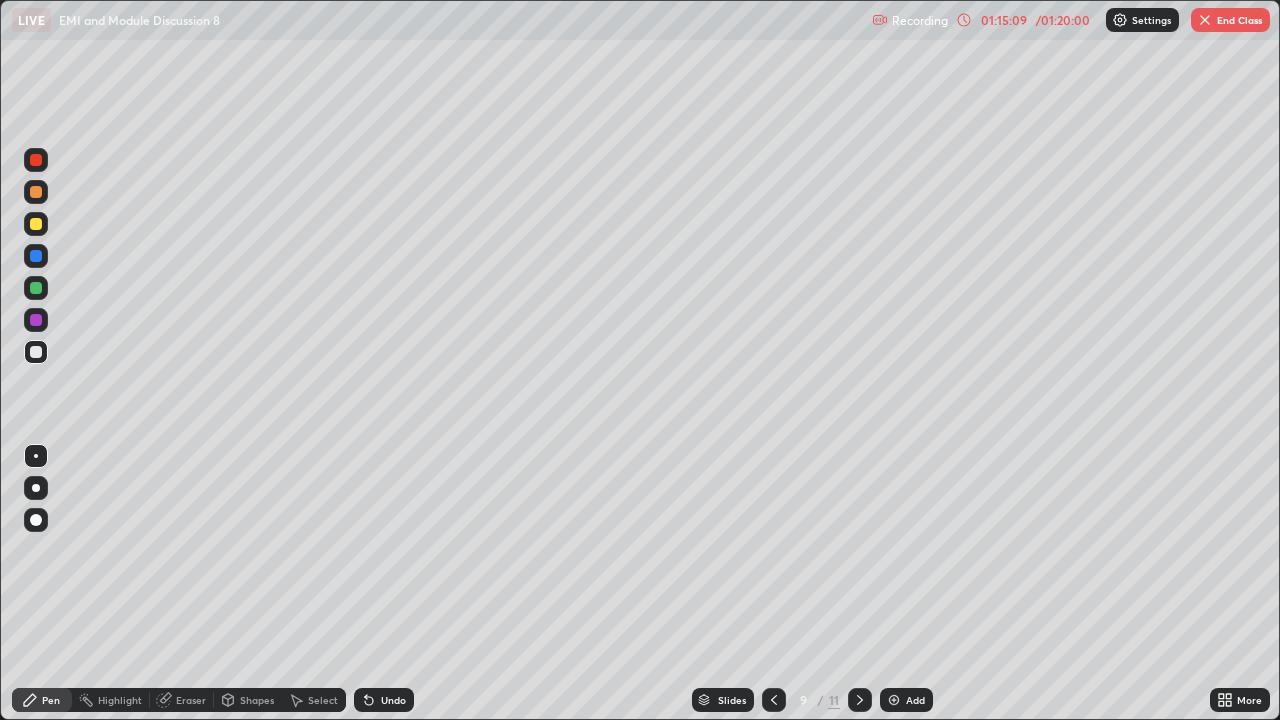 click at bounding box center [36, 192] 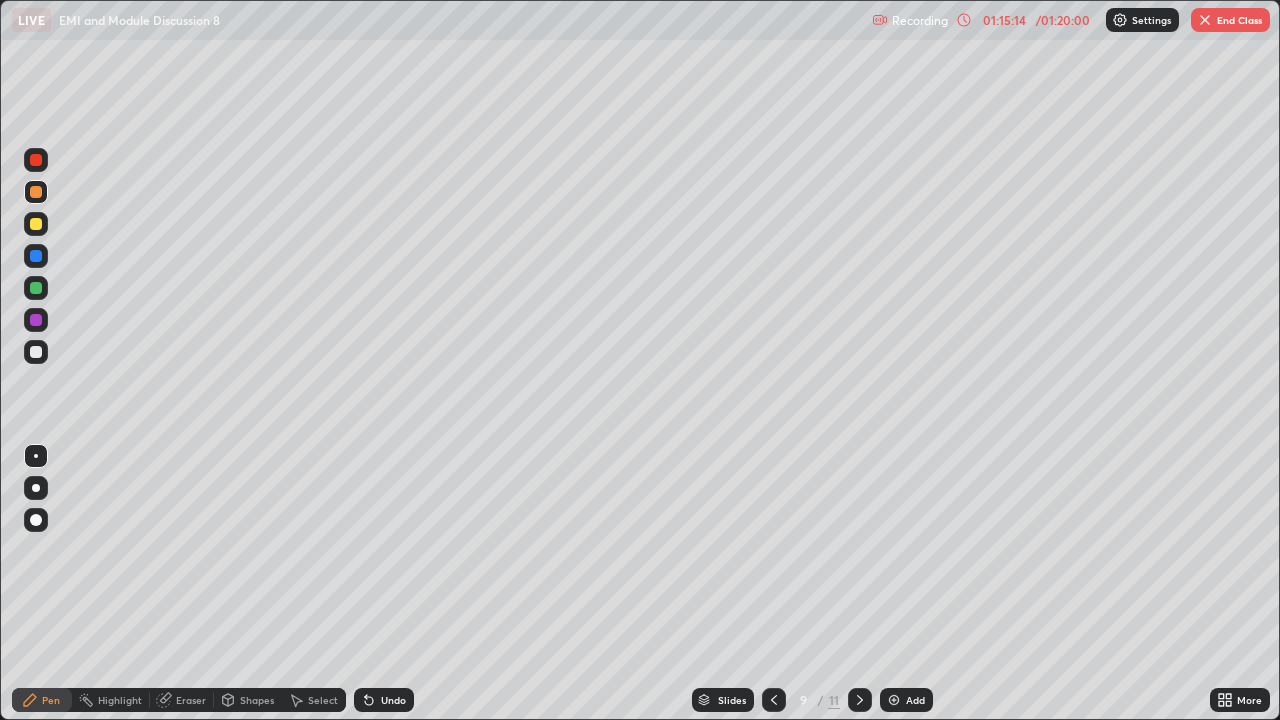click at bounding box center (36, 224) 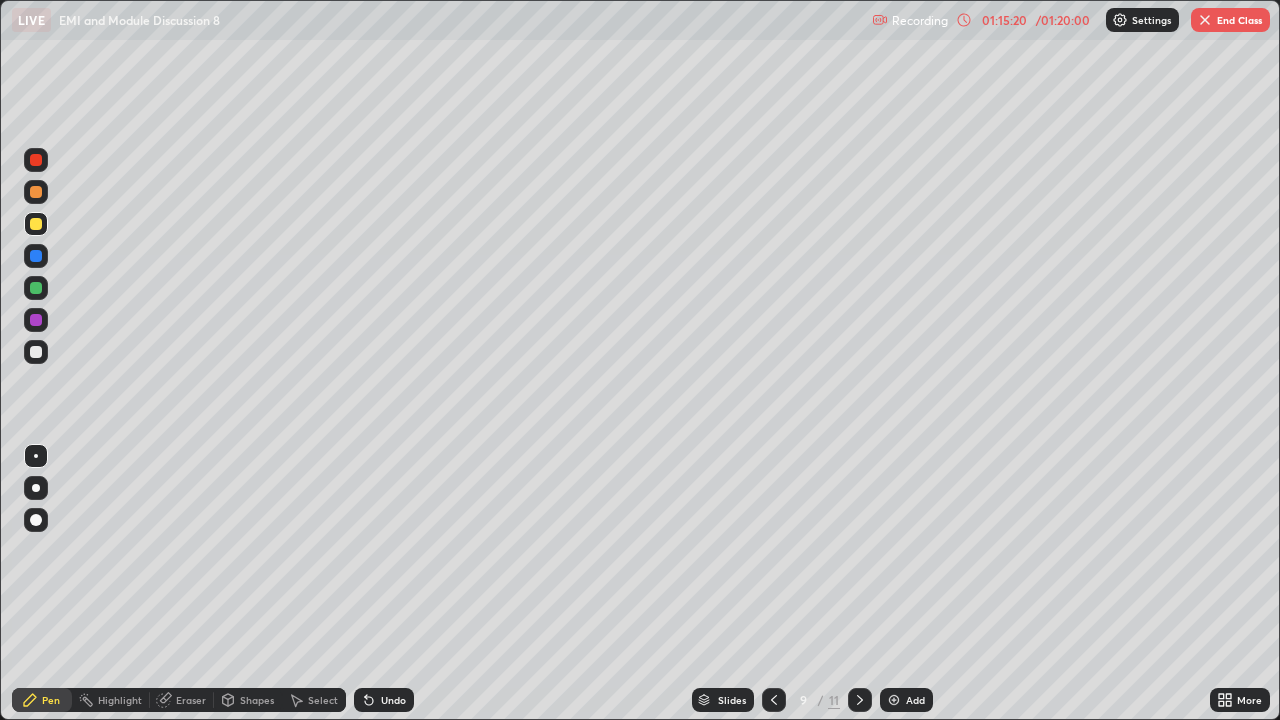 click at bounding box center (36, 288) 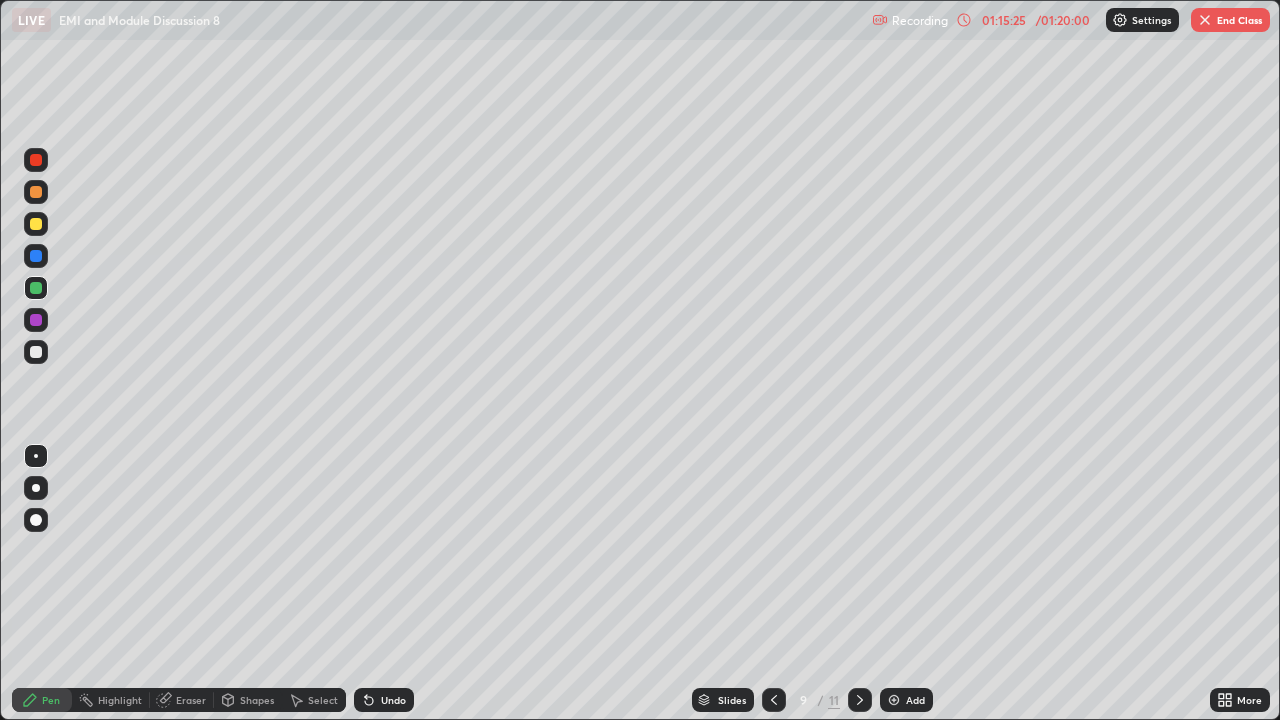 click on "Eraser" at bounding box center [191, 700] 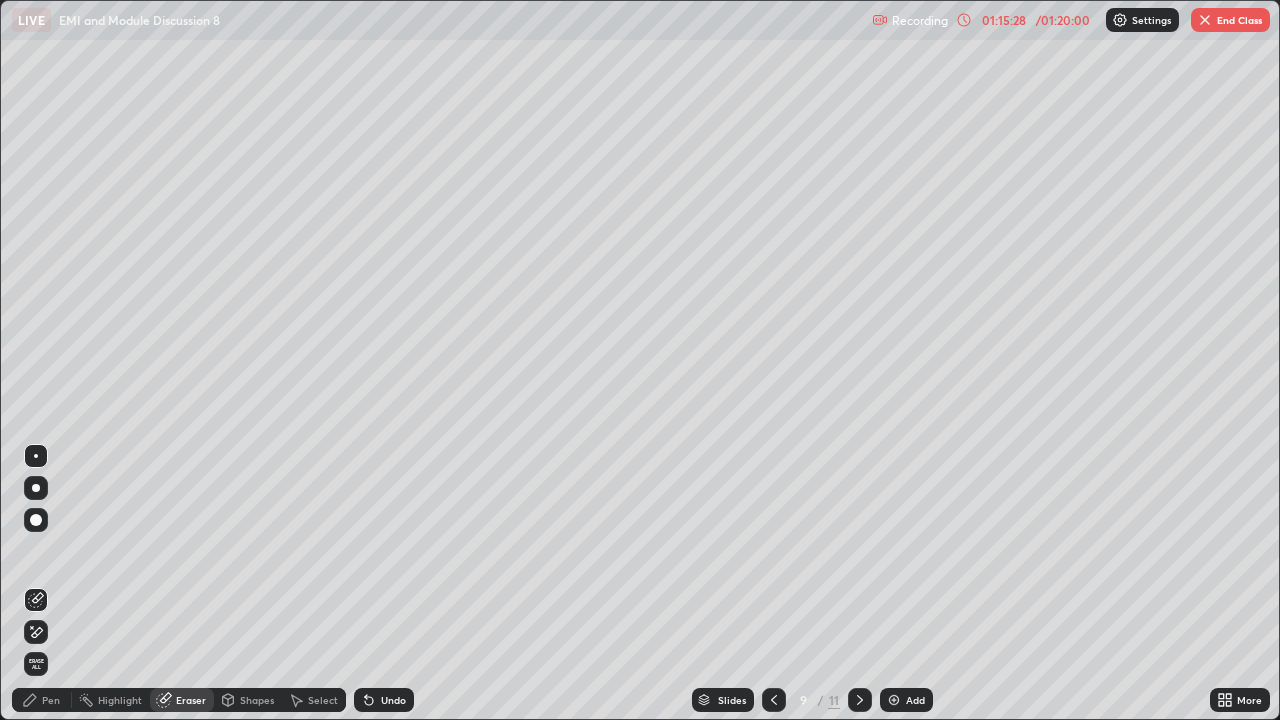 click on "Pen" at bounding box center [51, 700] 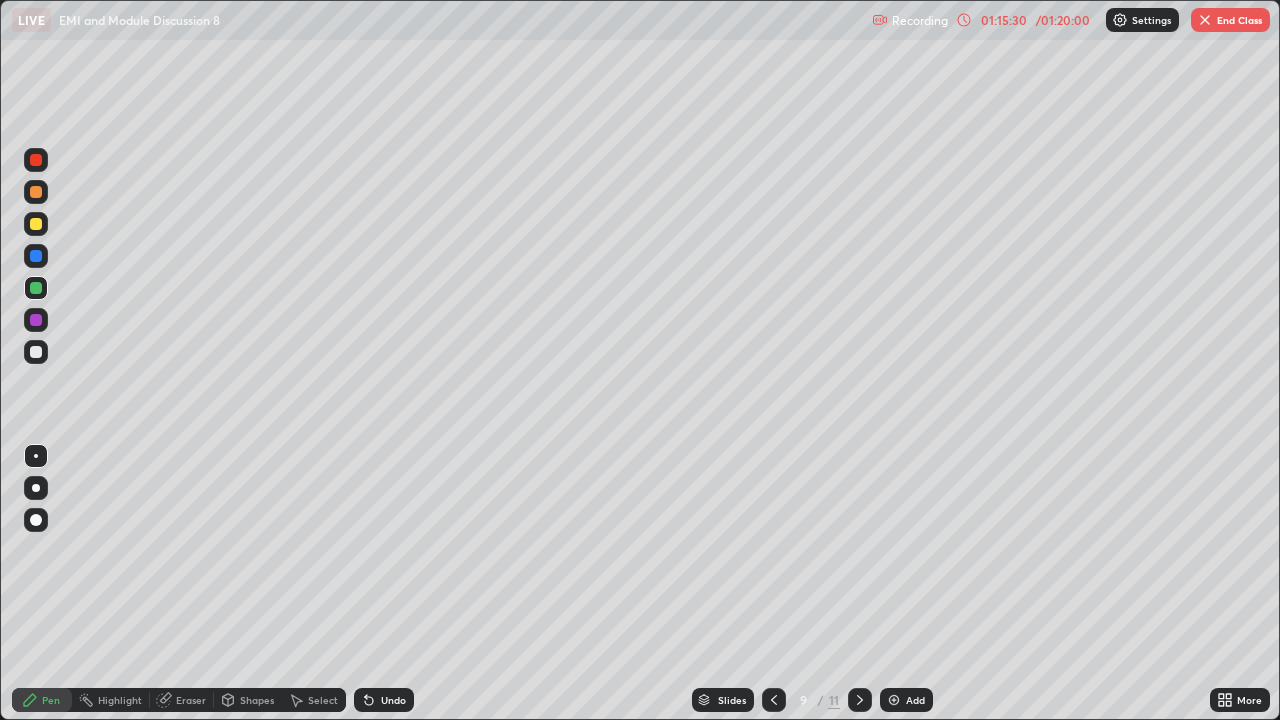 click at bounding box center (36, 352) 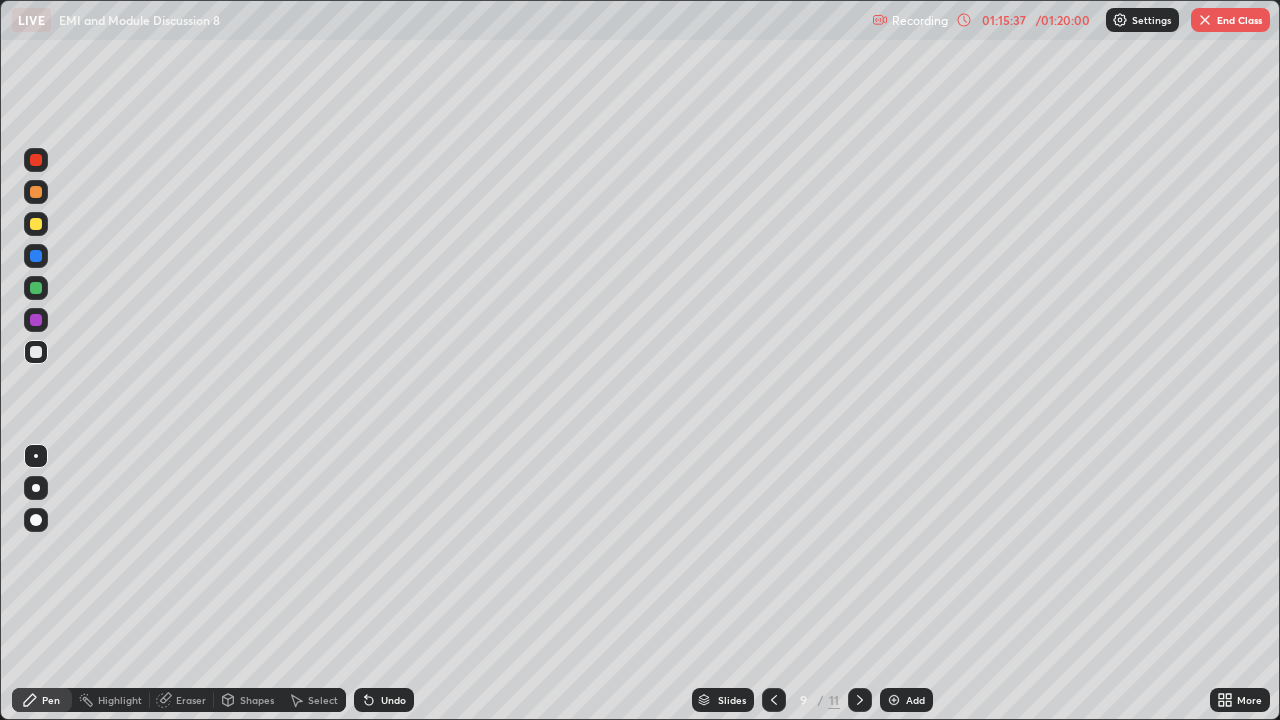 click at bounding box center [36, 192] 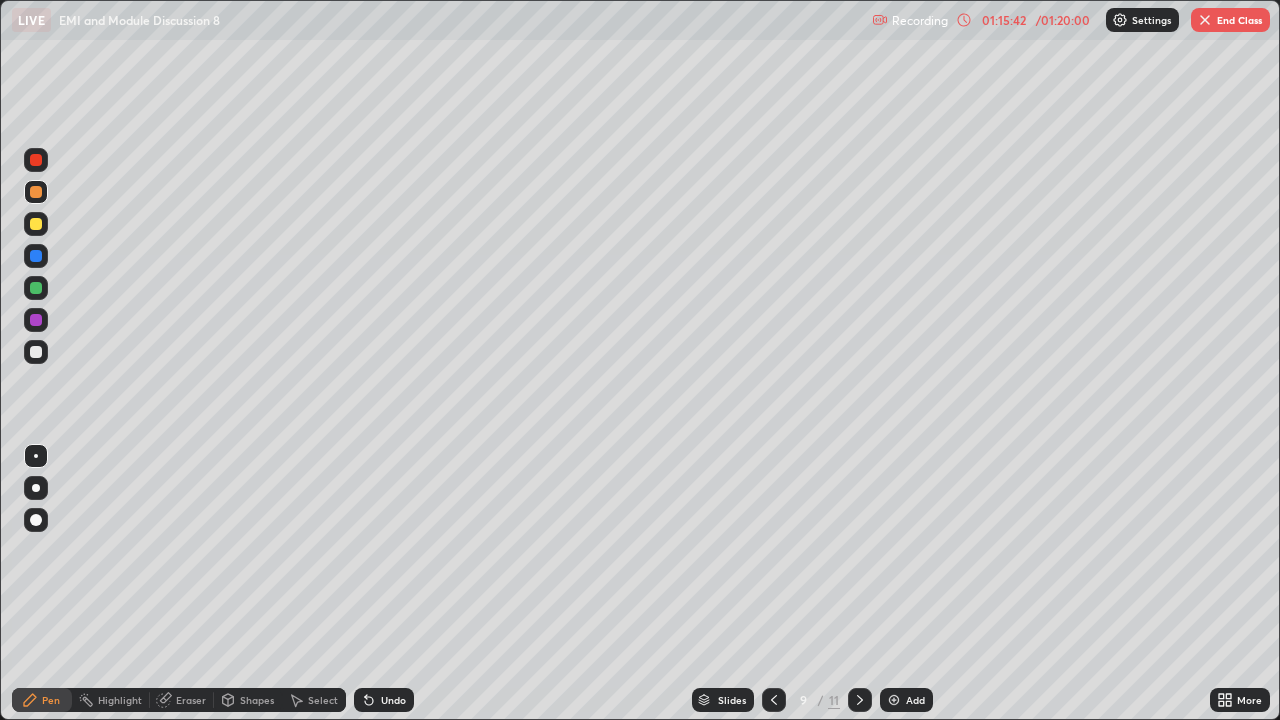 click at bounding box center (36, 288) 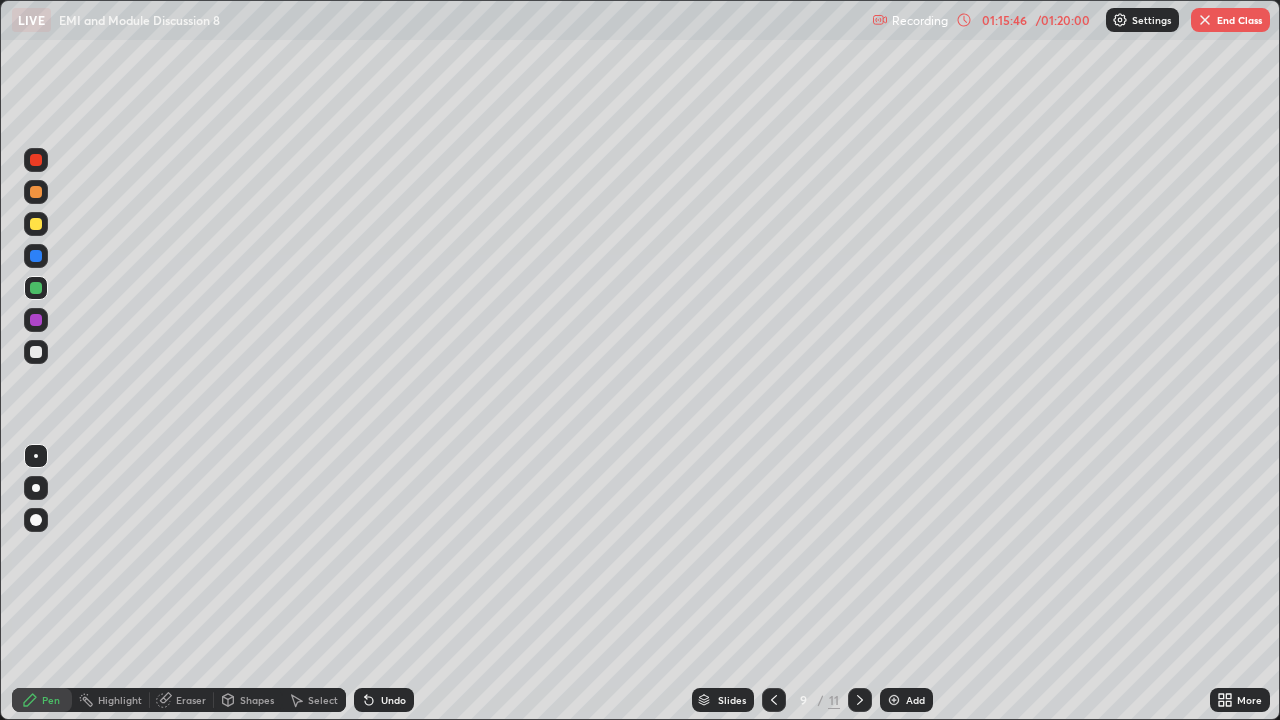 click at bounding box center (36, 160) 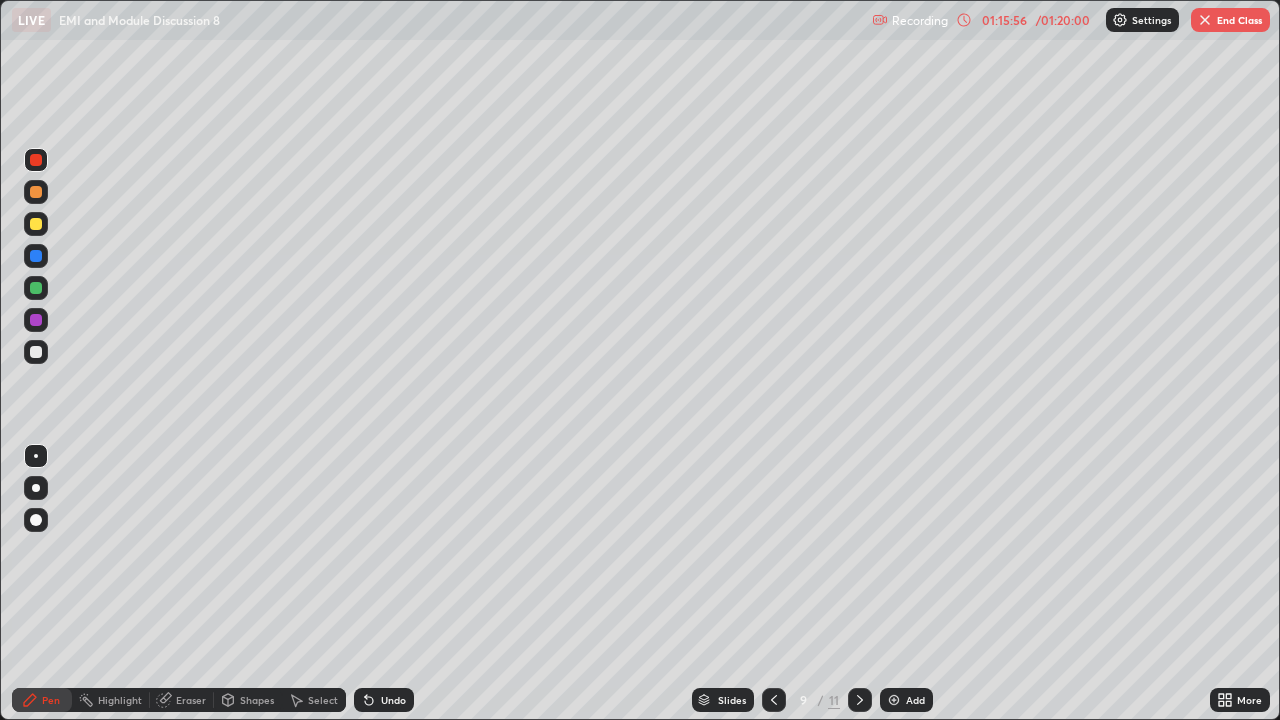click at bounding box center (36, 352) 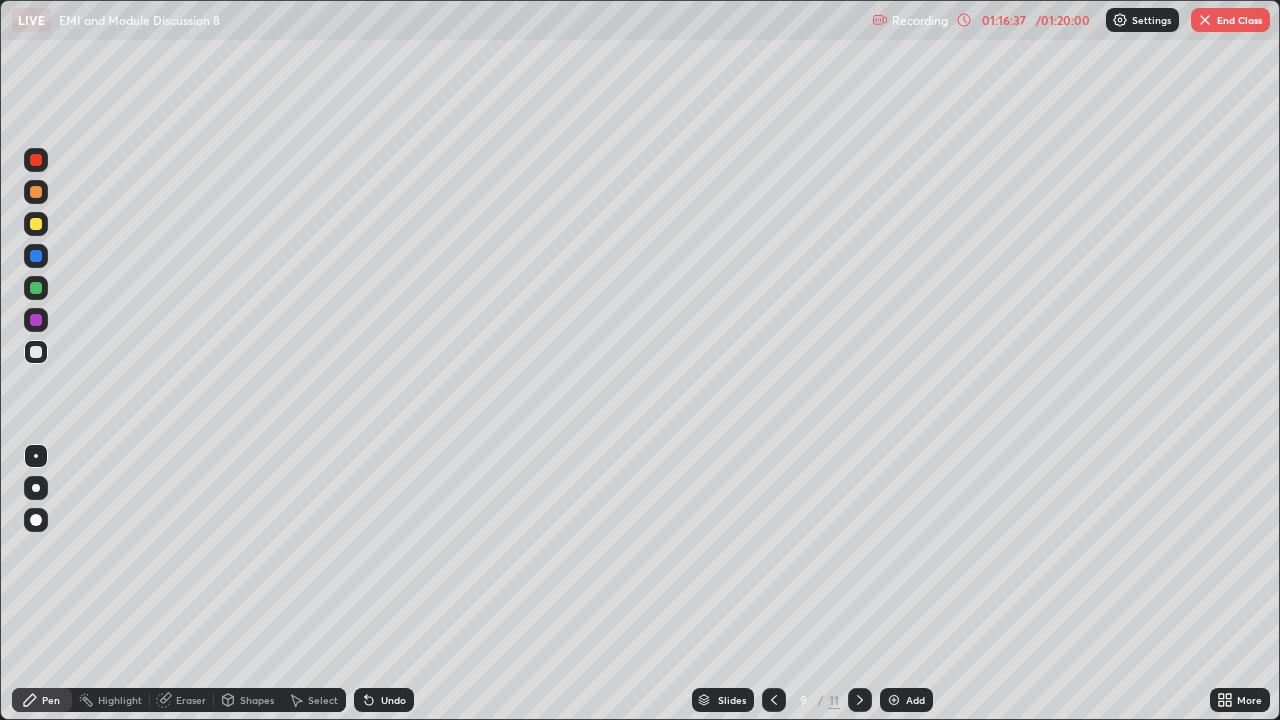 click on "Undo" at bounding box center (393, 700) 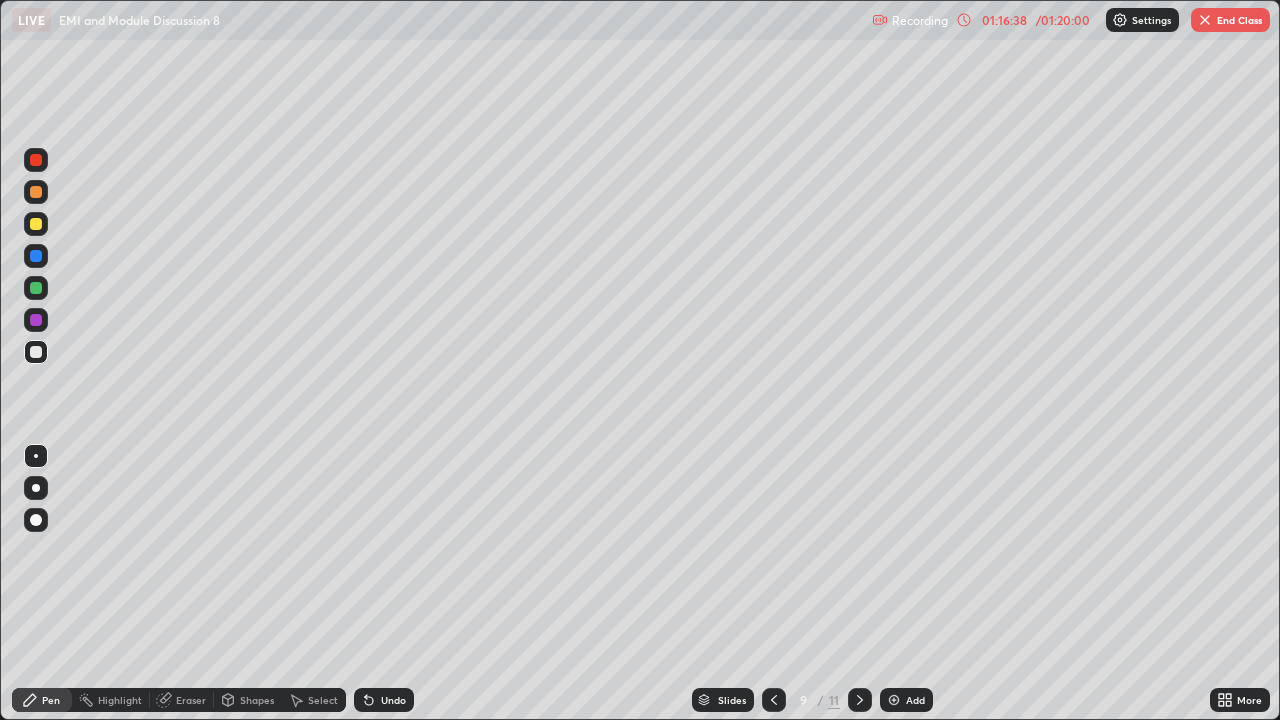 click on "Undo" at bounding box center (393, 700) 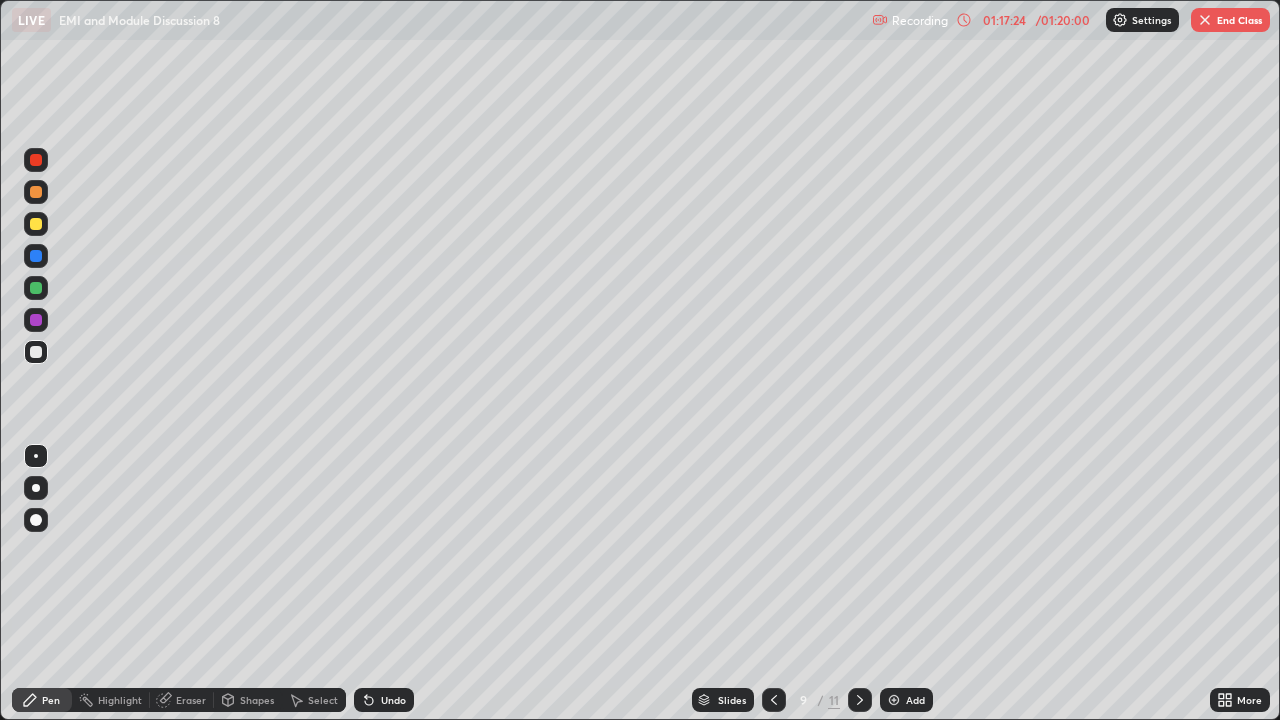 click on "Eraser" at bounding box center (191, 700) 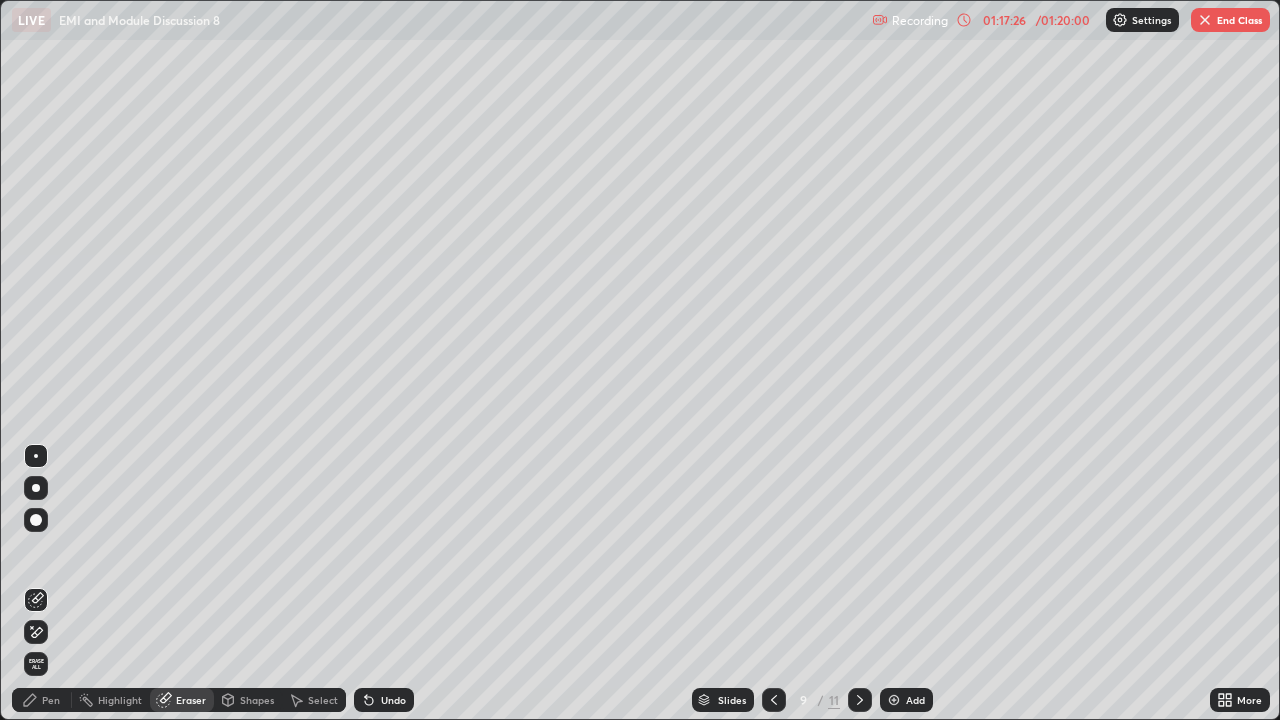 click on "Pen" at bounding box center [51, 700] 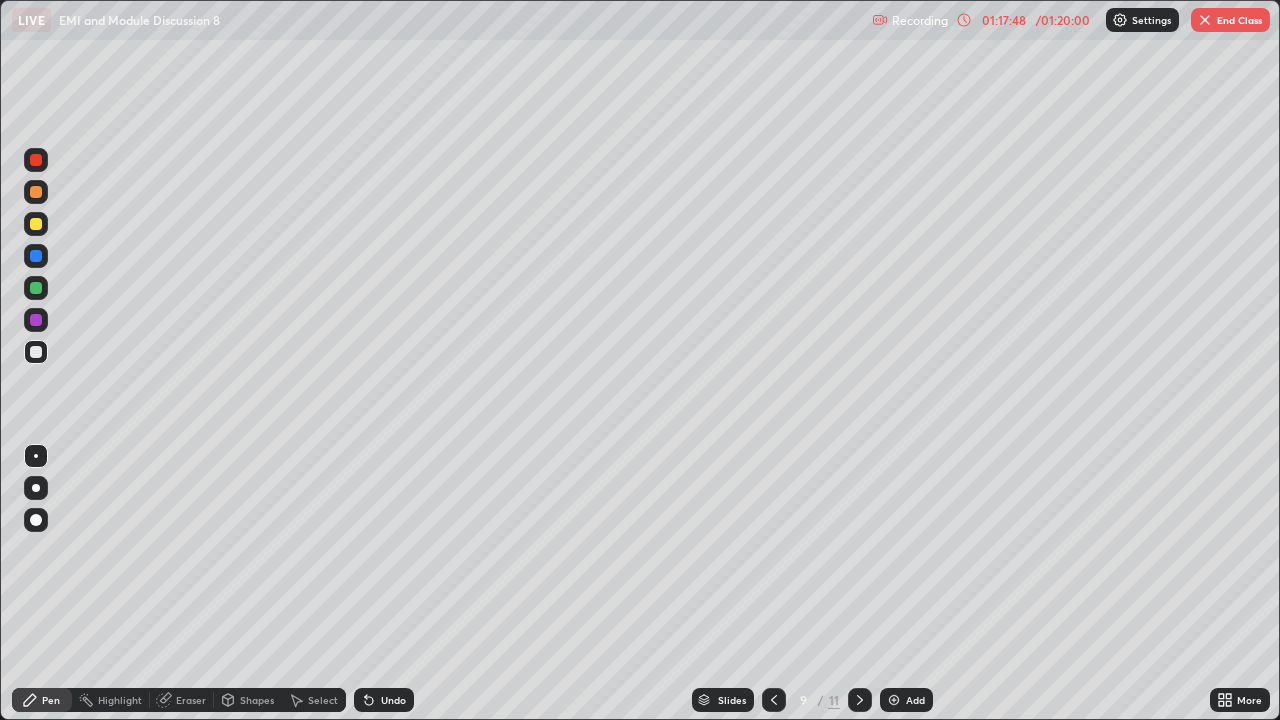 click on "Undo" at bounding box center [393, 700] 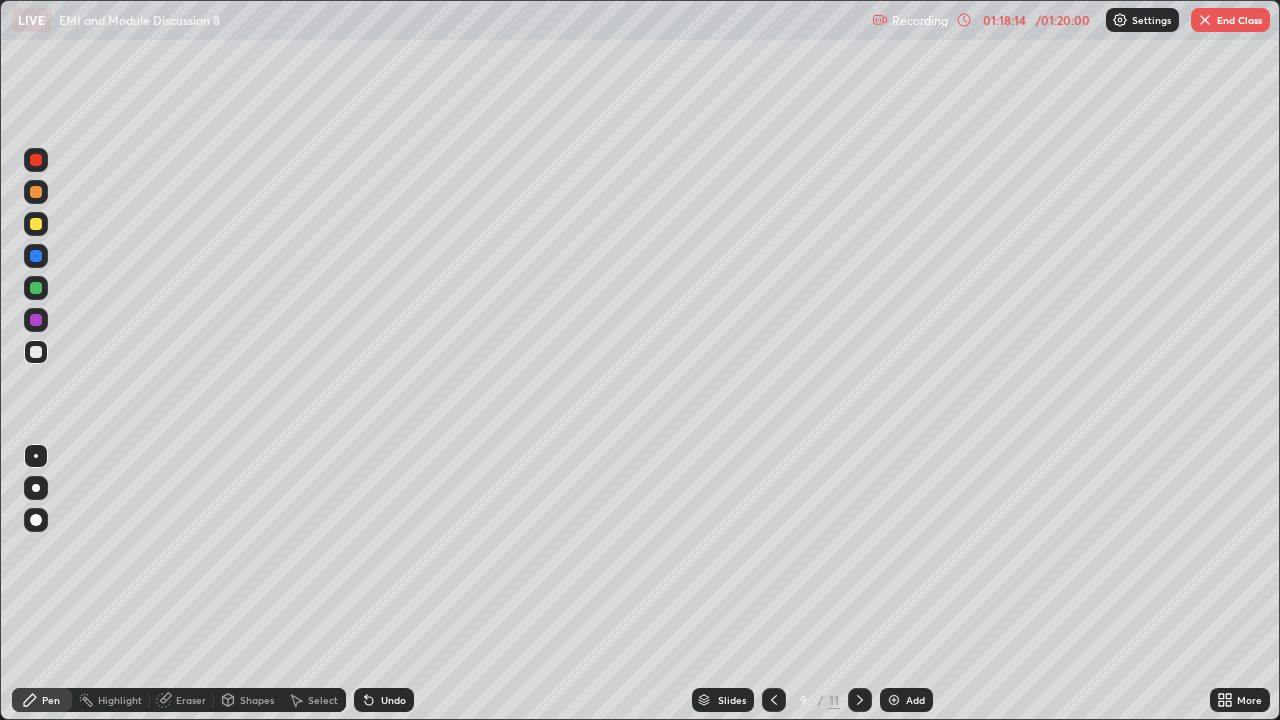 click at bounding box center [36, 288] 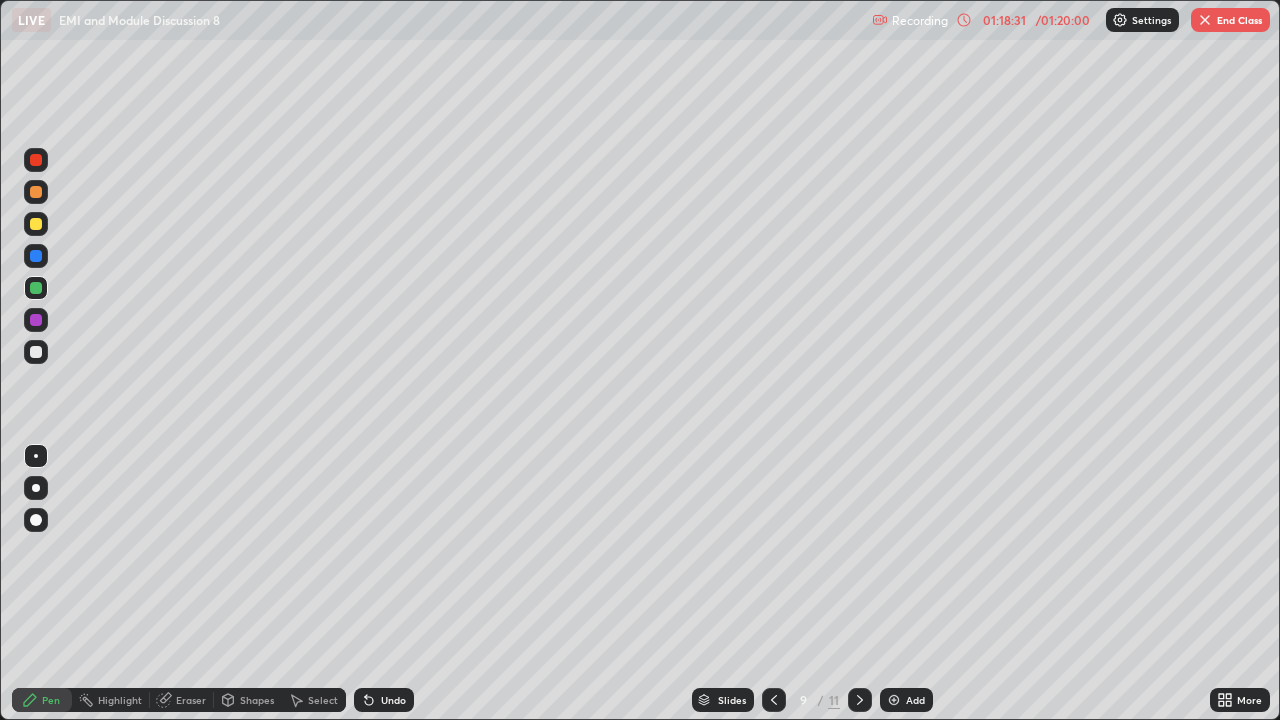 click at bounding box center (36, 352) 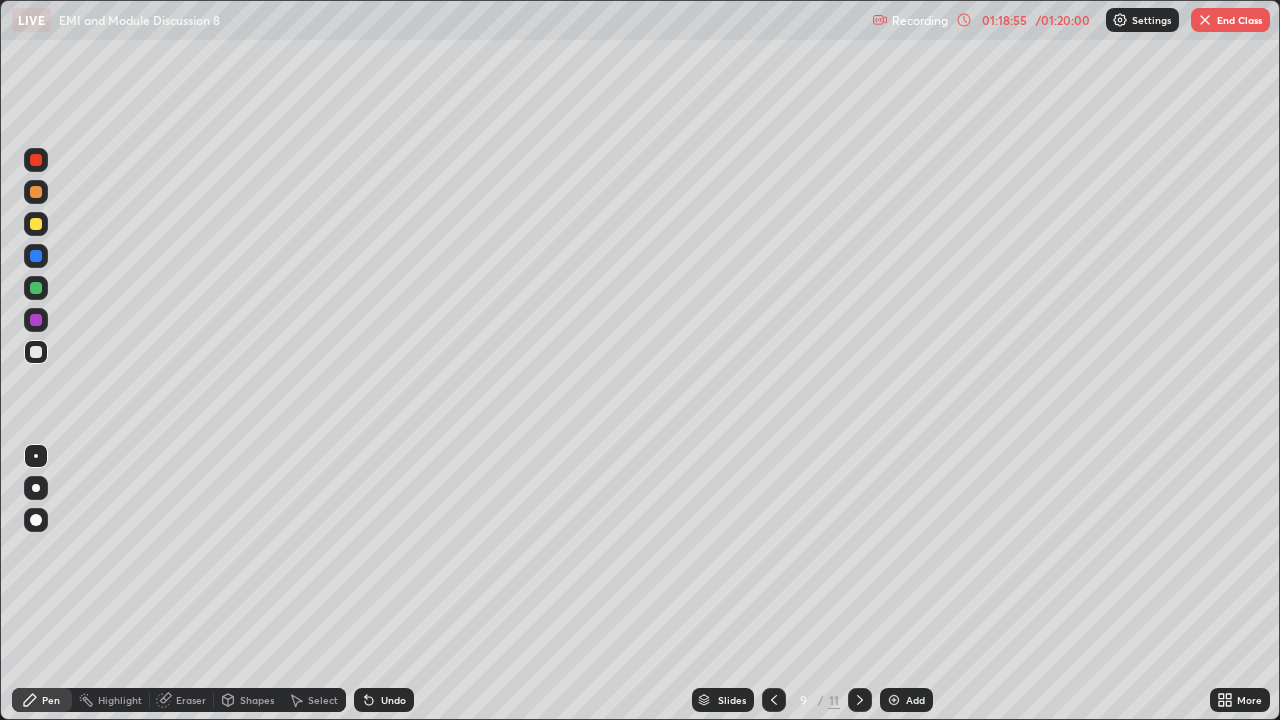 click at bounding box center (36, 224) 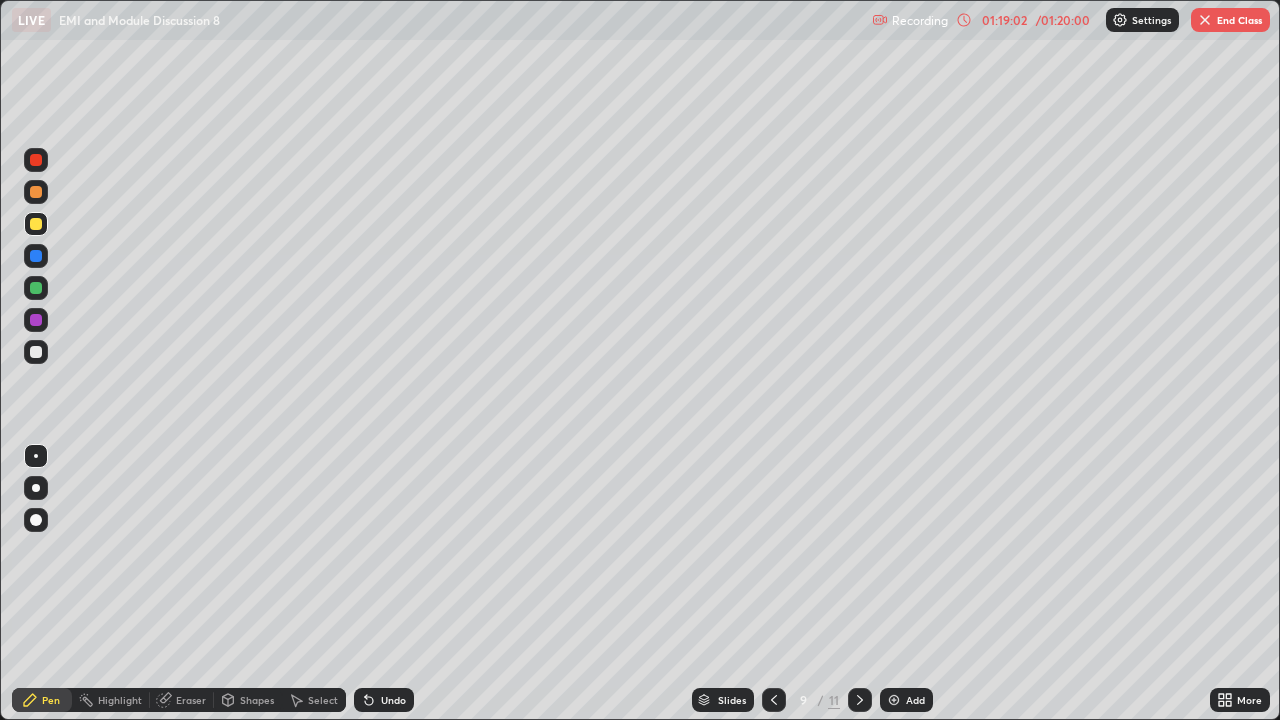 click at bounding box center [36, 192] 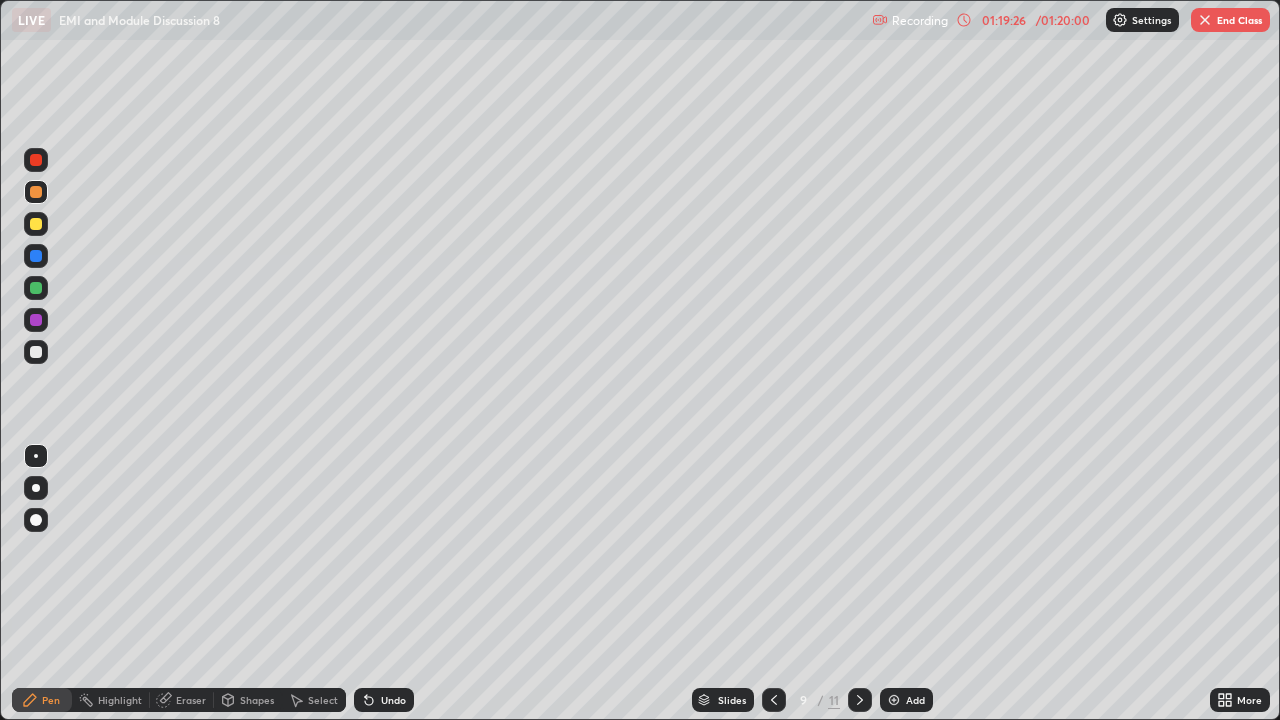 click at bounding box center (36, 352) 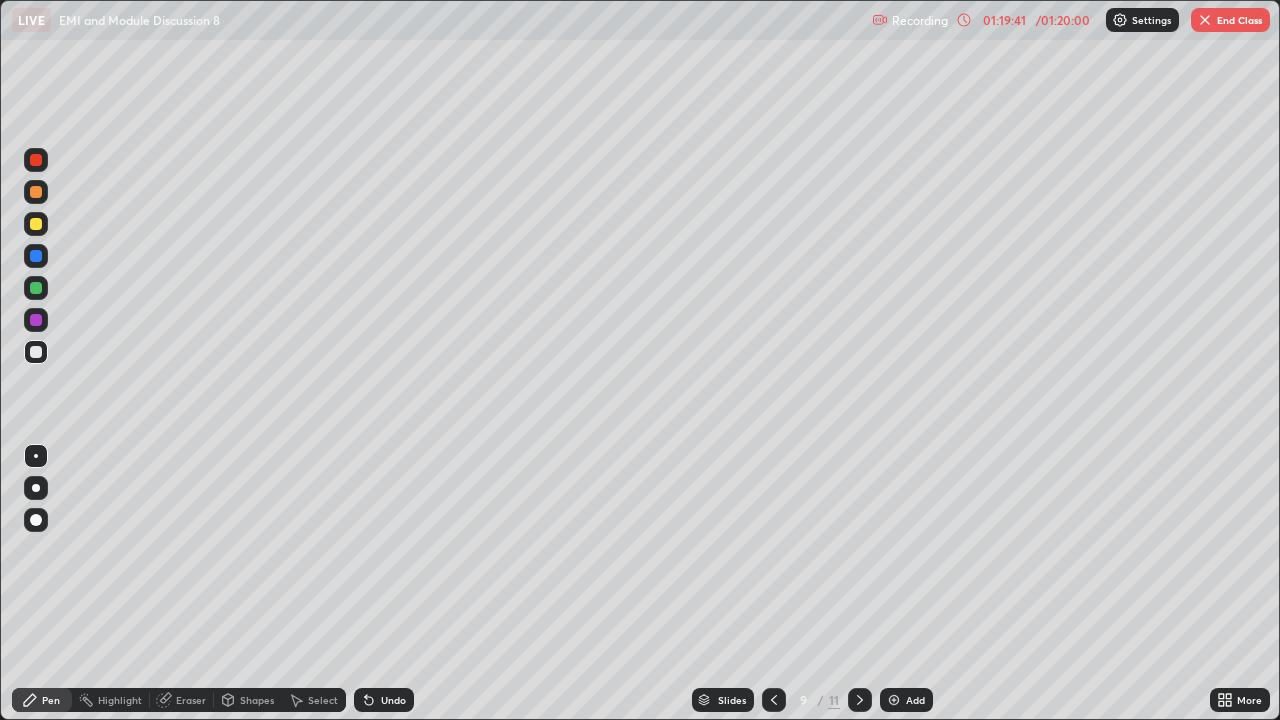 click at bounding box center (36, 160) 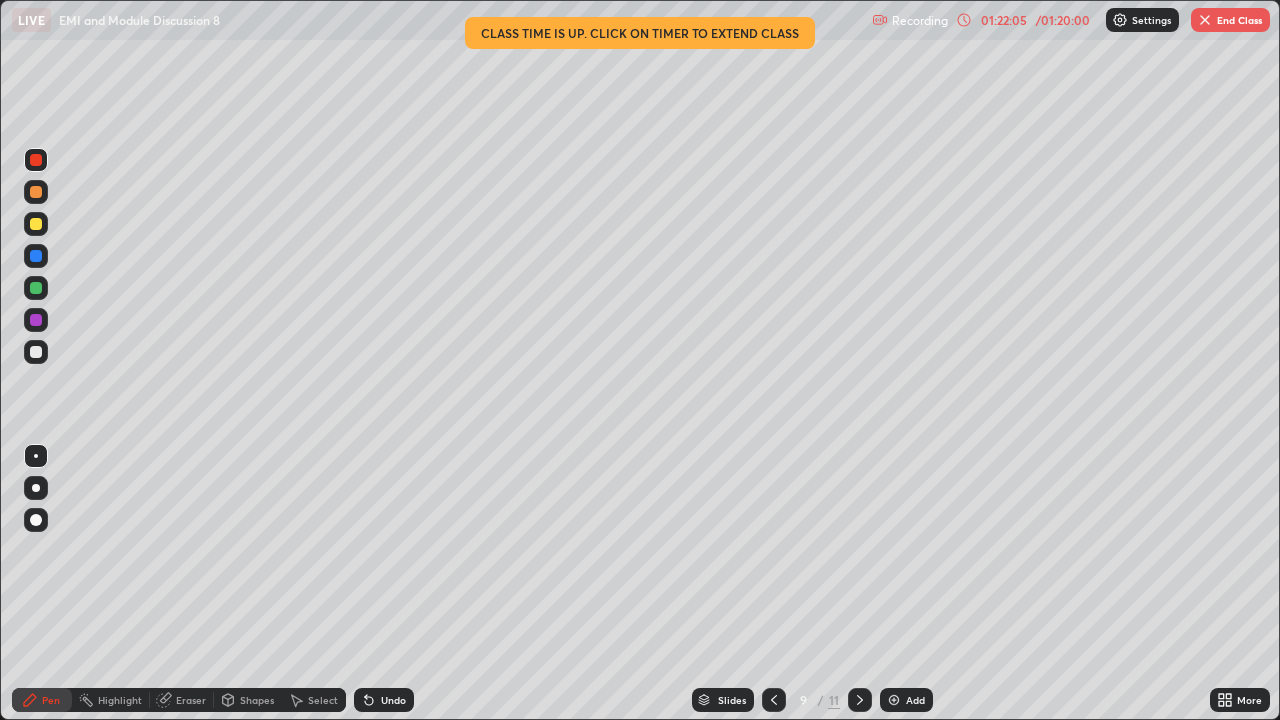 click on "End Class" at bounding box center [1230, 20] 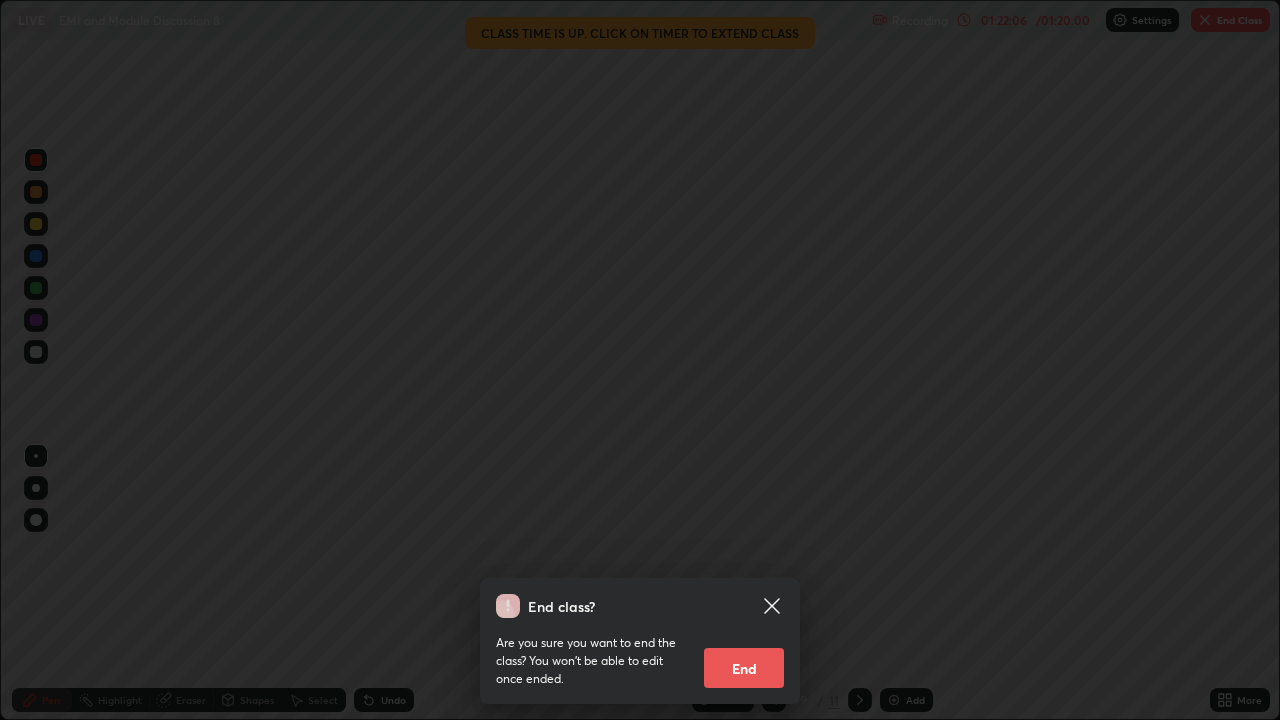 click on "End" at bounding box center (744, 668) 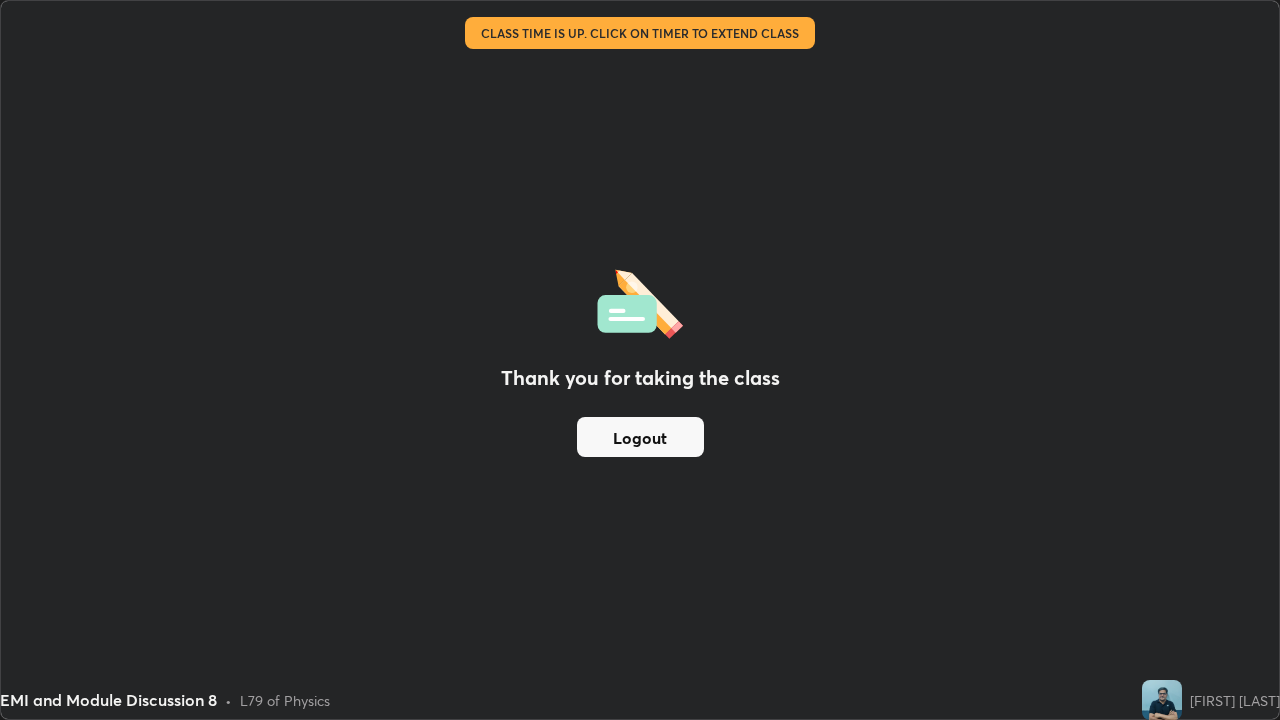 click on "Logout" at bounding box center (640, 437) 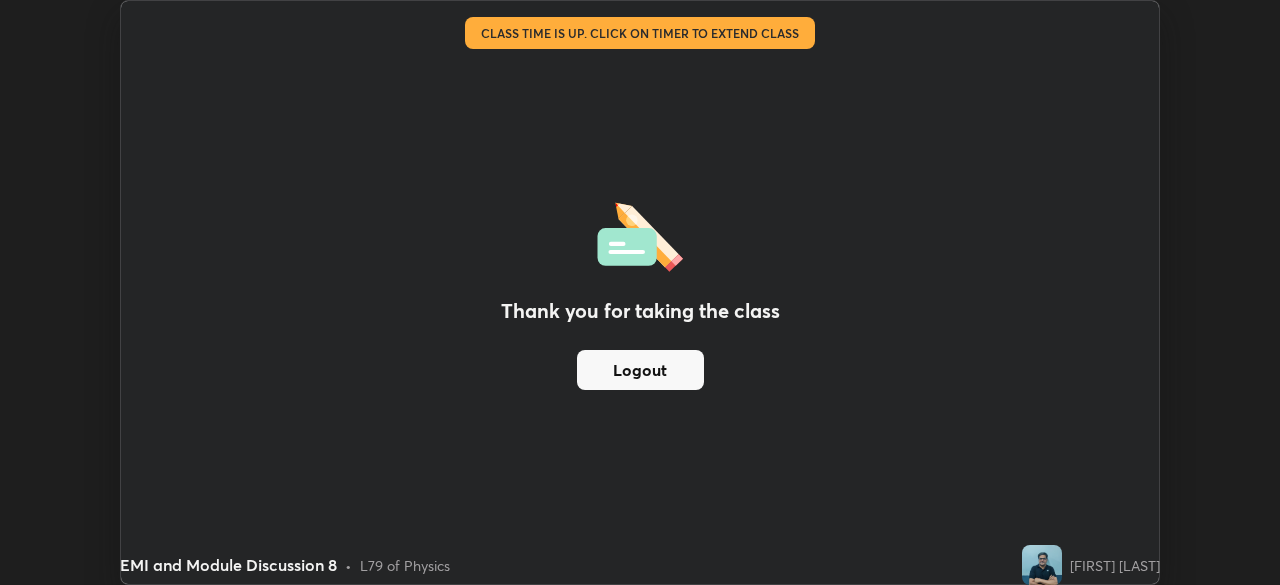 scroll, scrollTop: 585, scrollLeft: 1280, axis: both 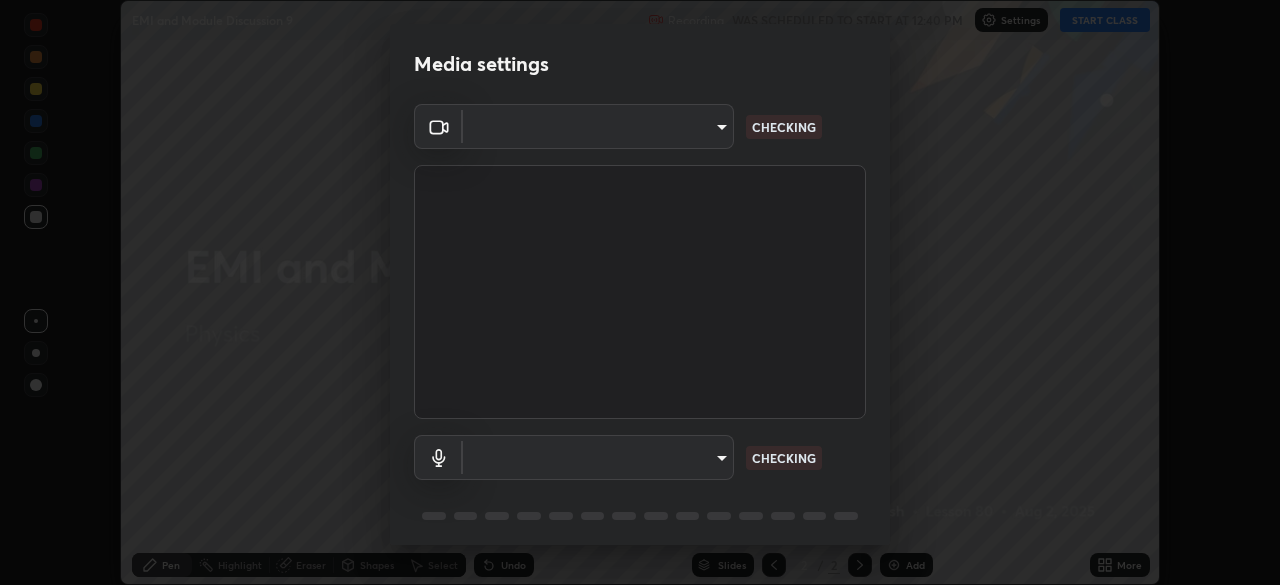 type on "06c5cd4968a6d49727577812bc232b22e688cf7eece95ef343837a2f38e15e01" 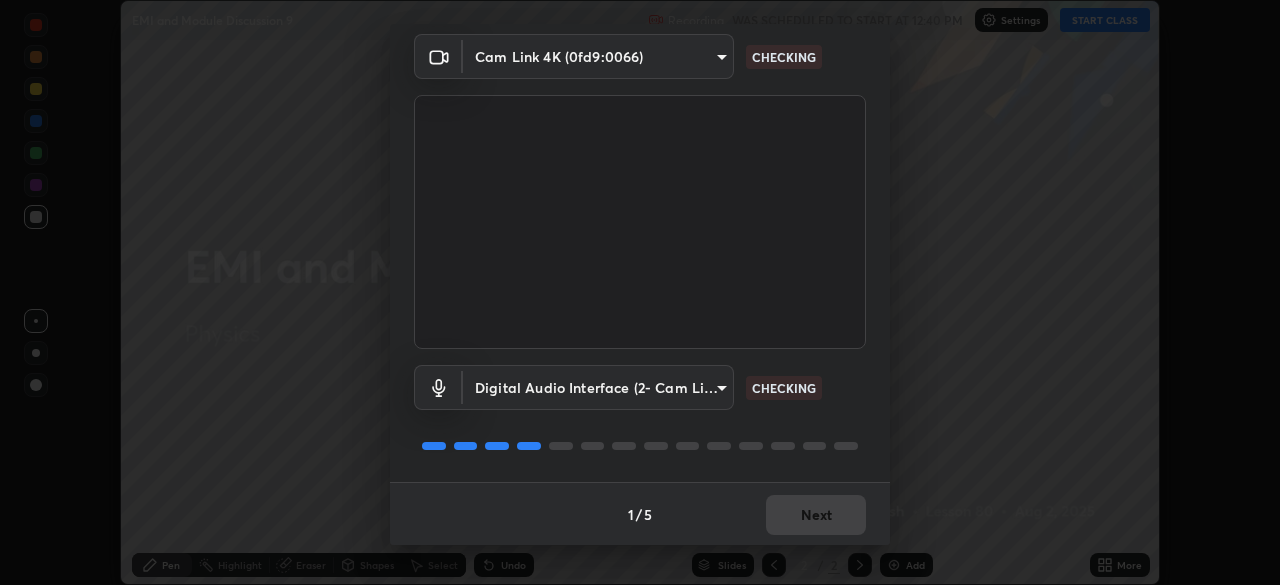 scroll, scrollTop: 71, scrollLeft: 0, axis: vertical 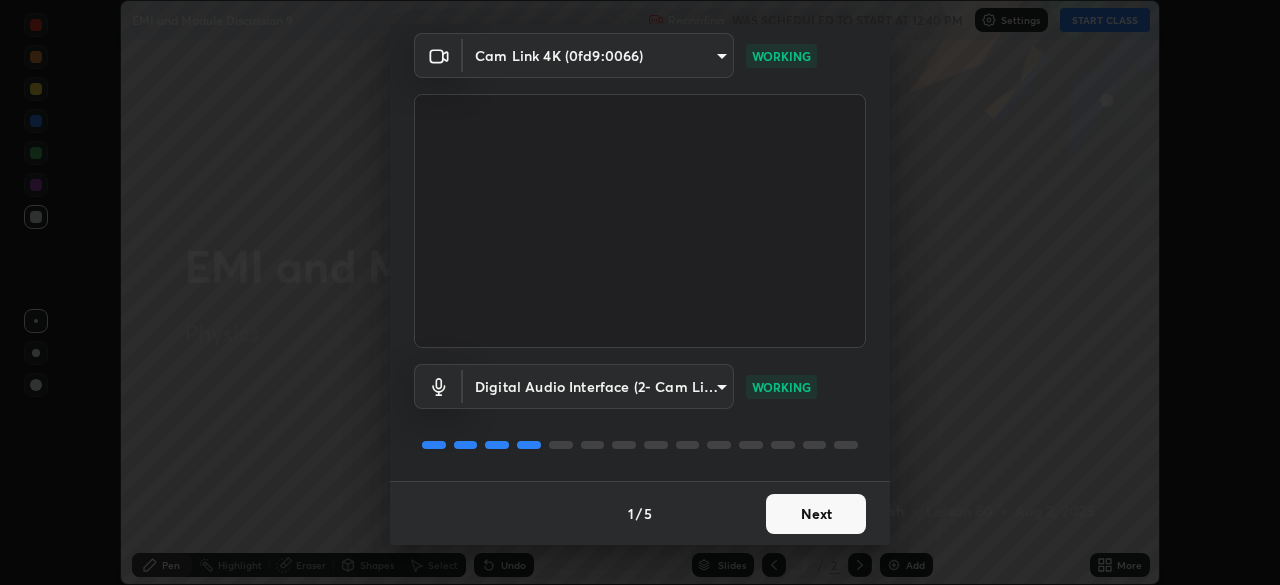 click on "Next" at bounding box center (816, 514) 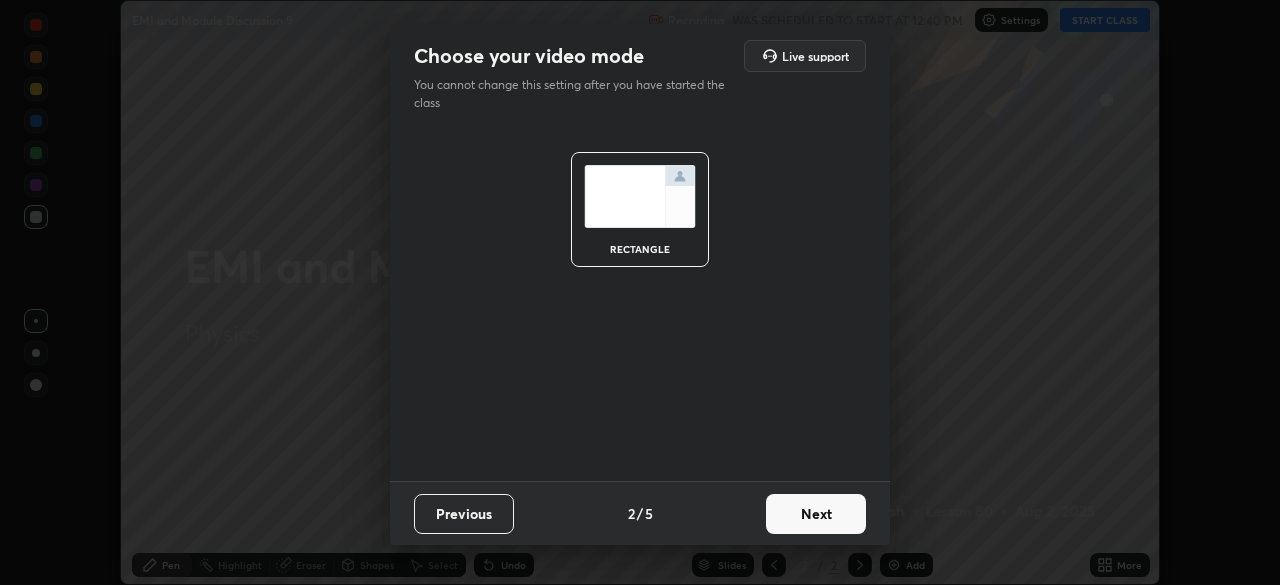 scroll, scrollTop: 0, scrollLeft: 0, axis: both 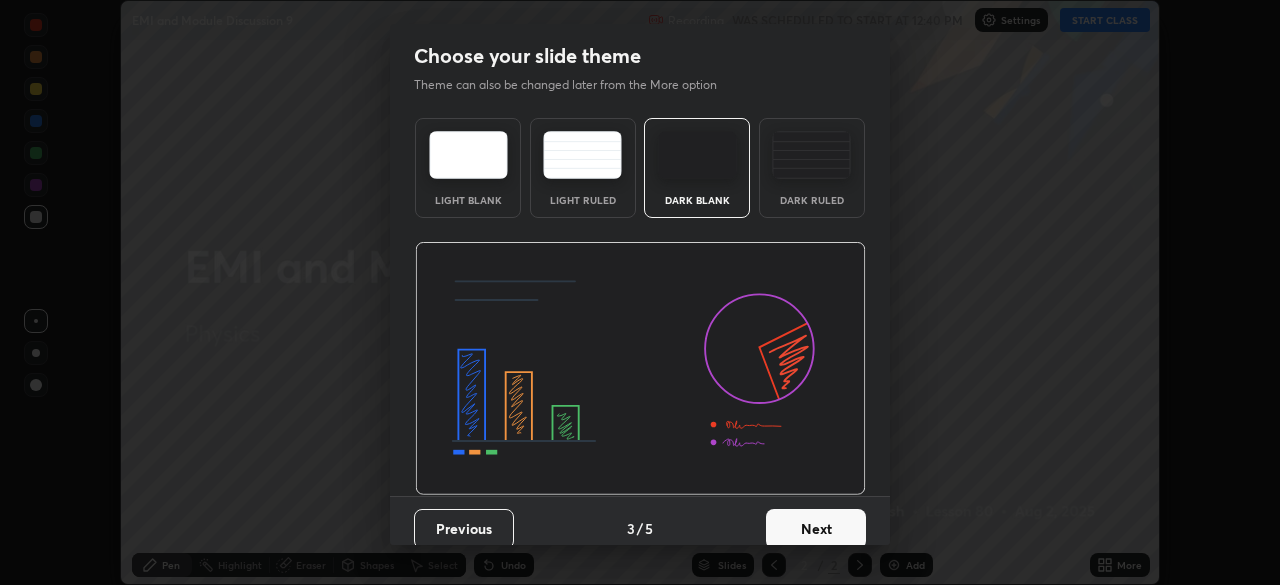 click on "Next" at bounding box center (816, 529) 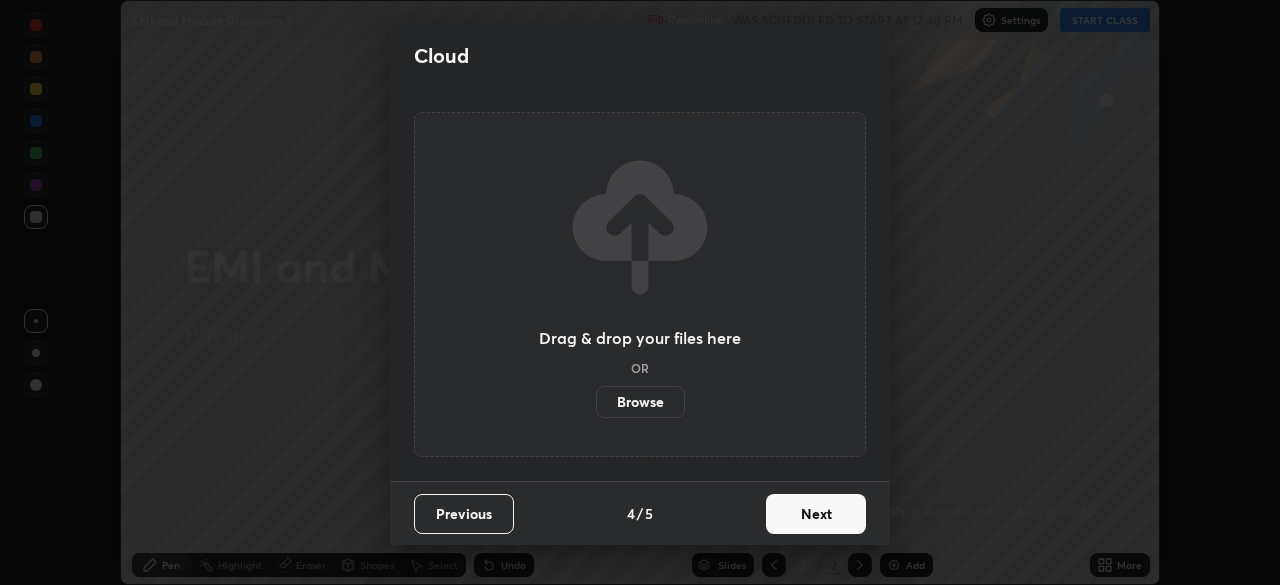 click on "Next" at bounding box center [816, 514] 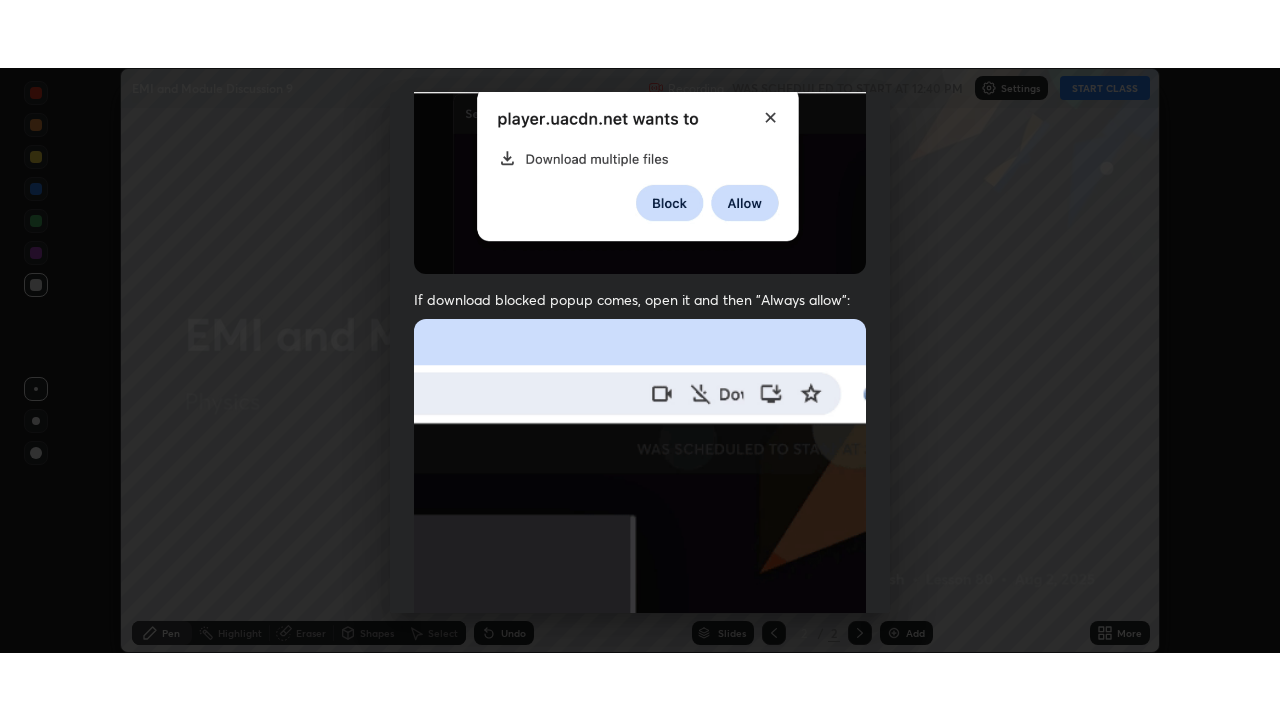 scroll, scrollTop: 479, scrollLeft: 0, axis: vertical 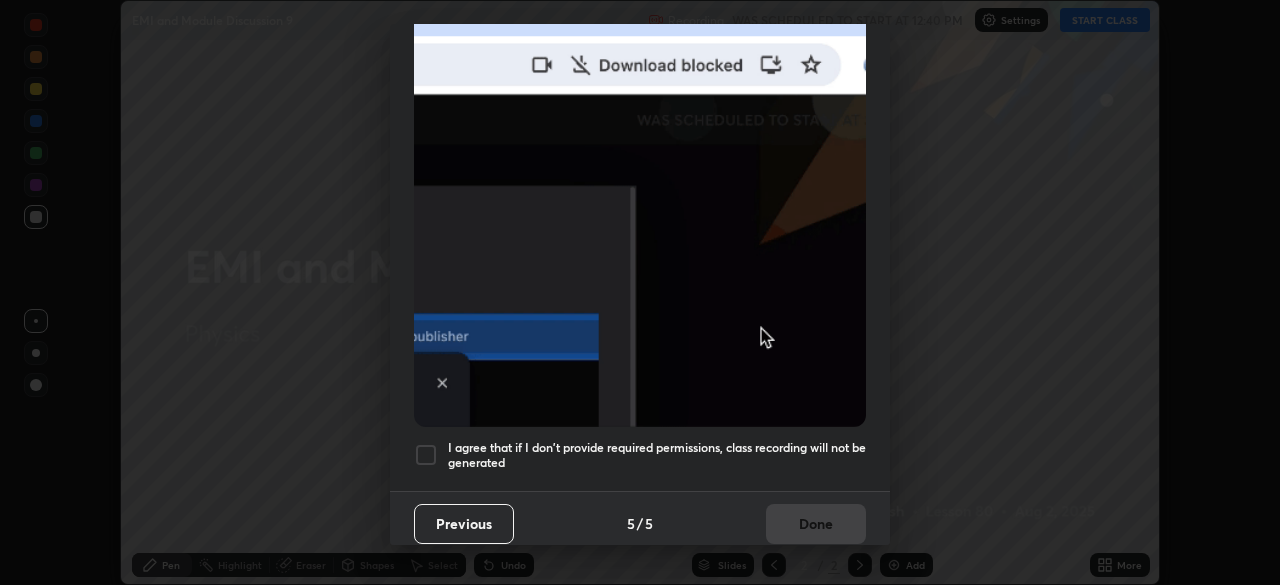 click at bounding box center [426, 455] 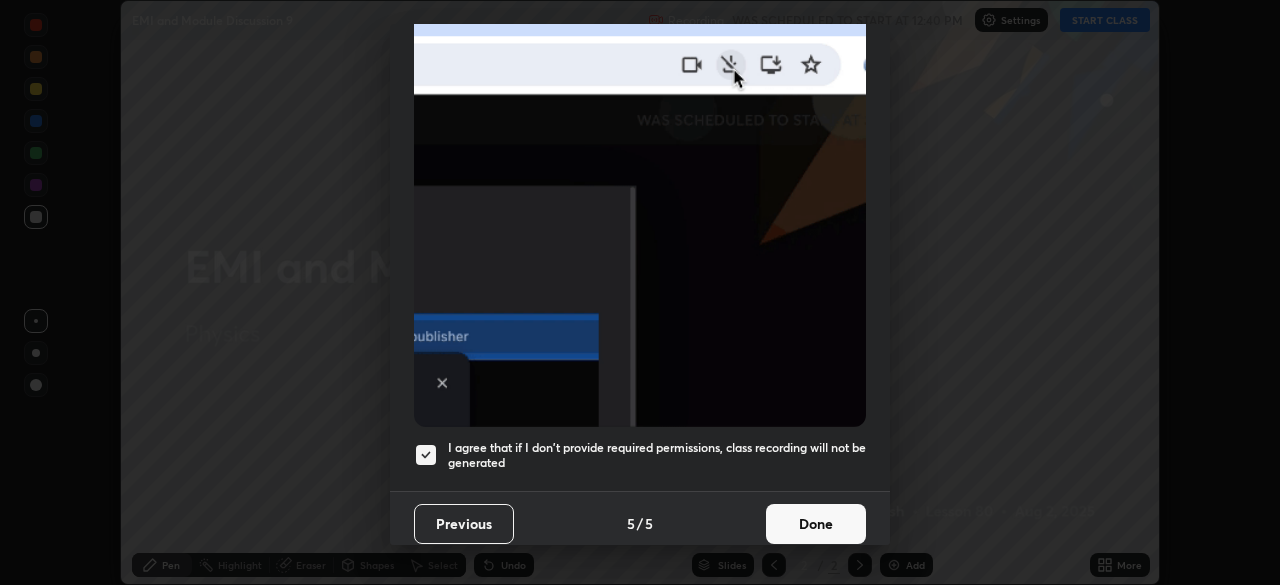 click on "Done" at bounding box center [816, 524] 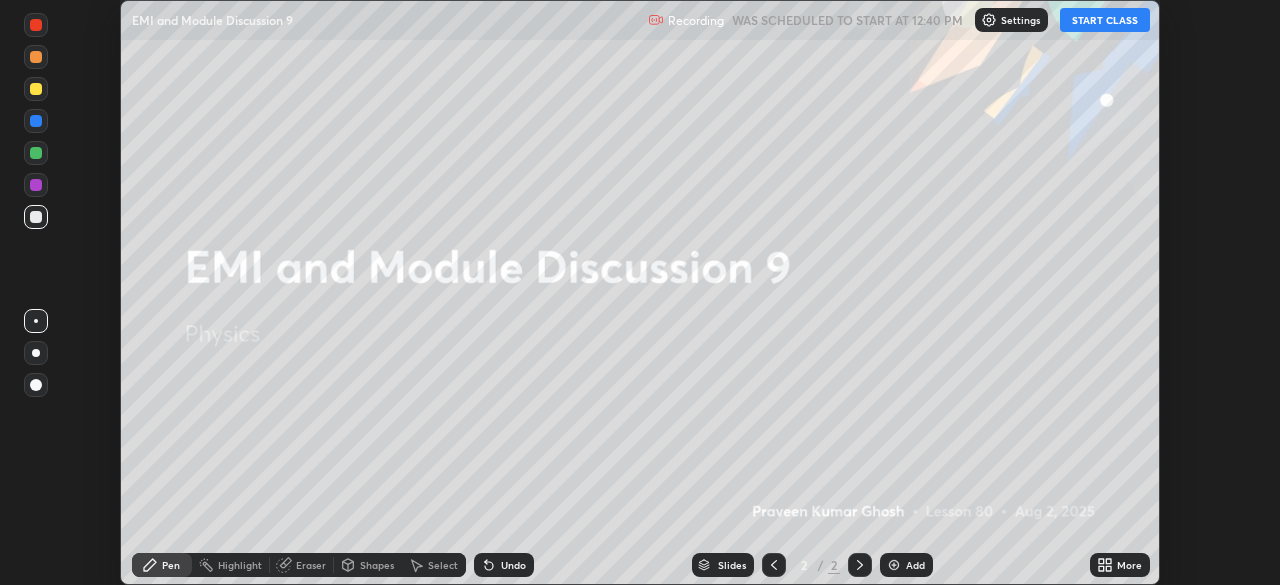 click on "START CLASS" at bounding box center [1105, 20] 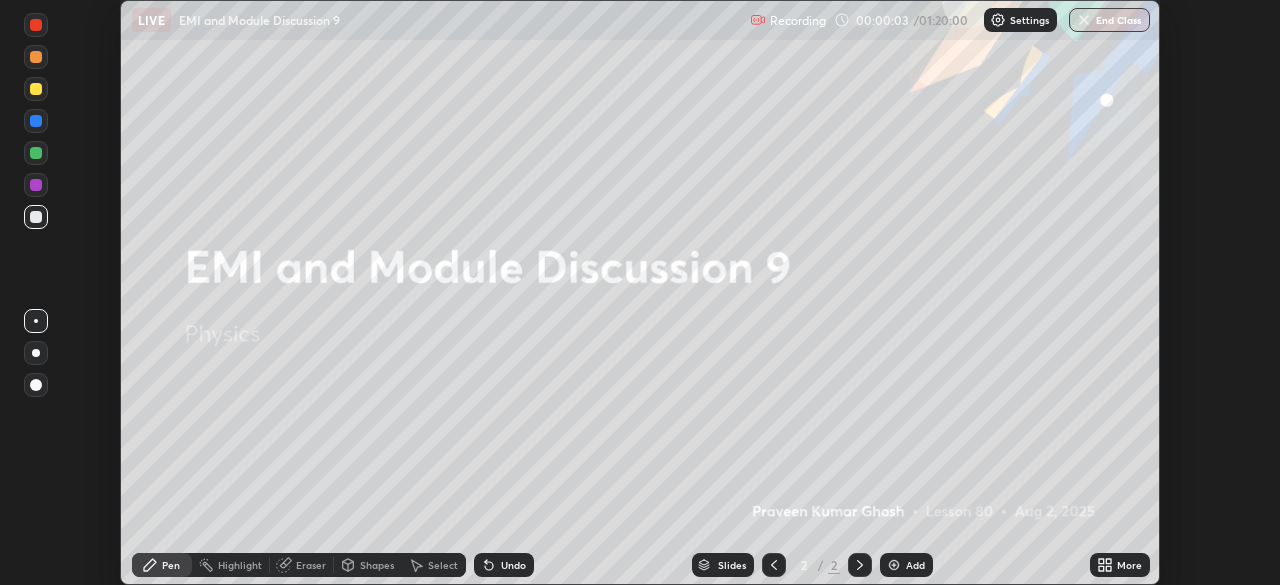 click 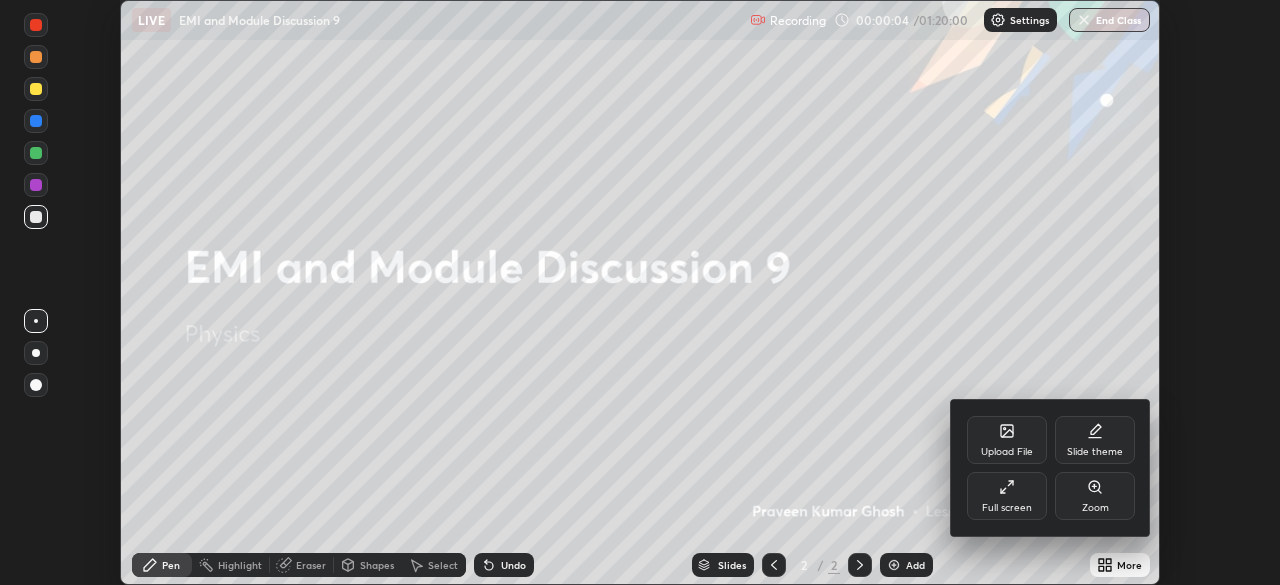 click 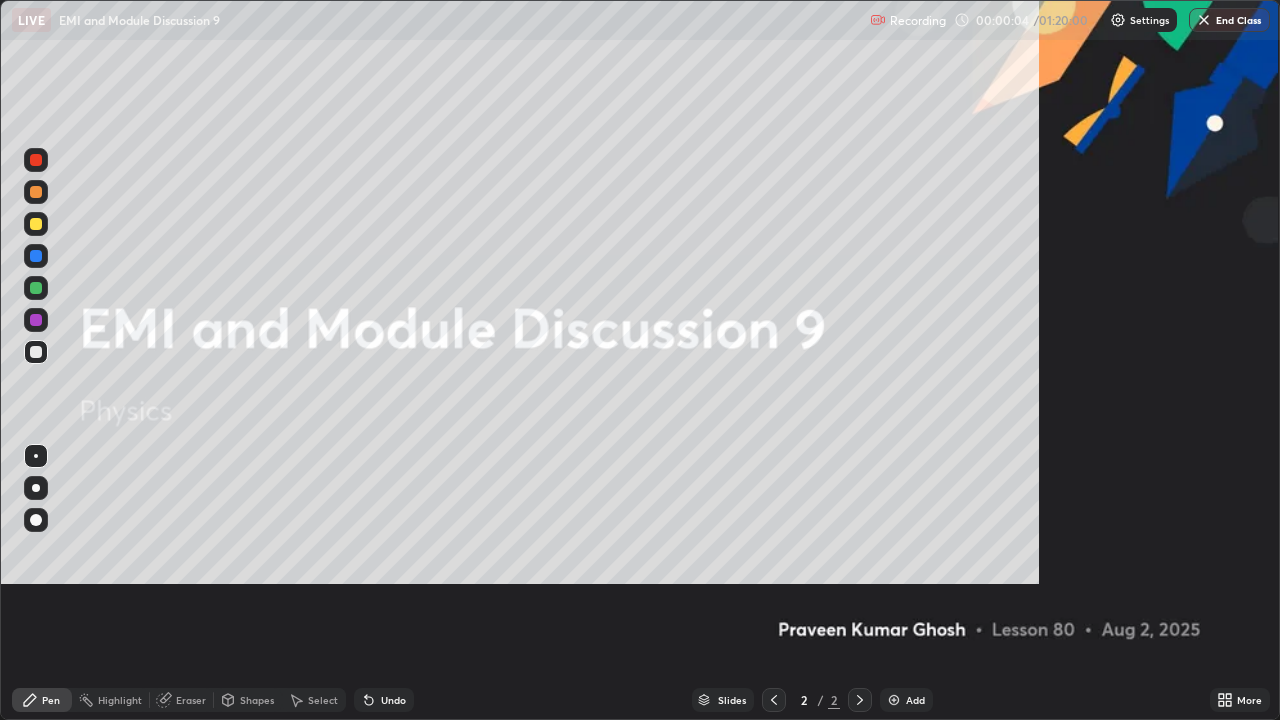 scroll, scrollTop: 99280, scrollLeft: 98720, axis: both 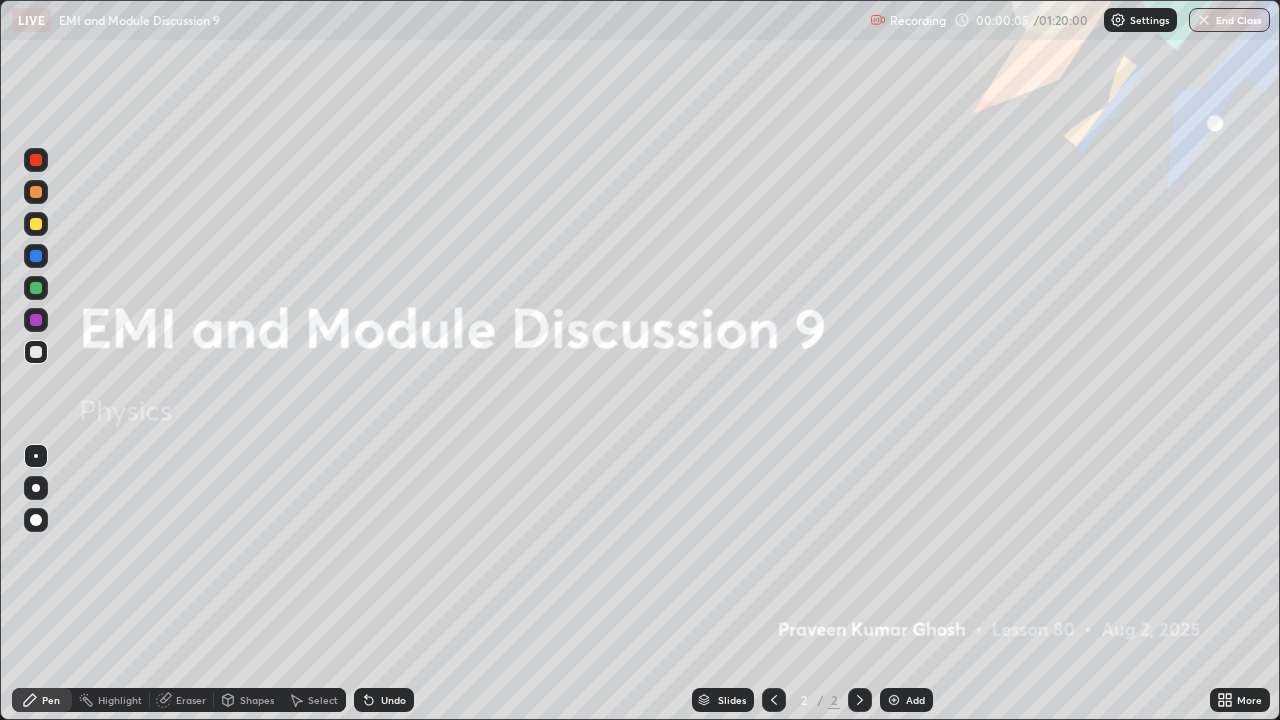 click on "Add" at bounding box center [915, 700] 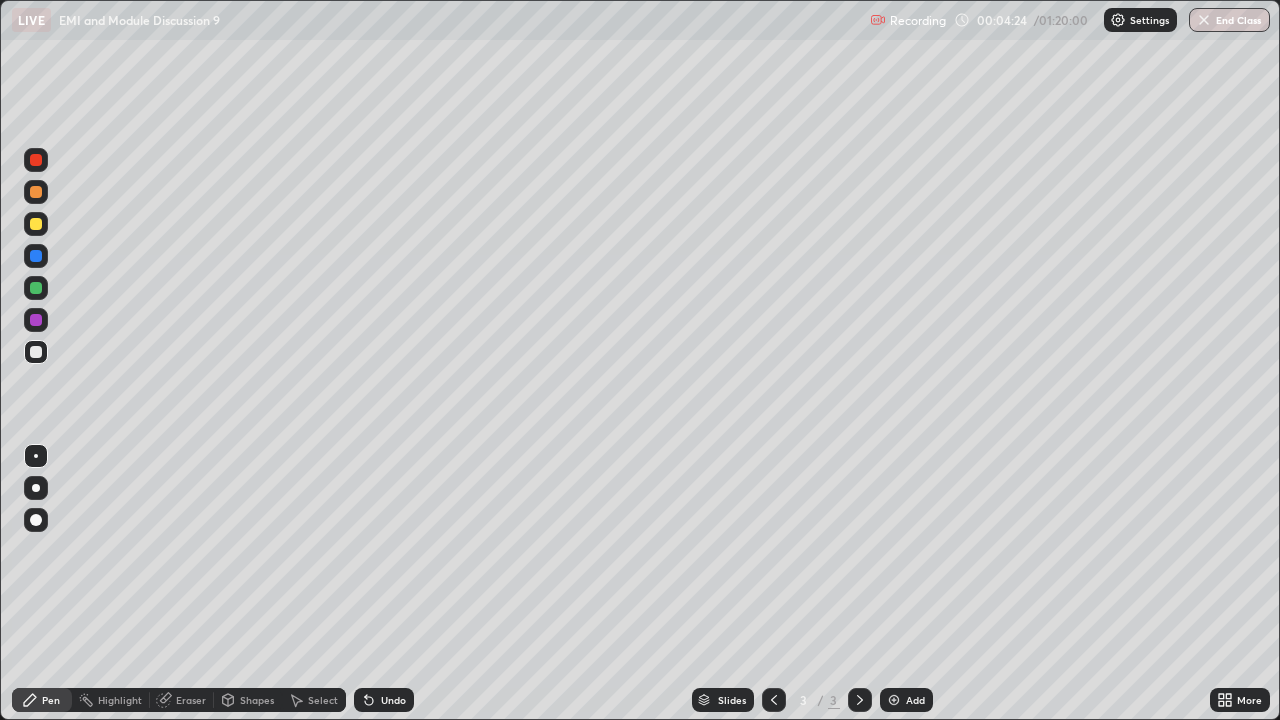 click at bounding box center [36, 352] 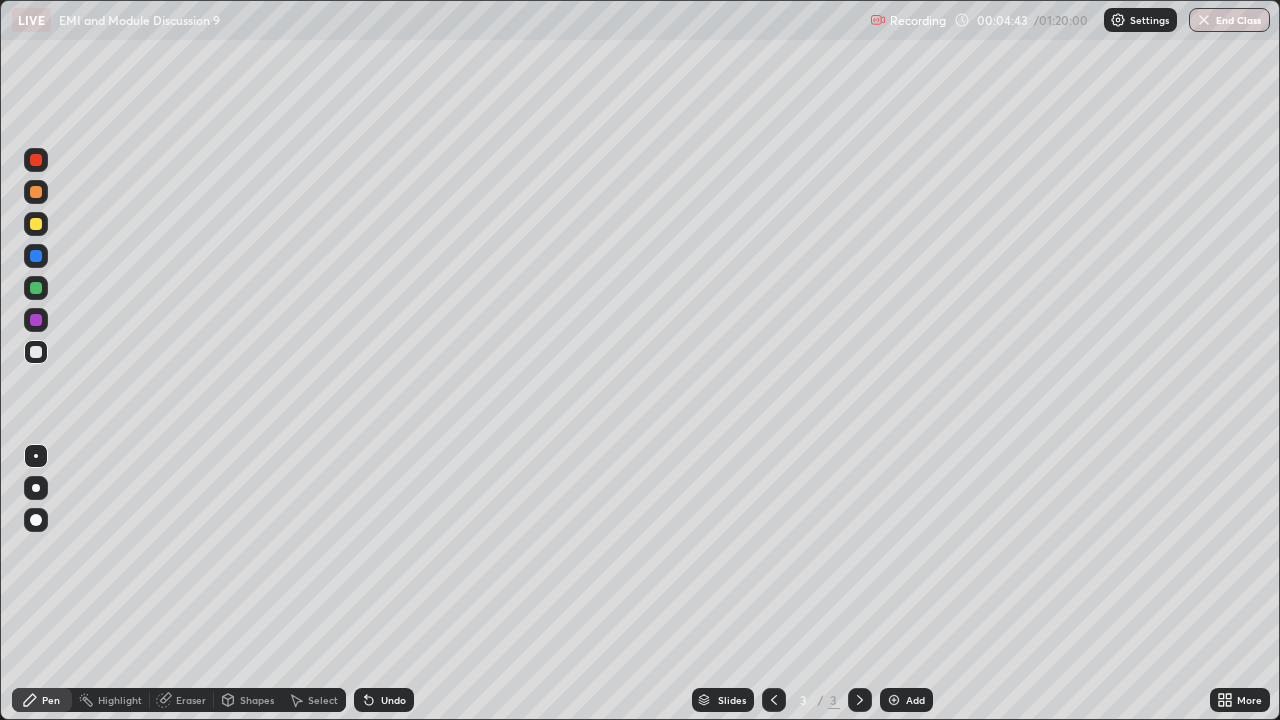 click on "Undo" at bounding box center [393, 700] 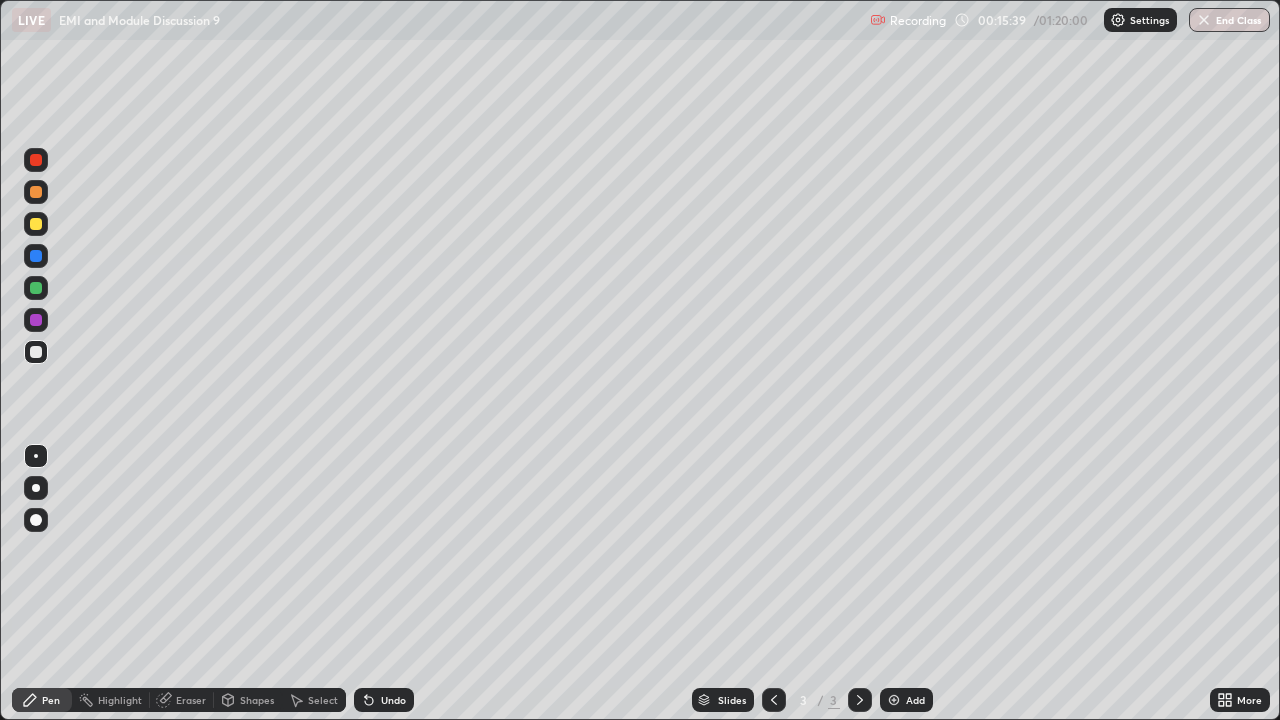 click at bounding box center [36, 288] 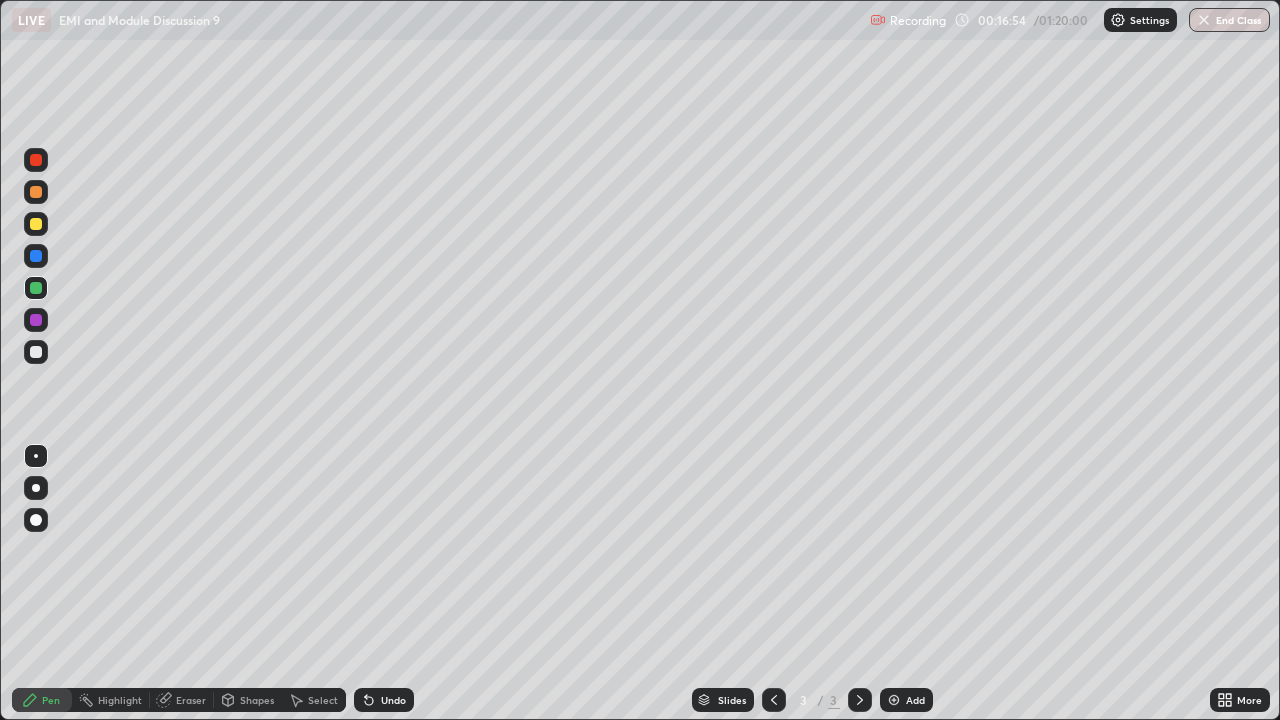 click at bounding box center (36, 352) 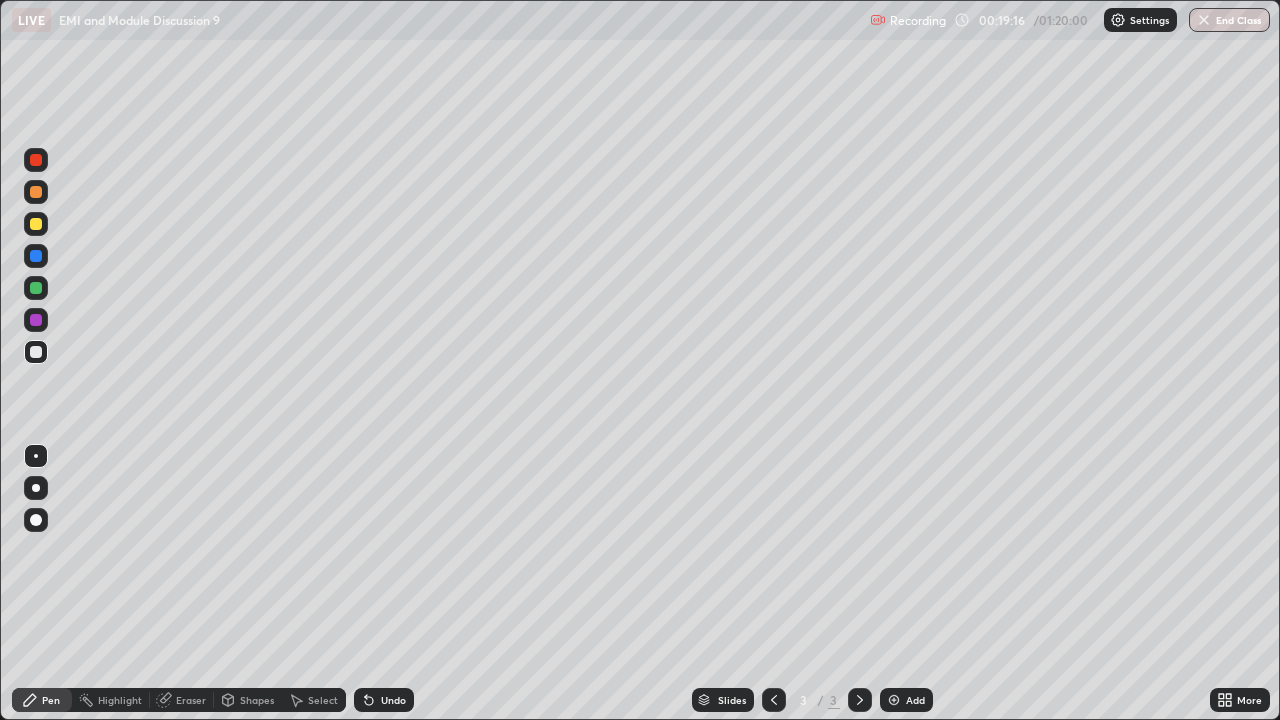 click on "Add" at bounding box center [915, 700] 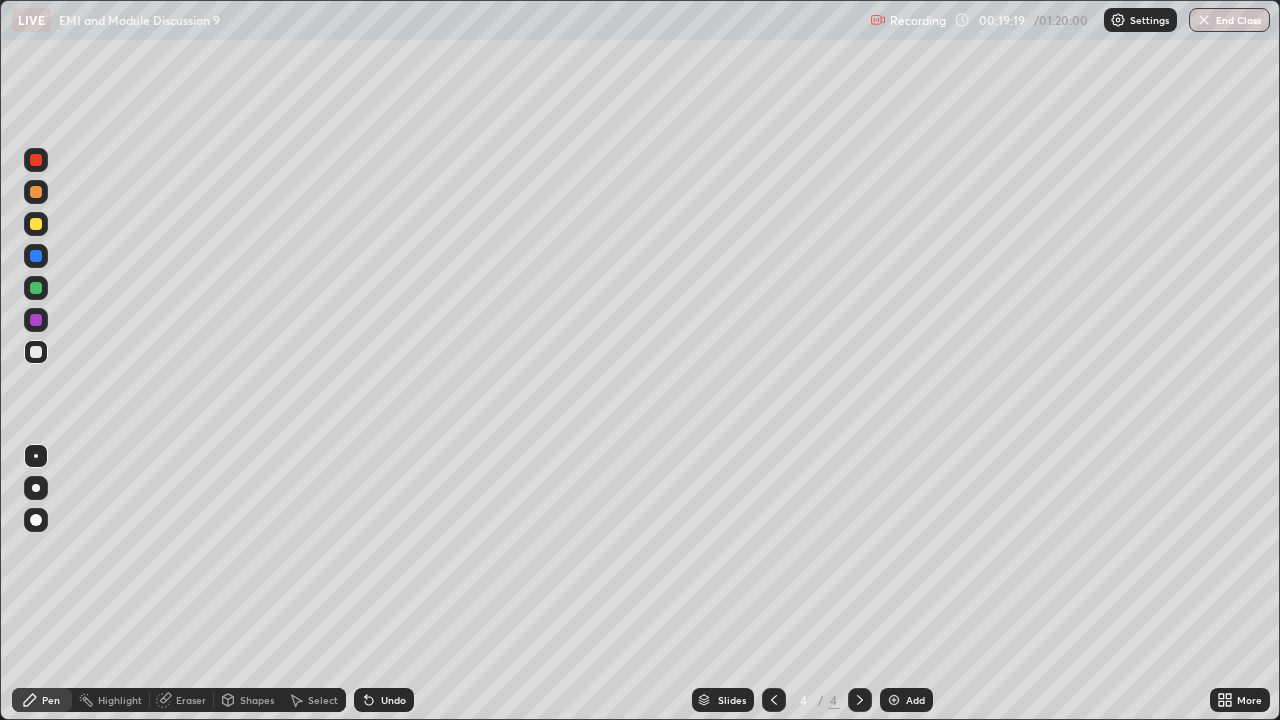 click at bounding box center [36, 288] 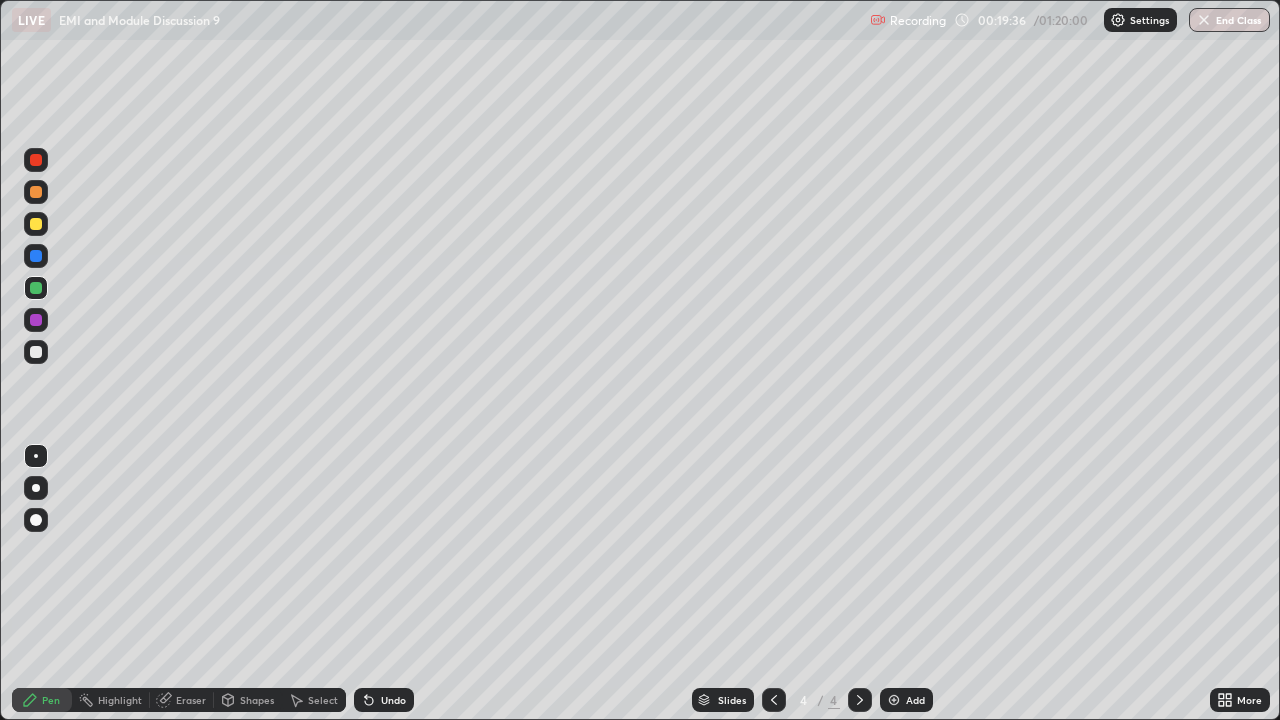 click at bounding box center [36, 352] 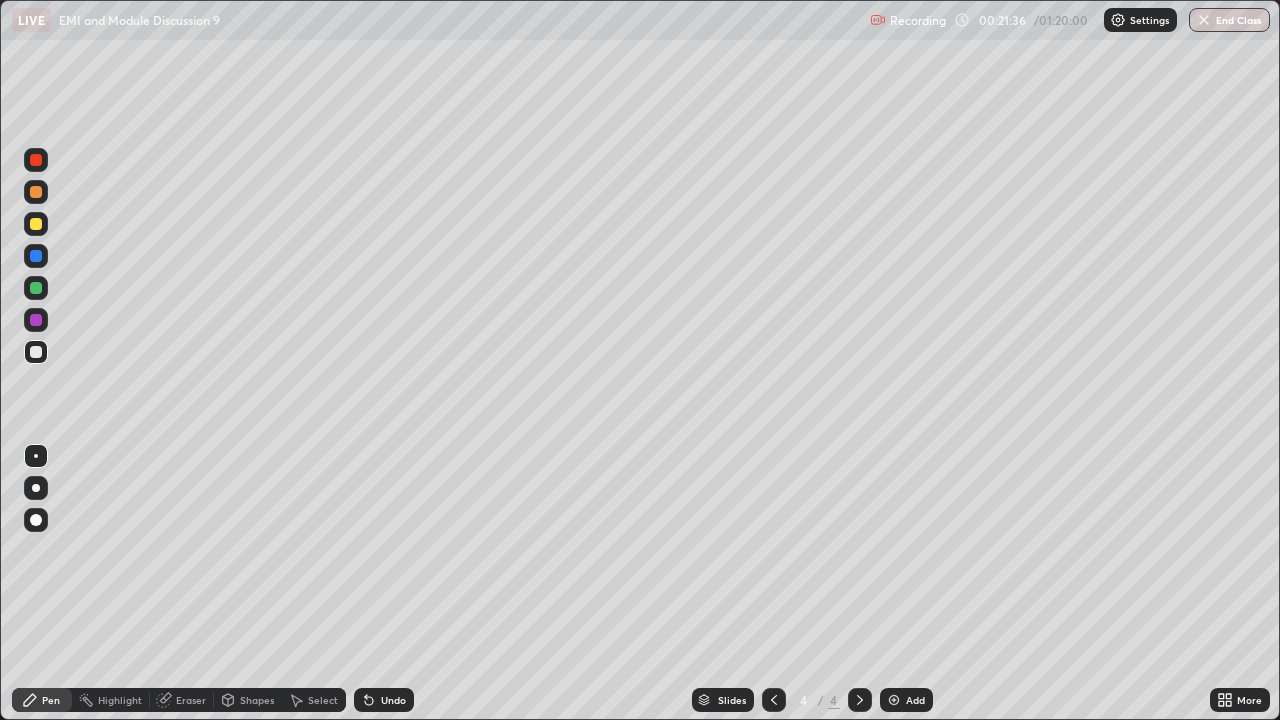 click on "Eraser" at bounding box center (191, 700) 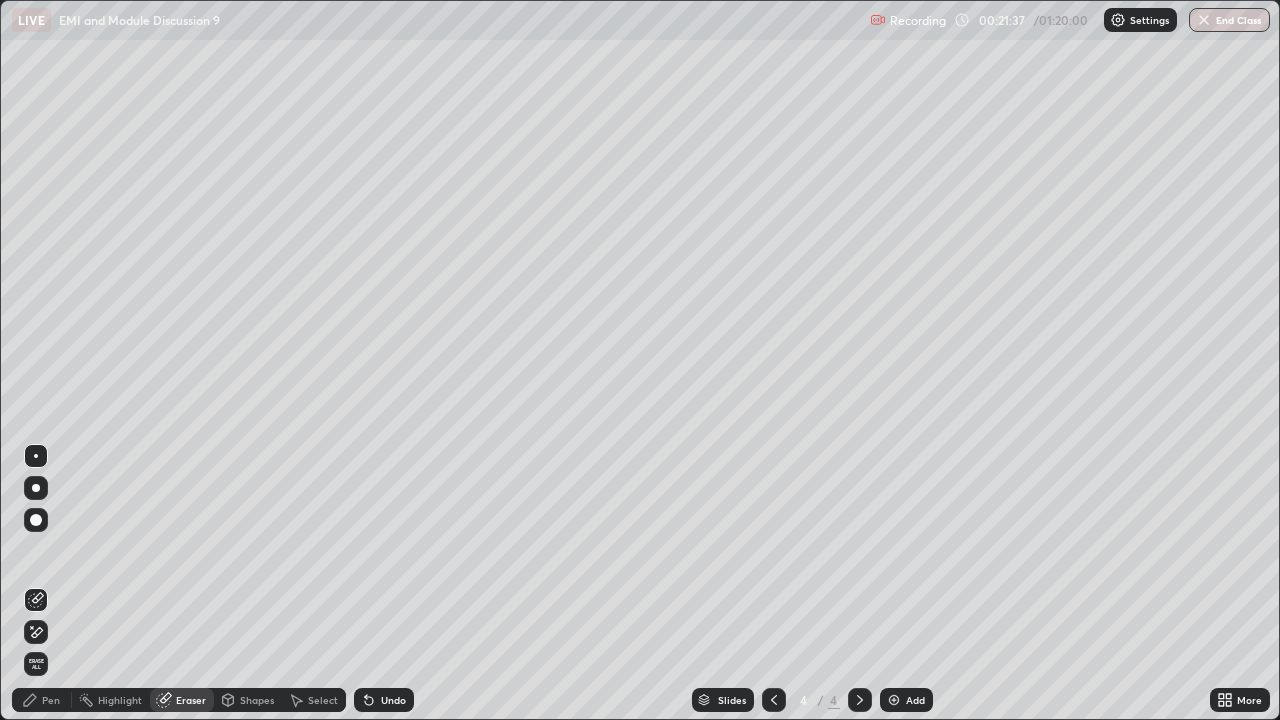 click on "Pen" at bounding box center (51, 700) 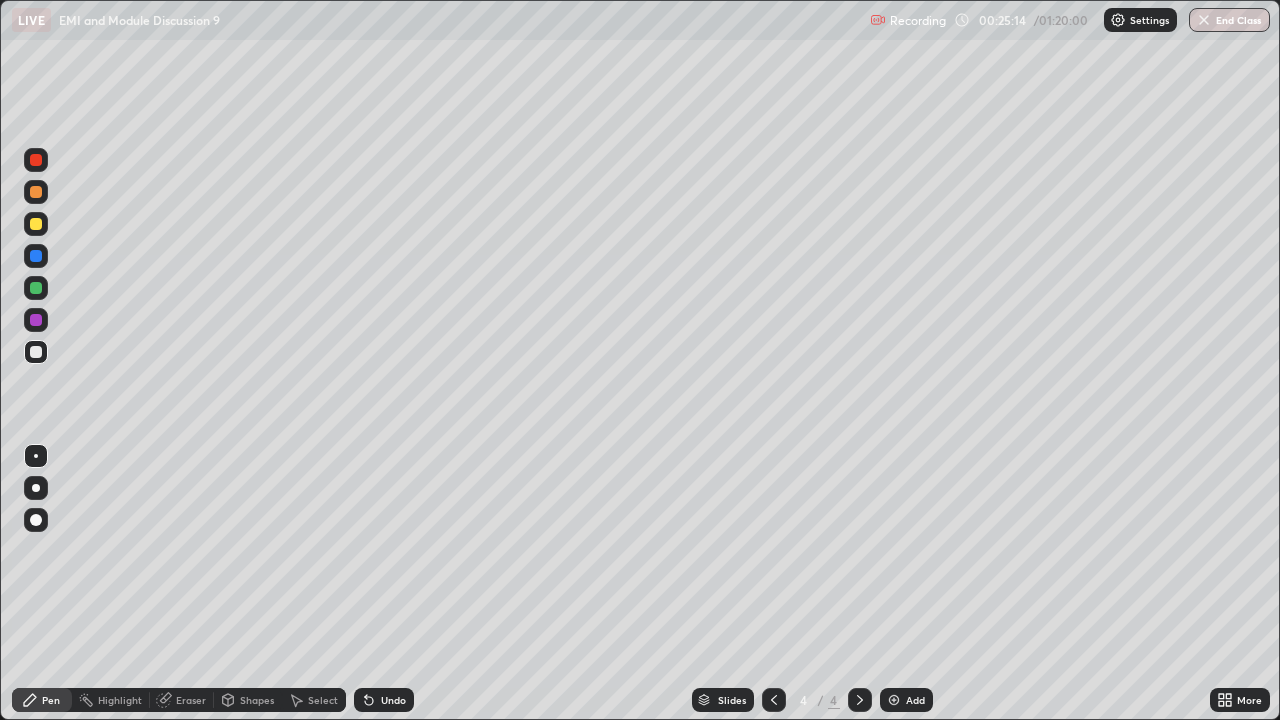 click on "Add" at bounding box center (915, 700) 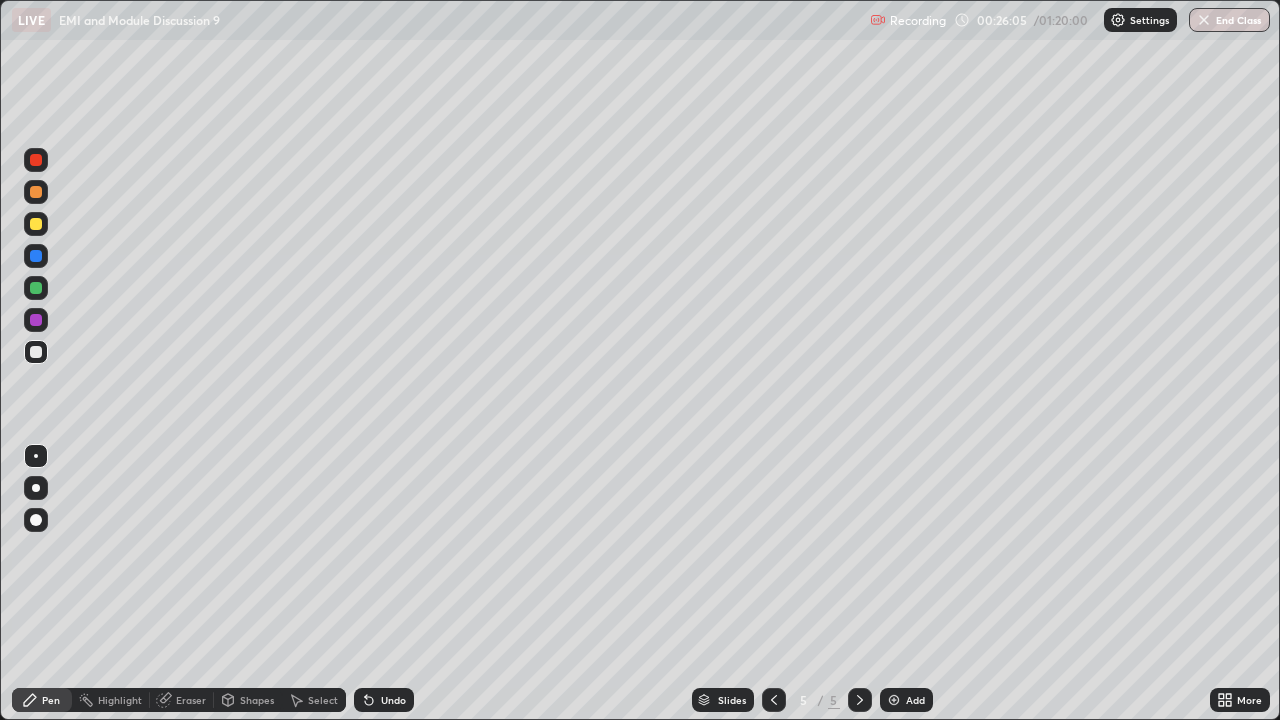 click at bounding box center (36, 224) 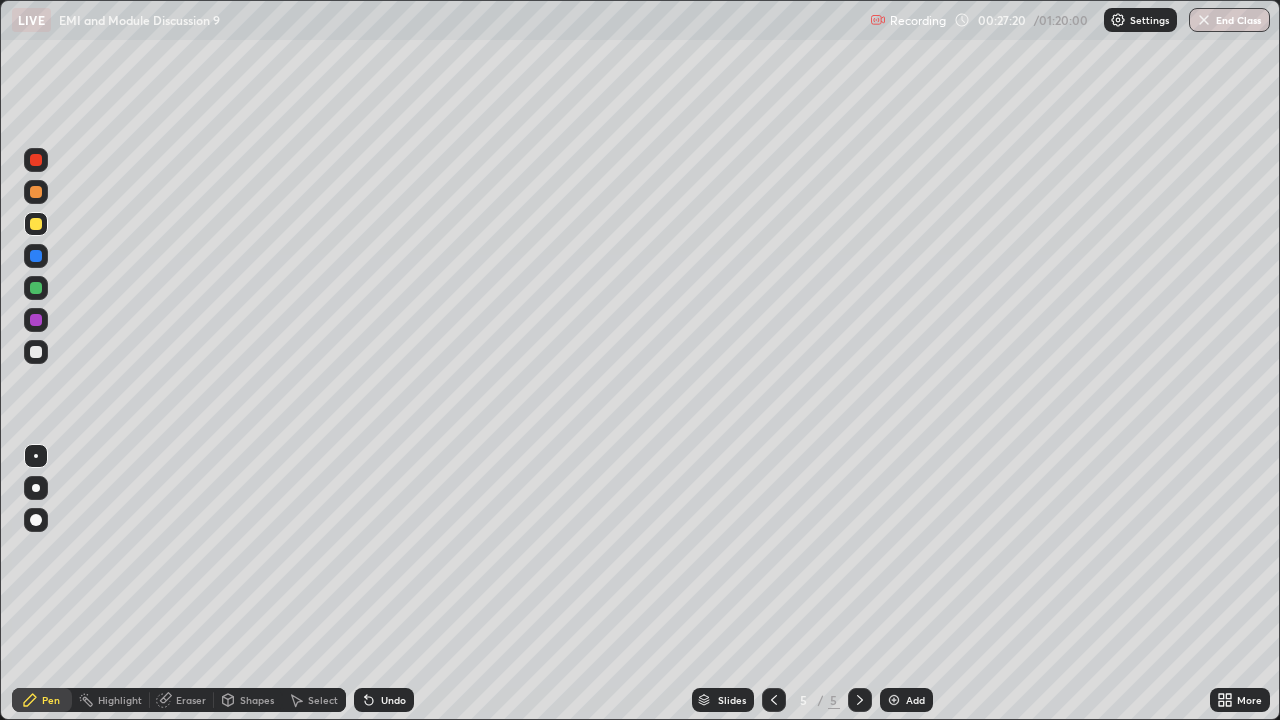 click on "Undo" at bounding box center [393, 700] 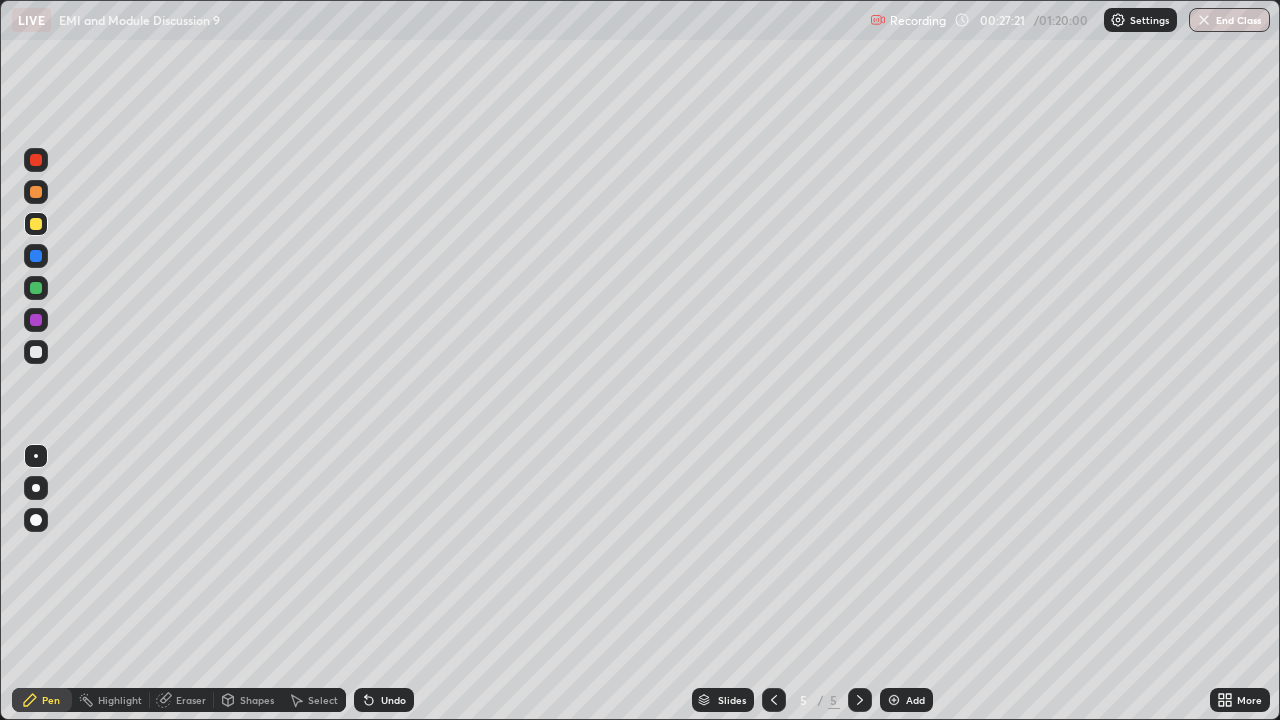 click on "Undo" at bounding box center [393, 700] 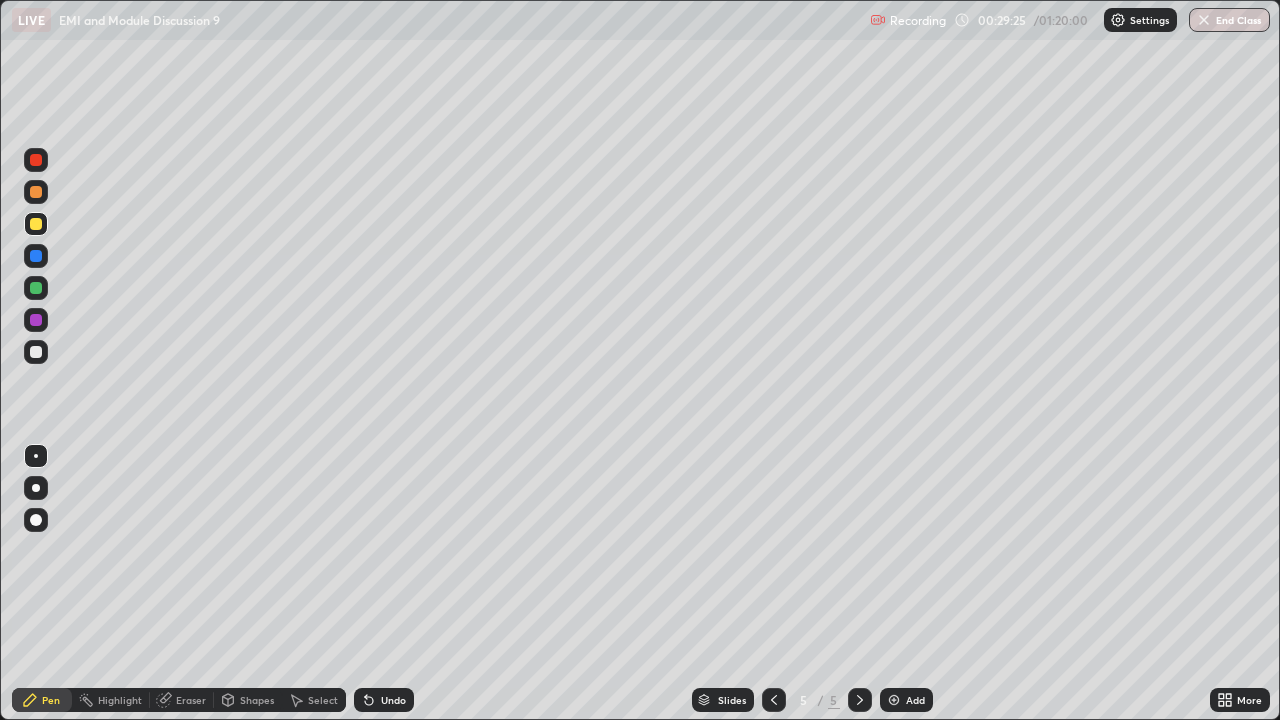 click at bounding box center (894, 700) 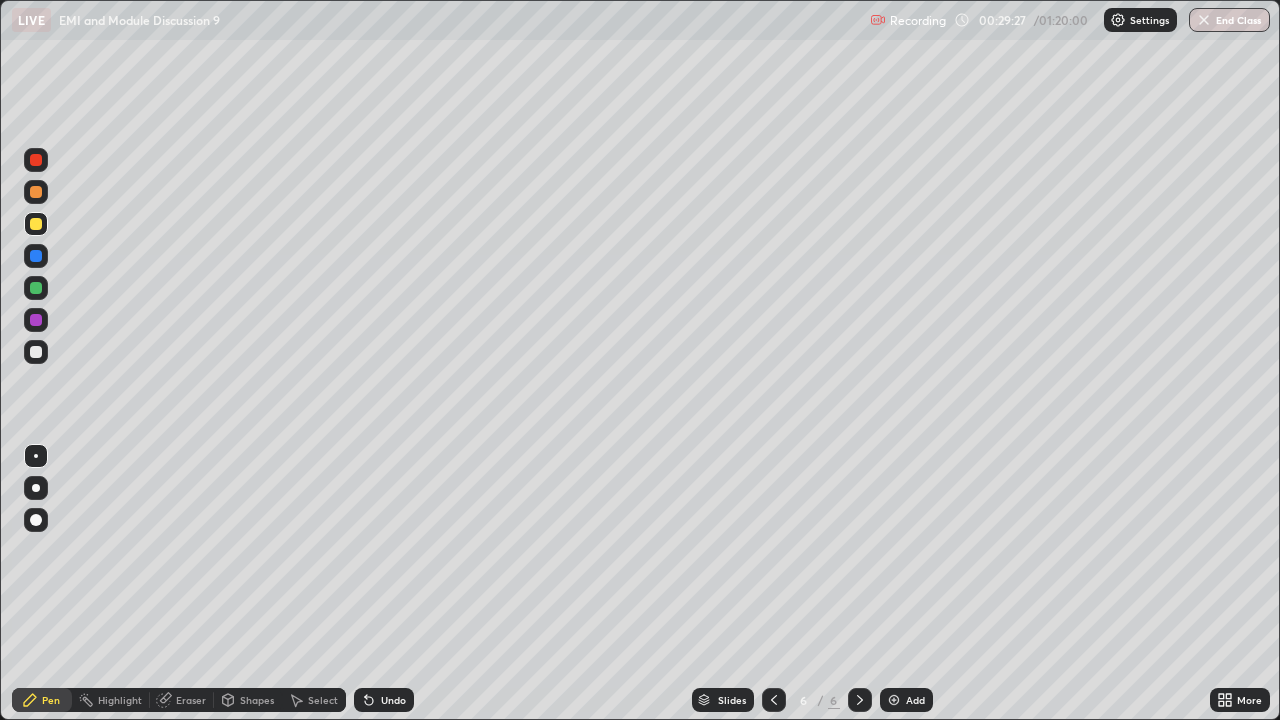 click at bounding box center (36, 352) 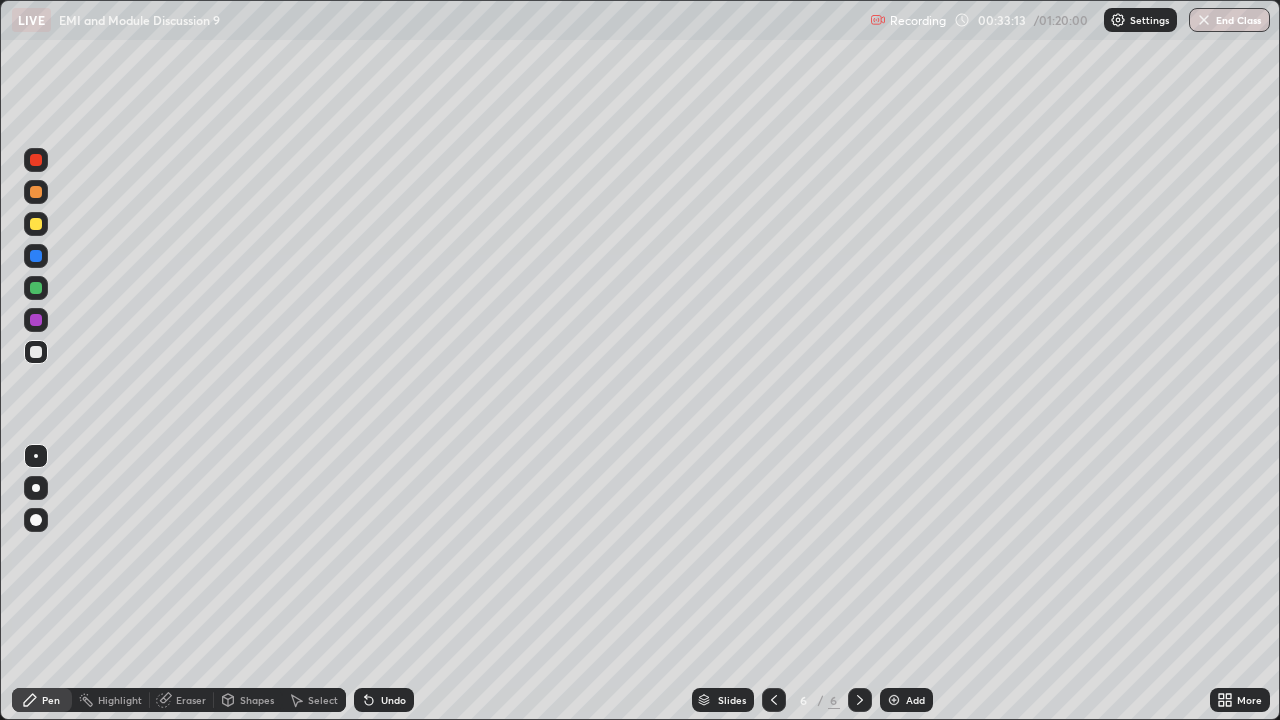 click on "Add" at bounding box center (906, 700) 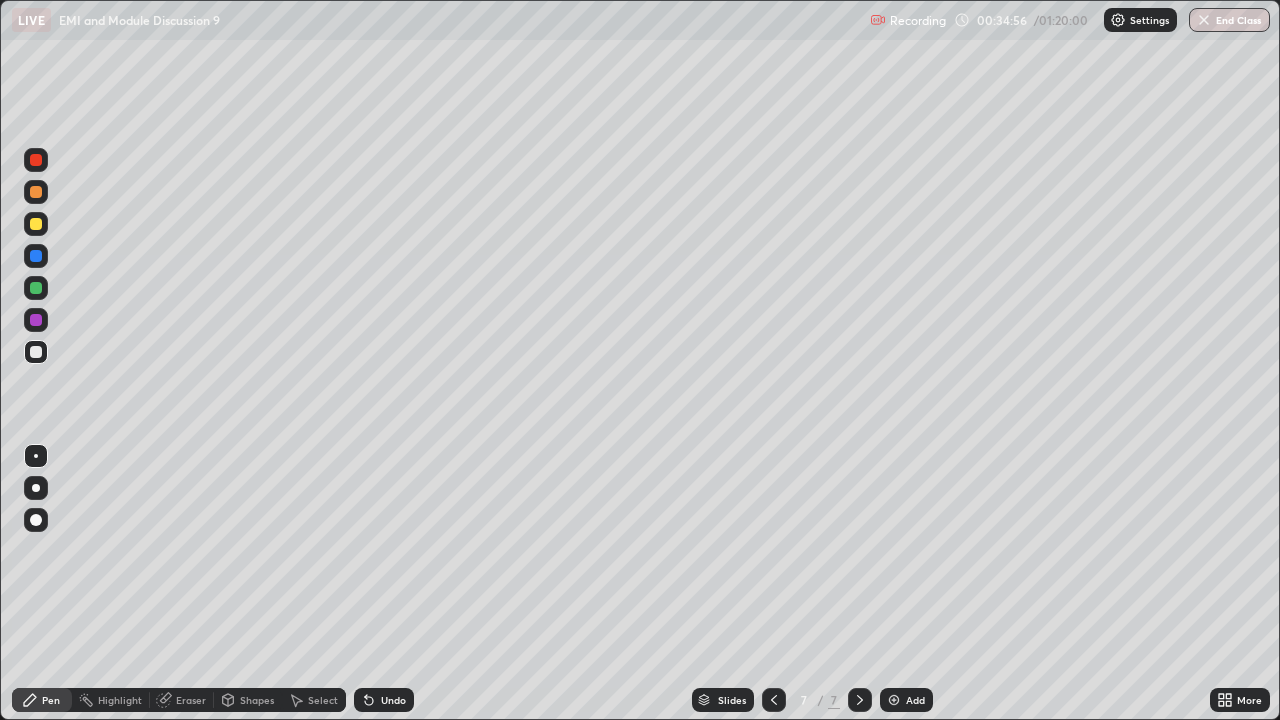click at bounding box center (36, 288) 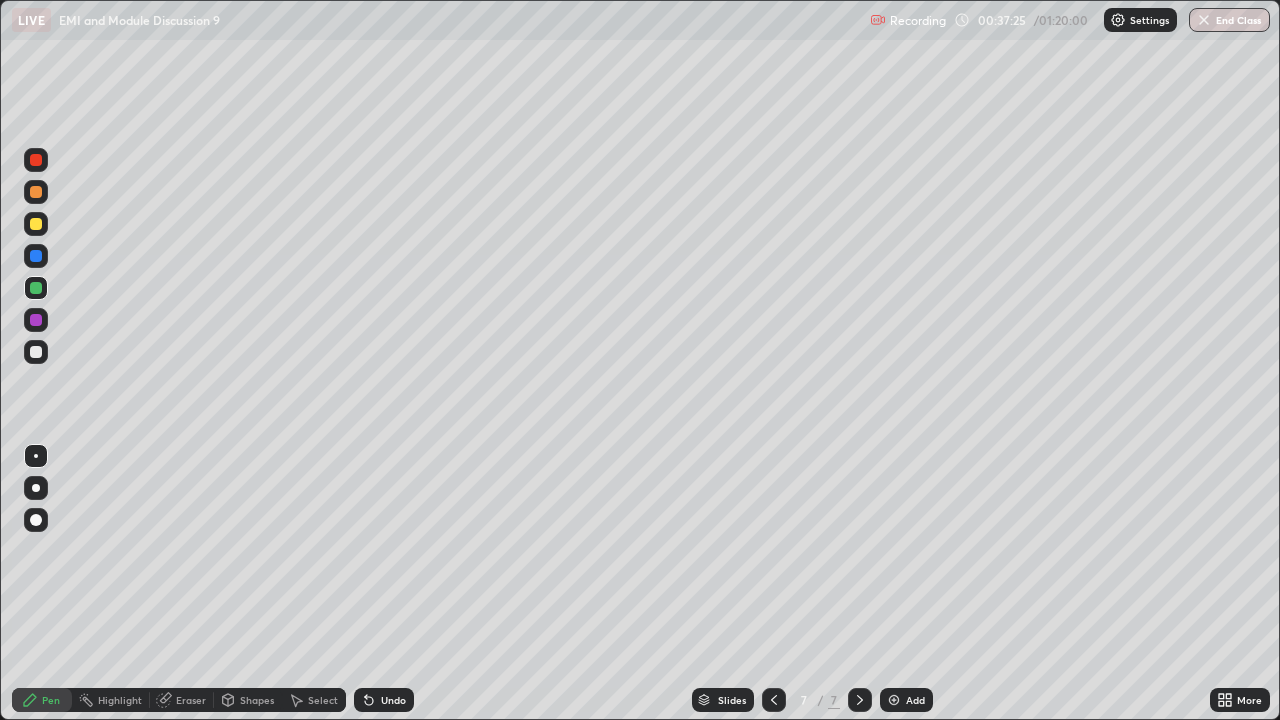 click at bounding box center (894, 700) 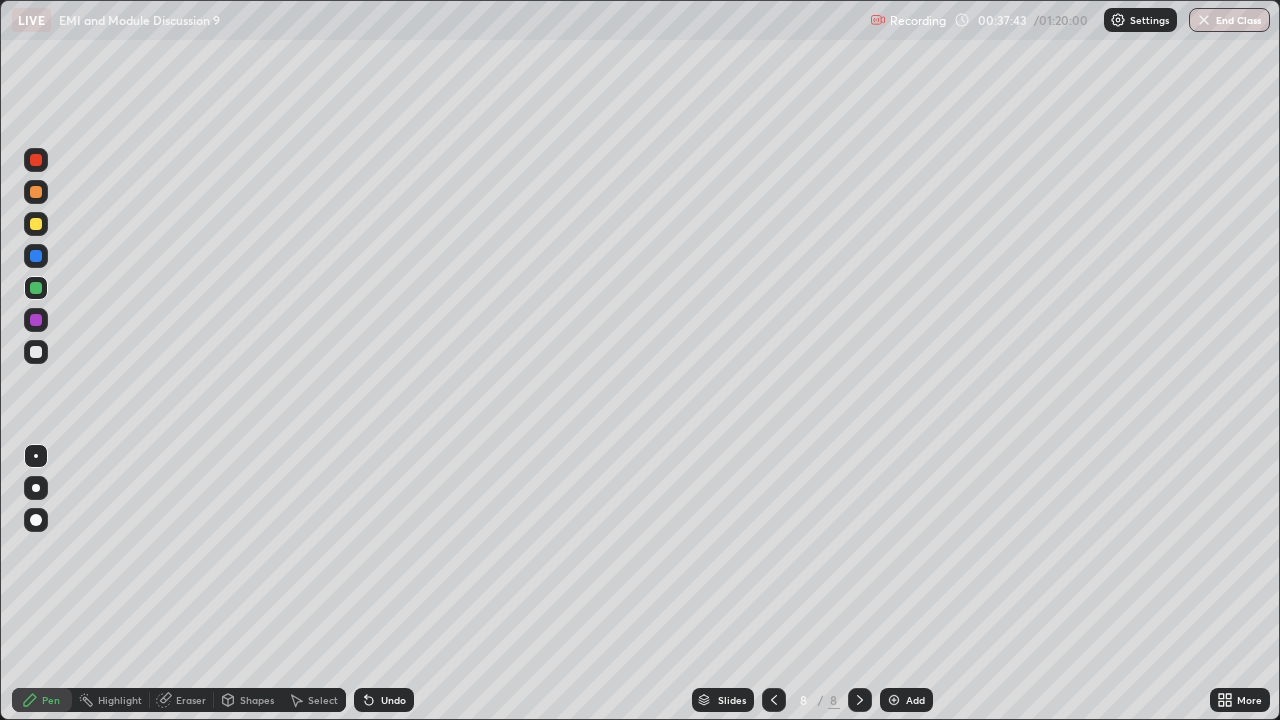 click at bounding box center [36, 352] 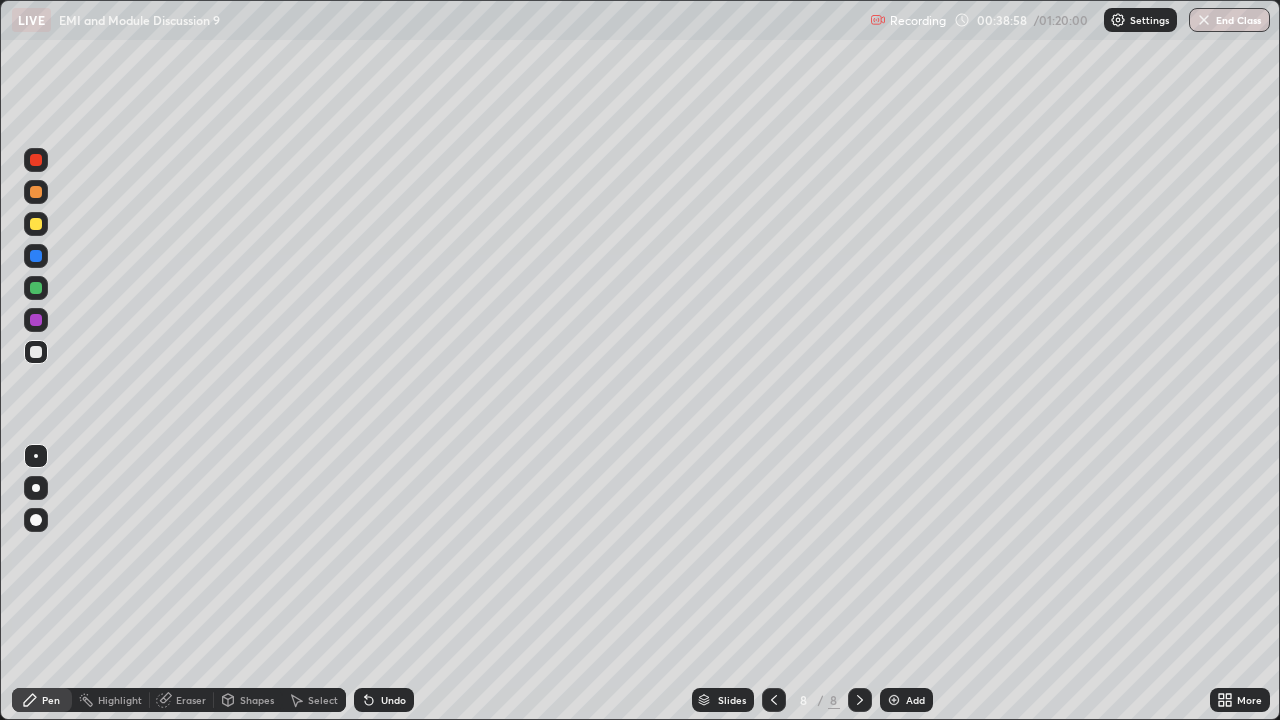 click on "Undo" at bounding box center [393, 700] 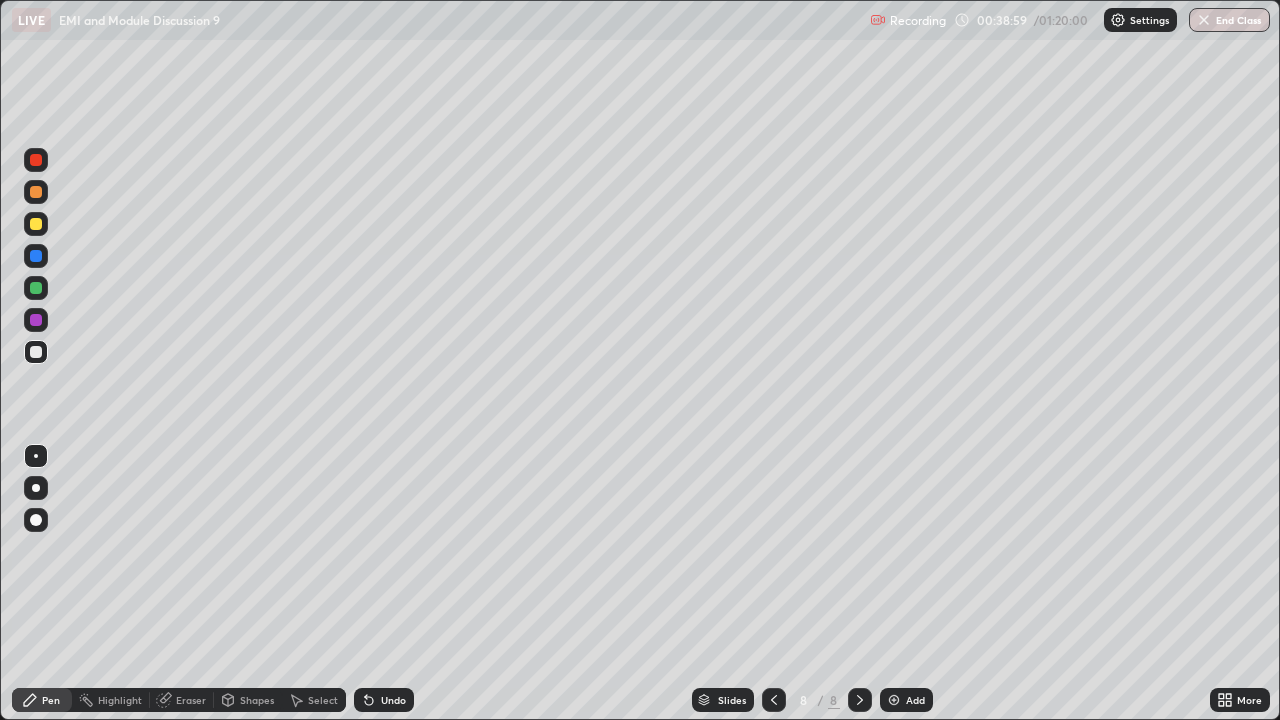 click on "Undo" at bounding box center (393, 700) 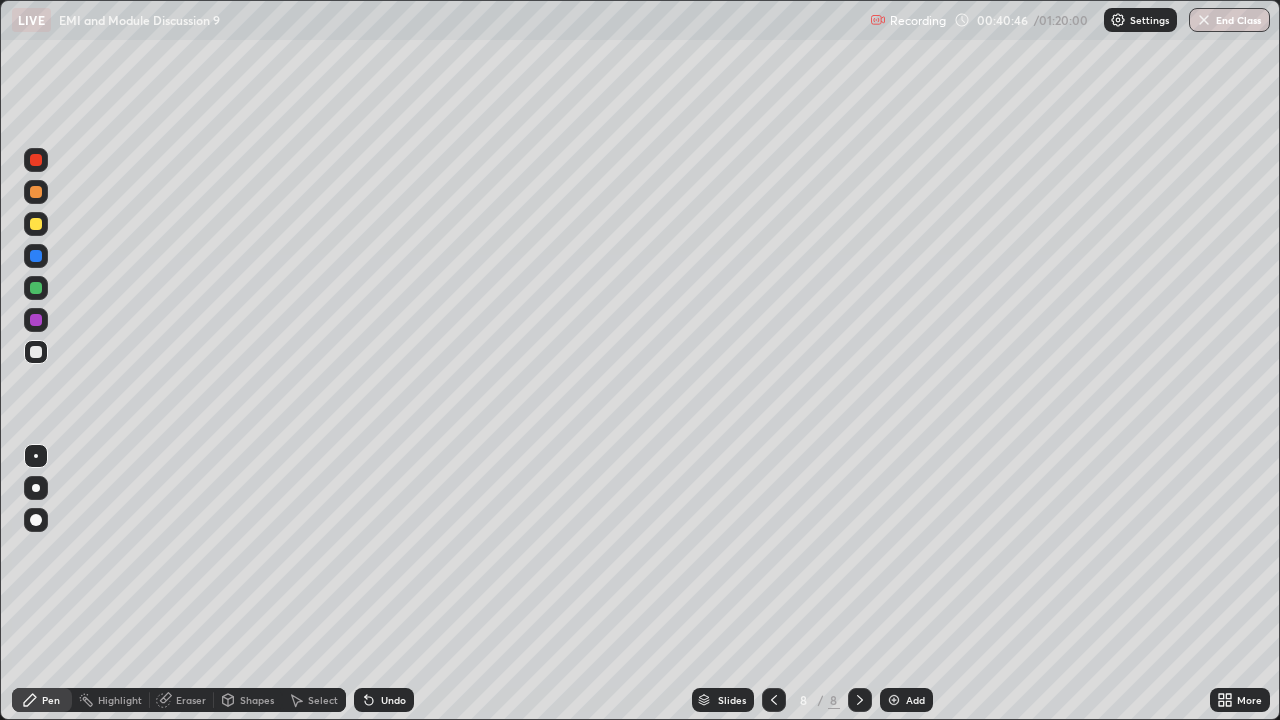 click on "Undo" at bounding box center (393, 700) 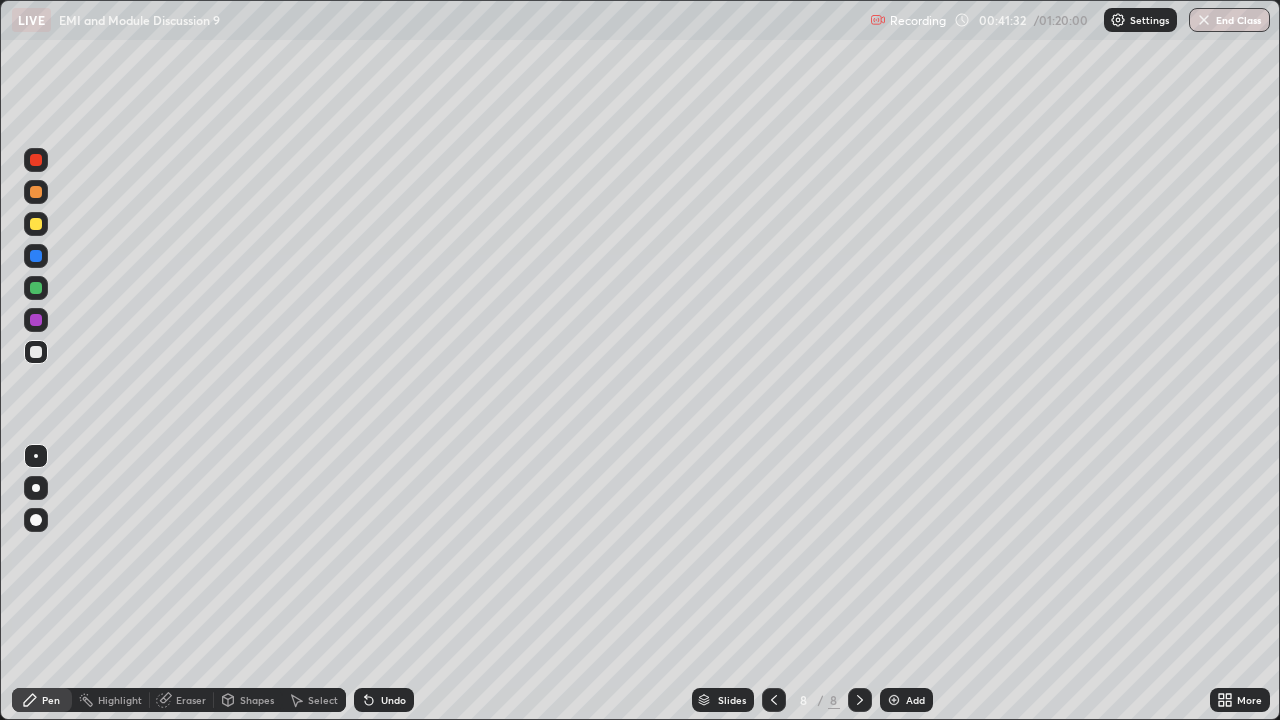 click on "Undo" at bounding box center [393, 700] 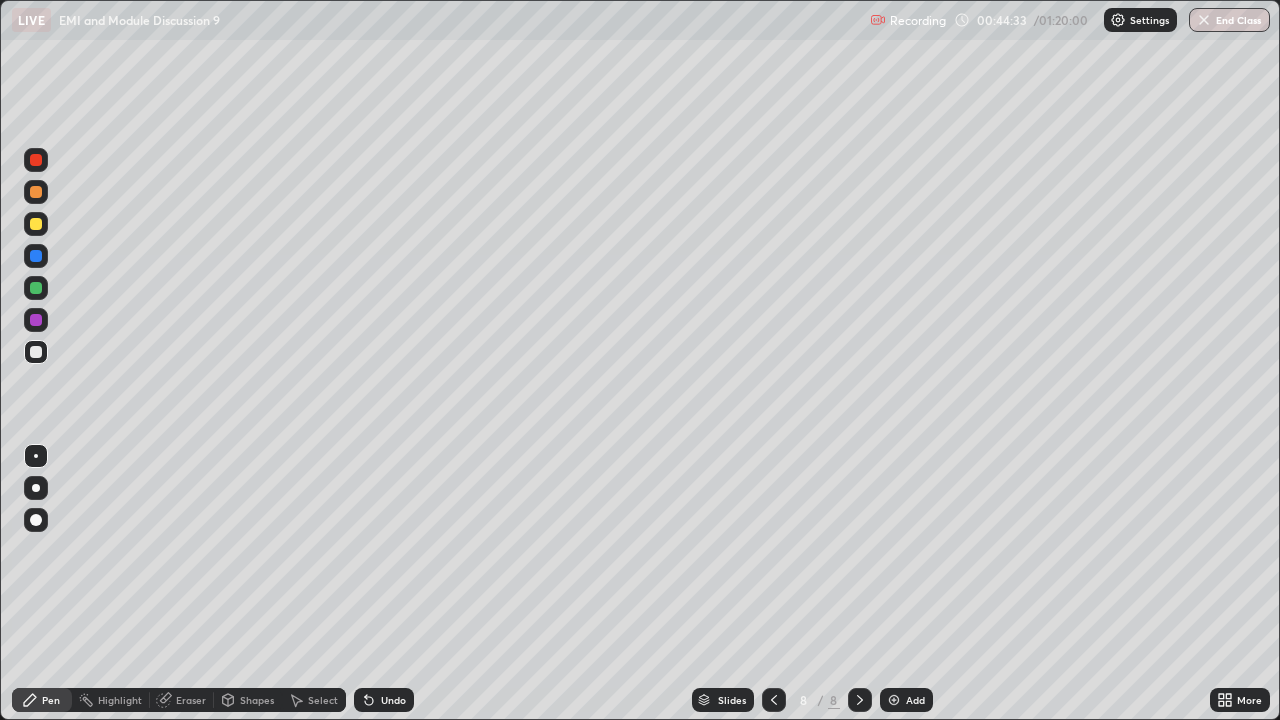 click on "Add" at bounding box center [915, 700] 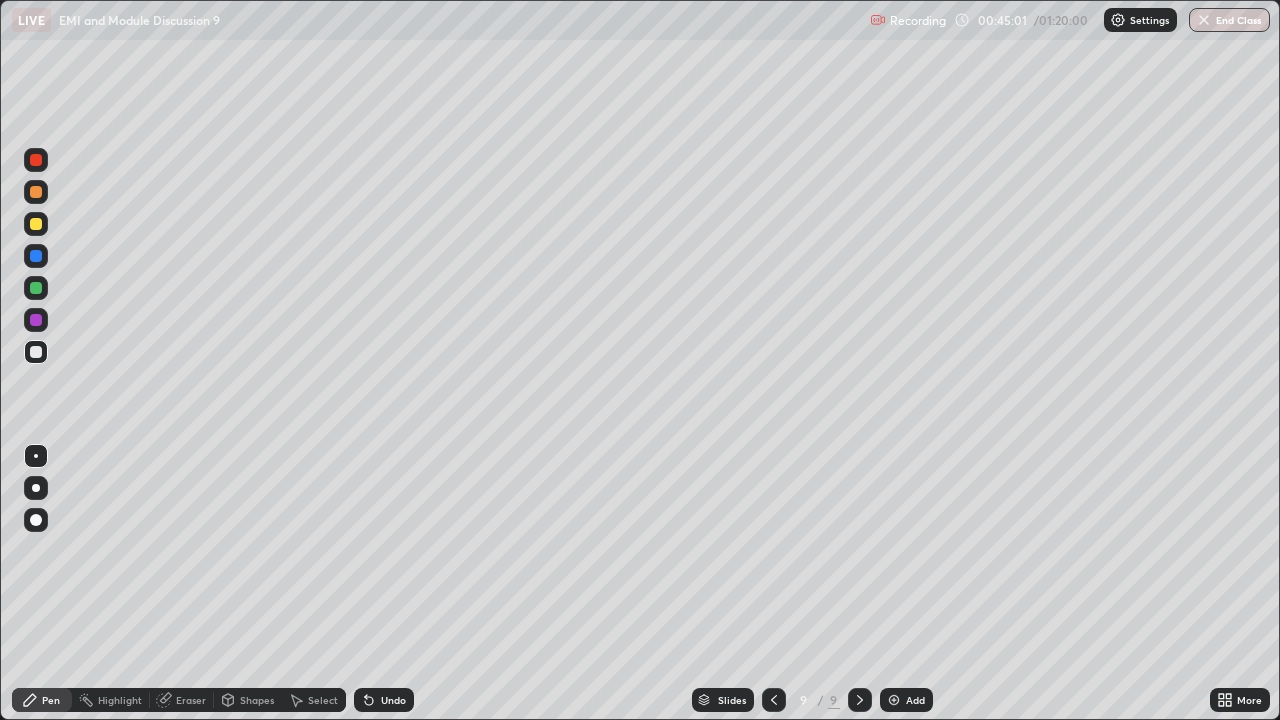click on "Shapes" at bounding box center [257, 700] 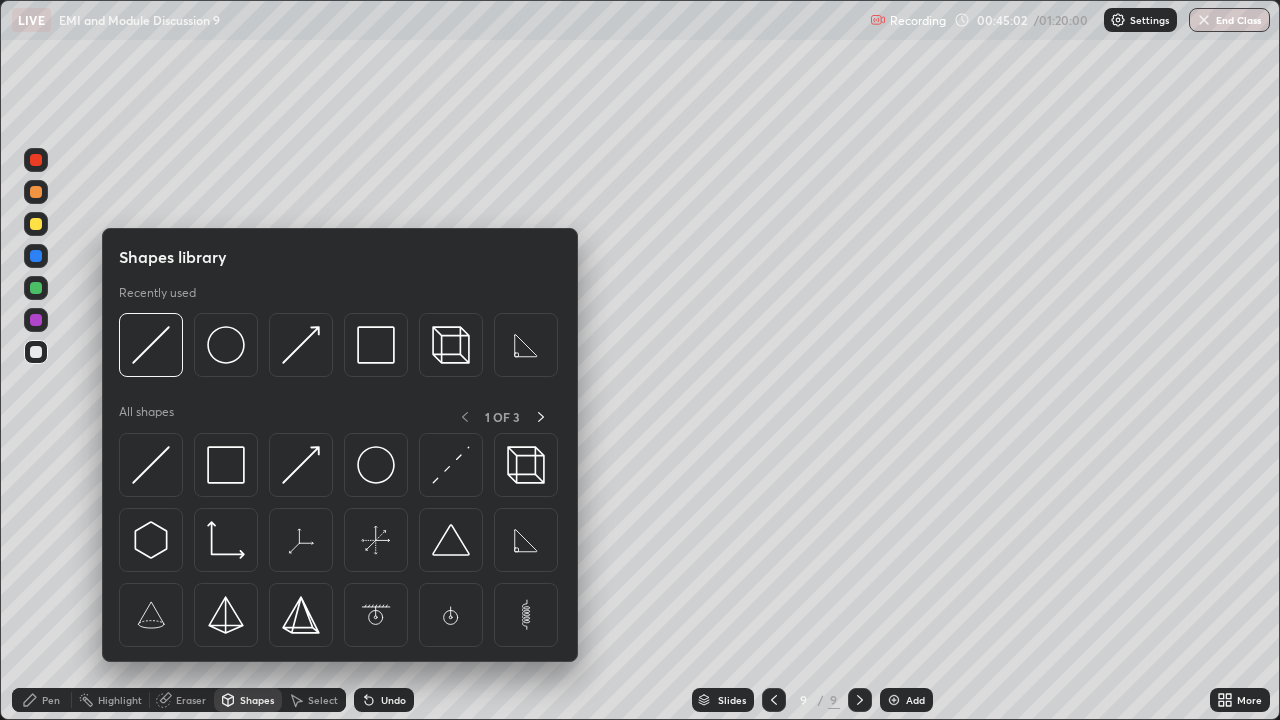 click on "Eraser" at bounding box center [191, 700] 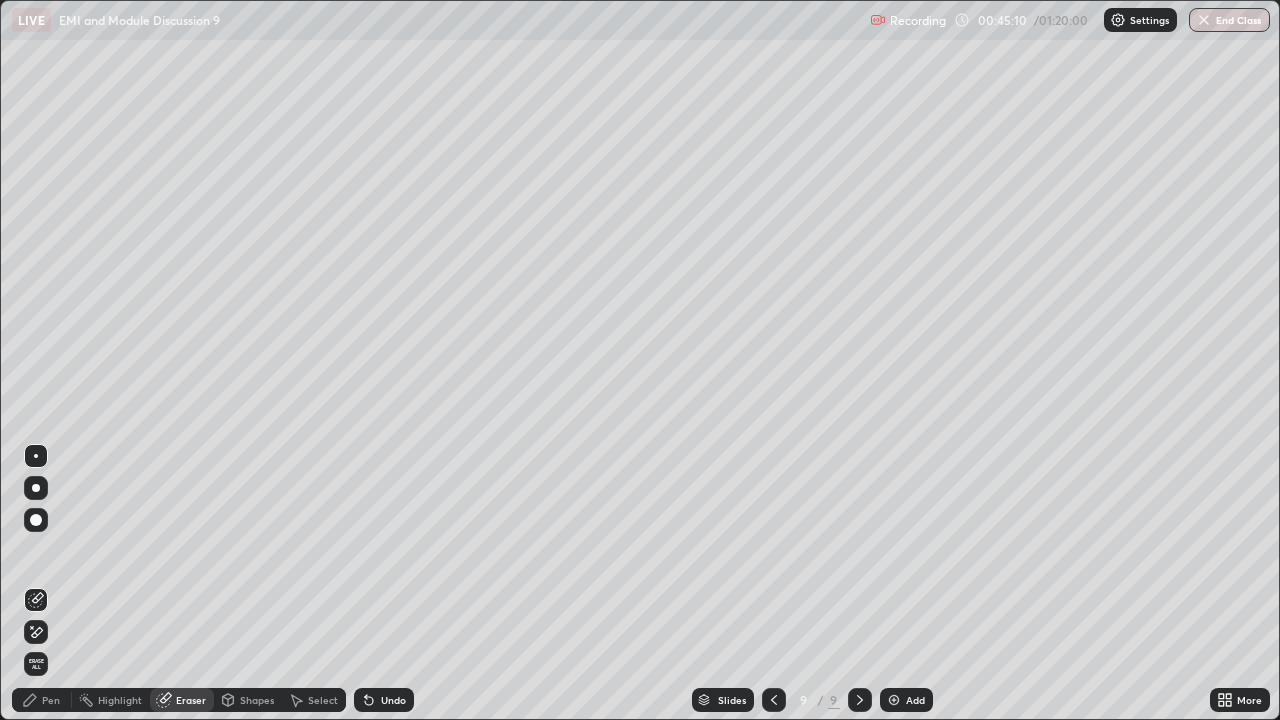 click on "Pen" at bounding box center (51, 700) 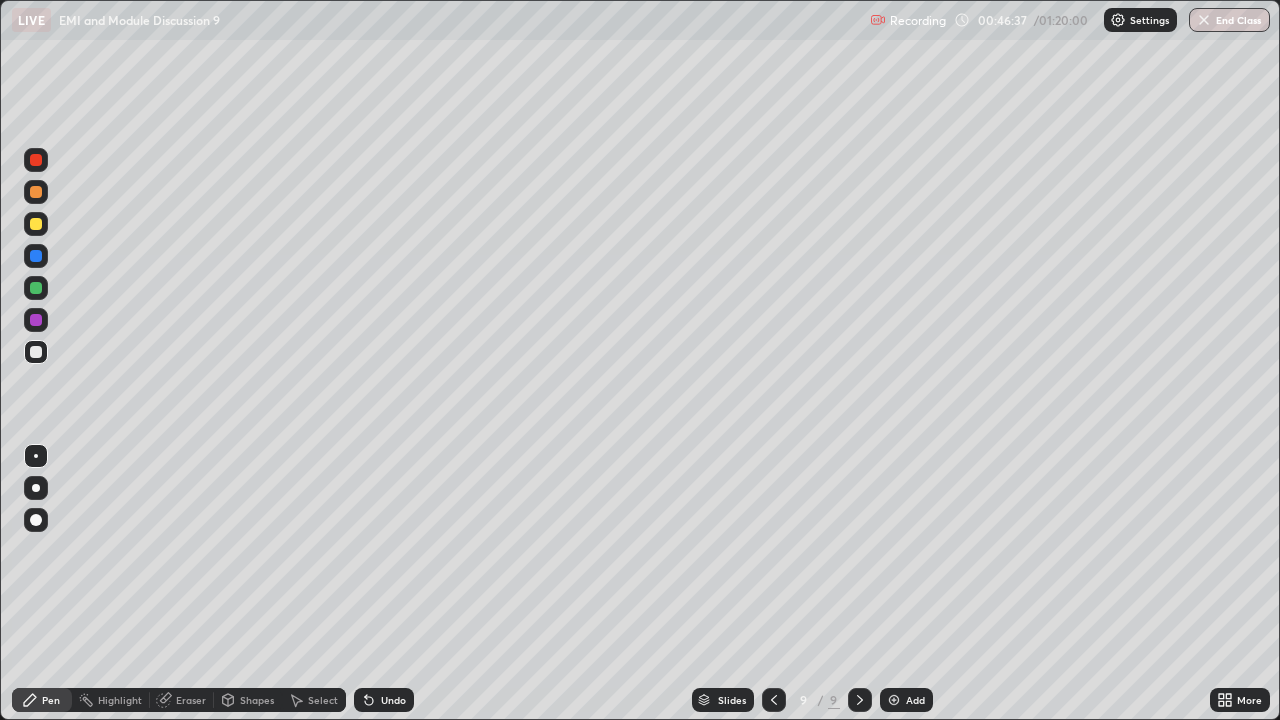 click on "Undo" at bounding box center (393, 700) 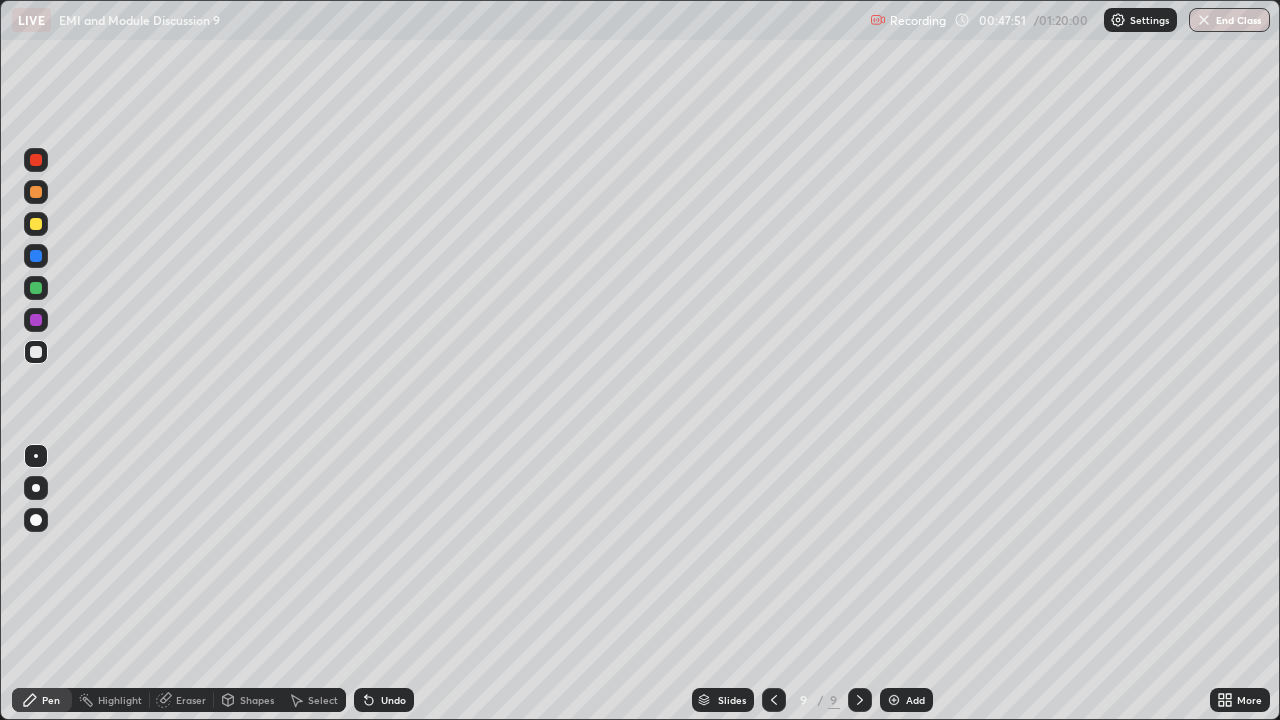 click at bounding box center [36, 288] 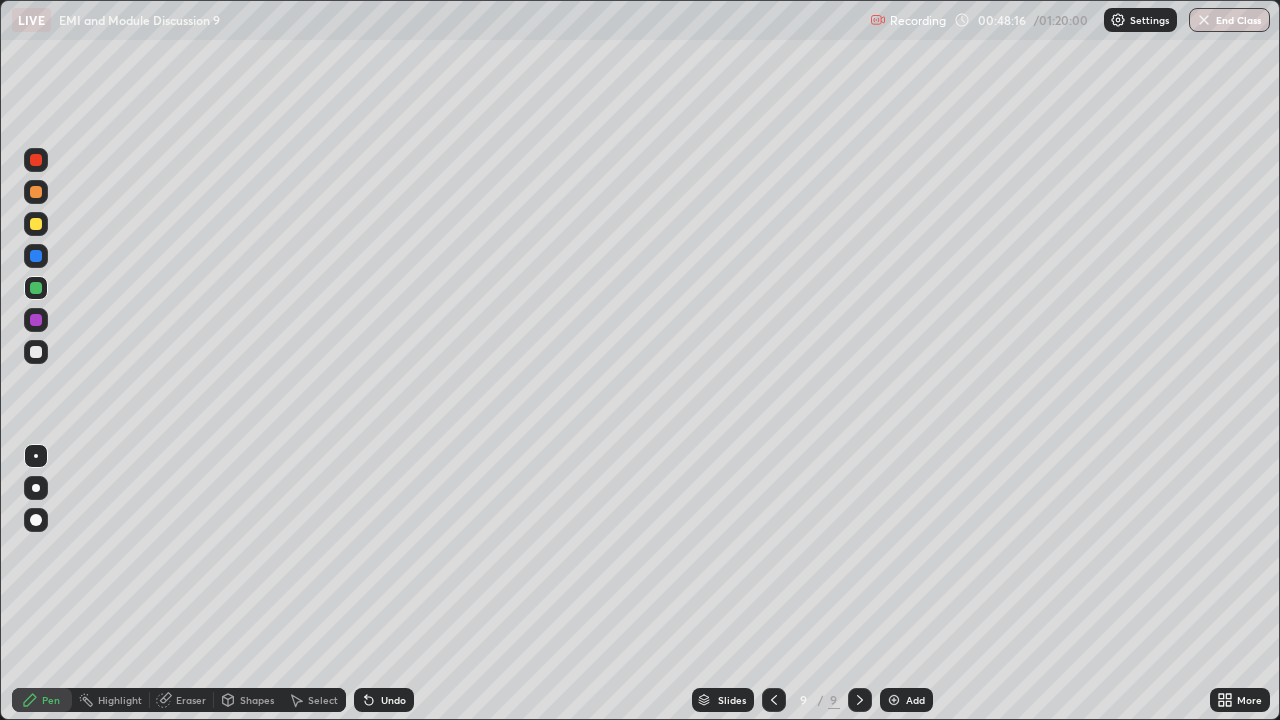click at bounding box center (36, 192) 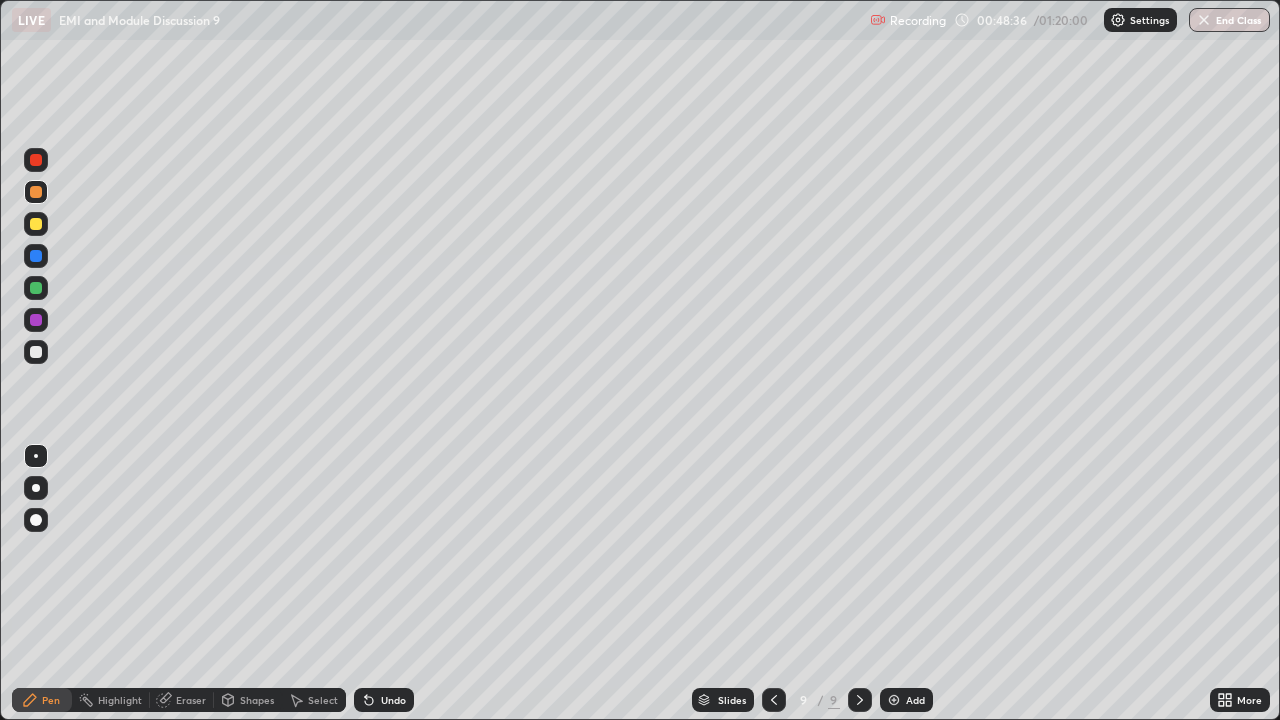 click at bounding box center [36, 352] 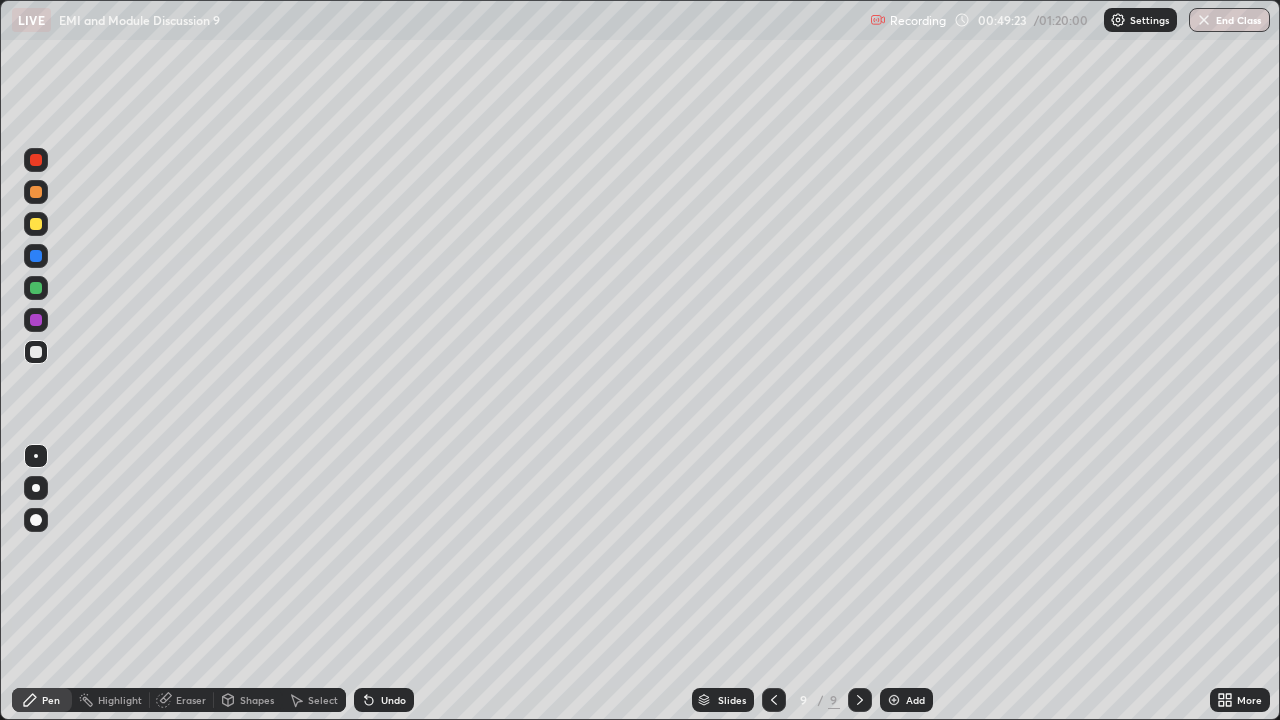 click at bounding box center [36, 192] 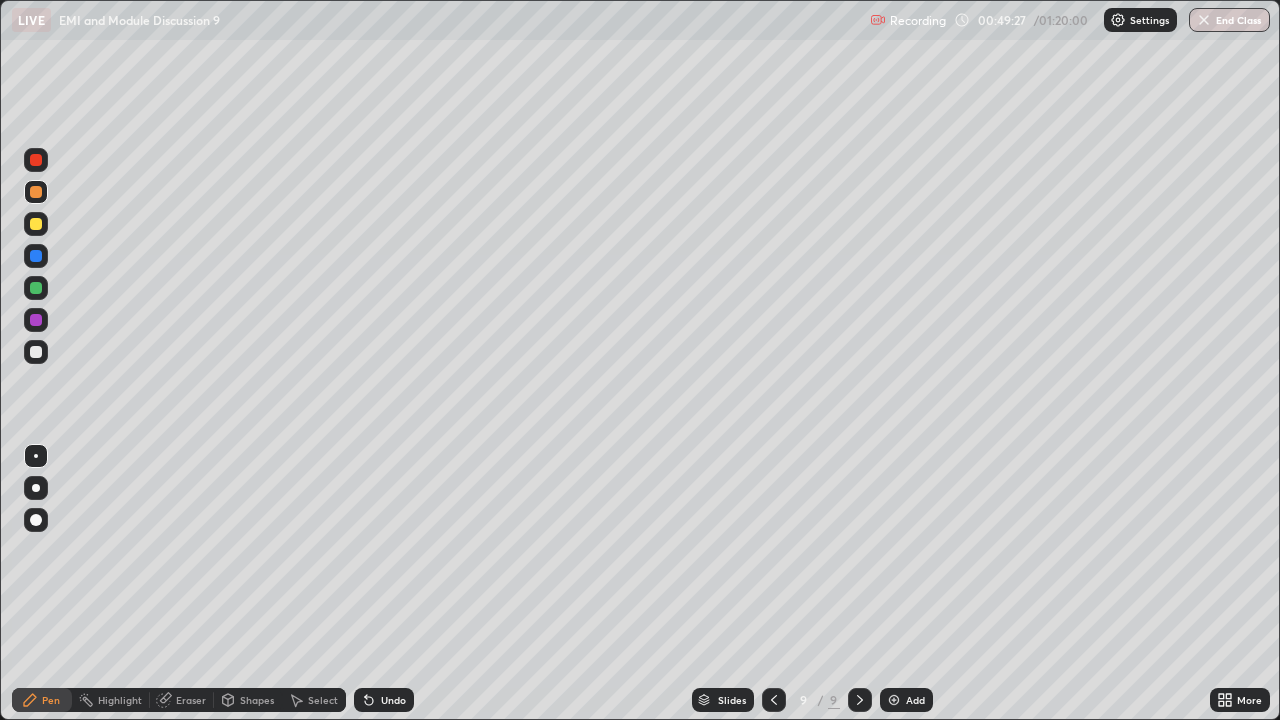 click at bounding box center (36, 288) 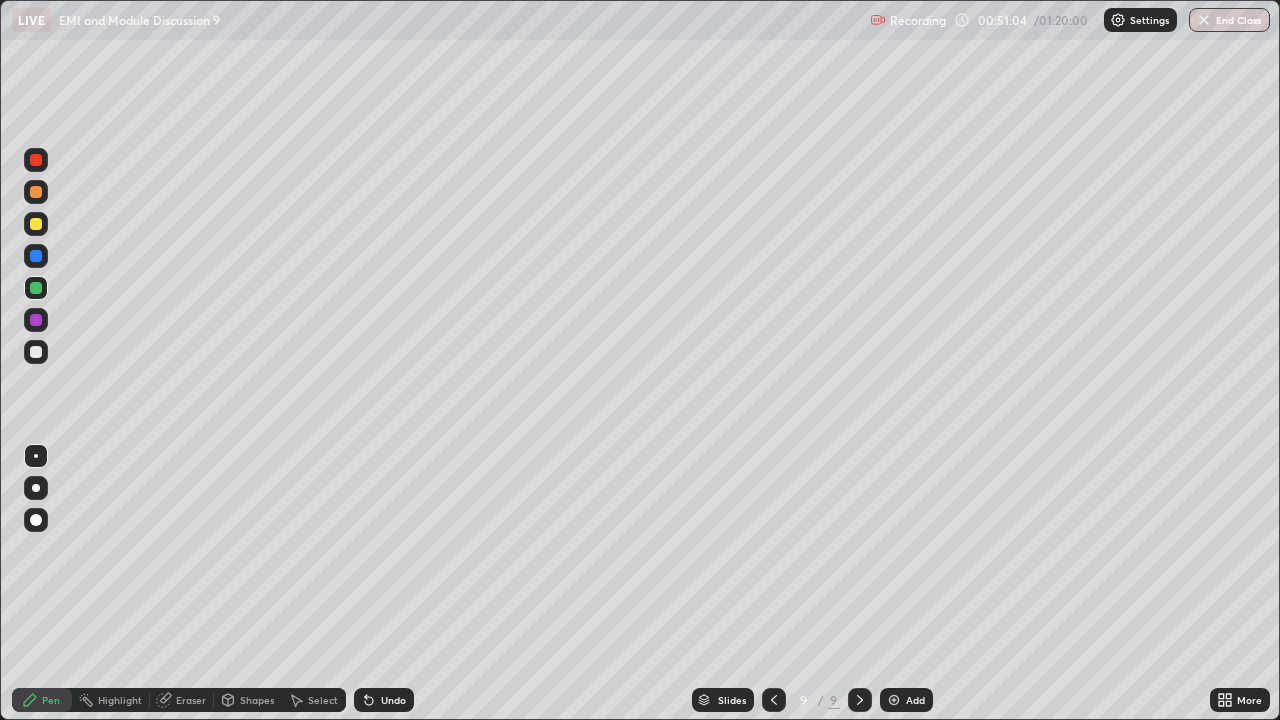 click on "Add" at bounding box center [906, 700] 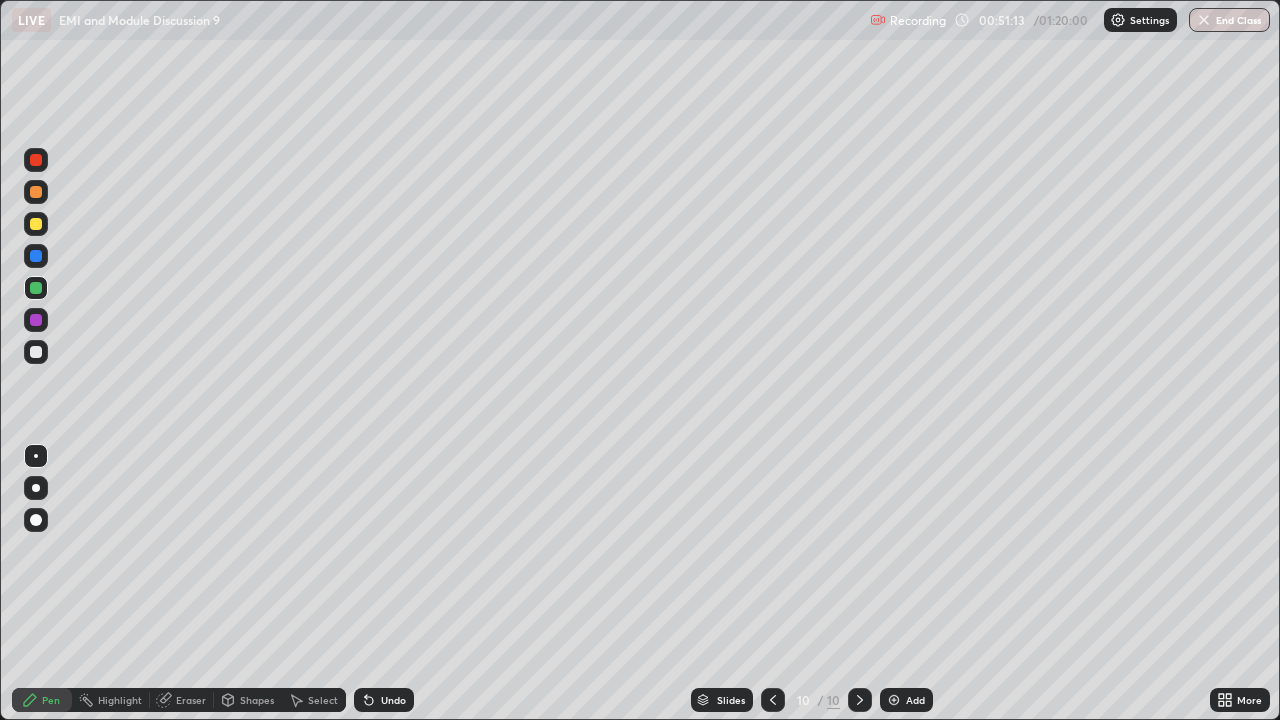 click at bounding box center (36, 352) 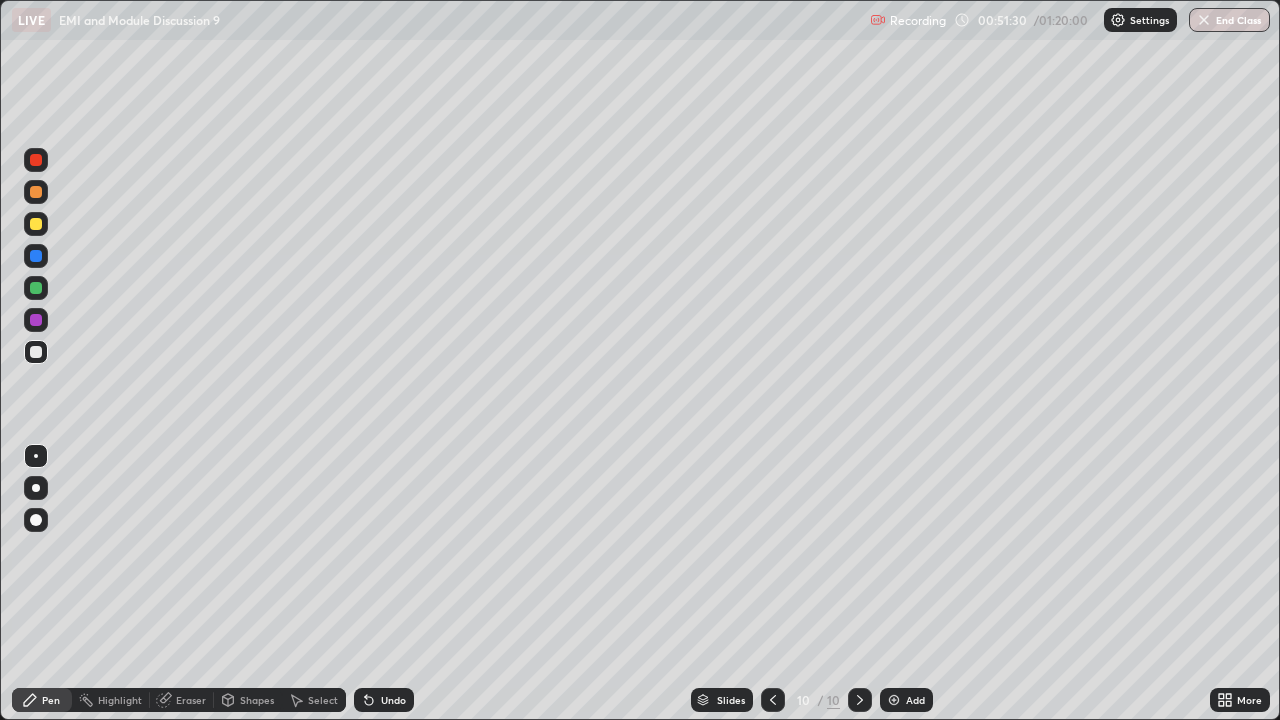click on "Undo" at bounding box center [384, 700] 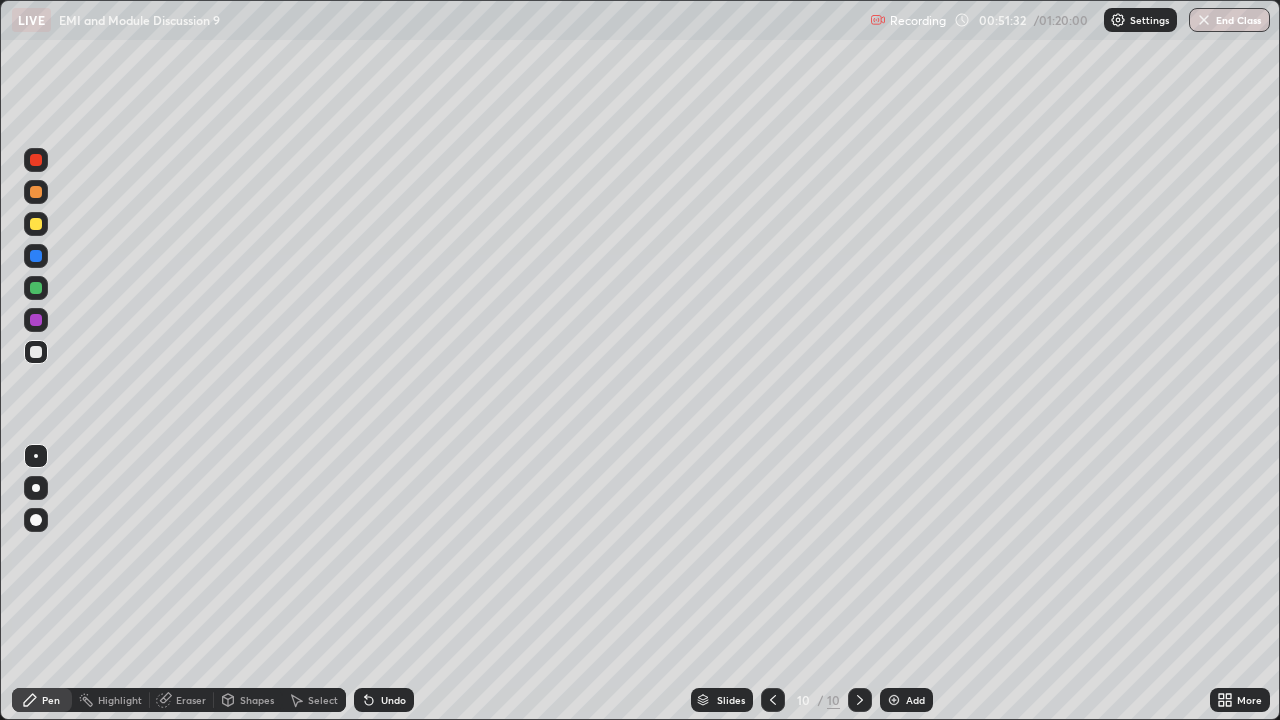 click on "Undo" at bounding box center [393, 700] 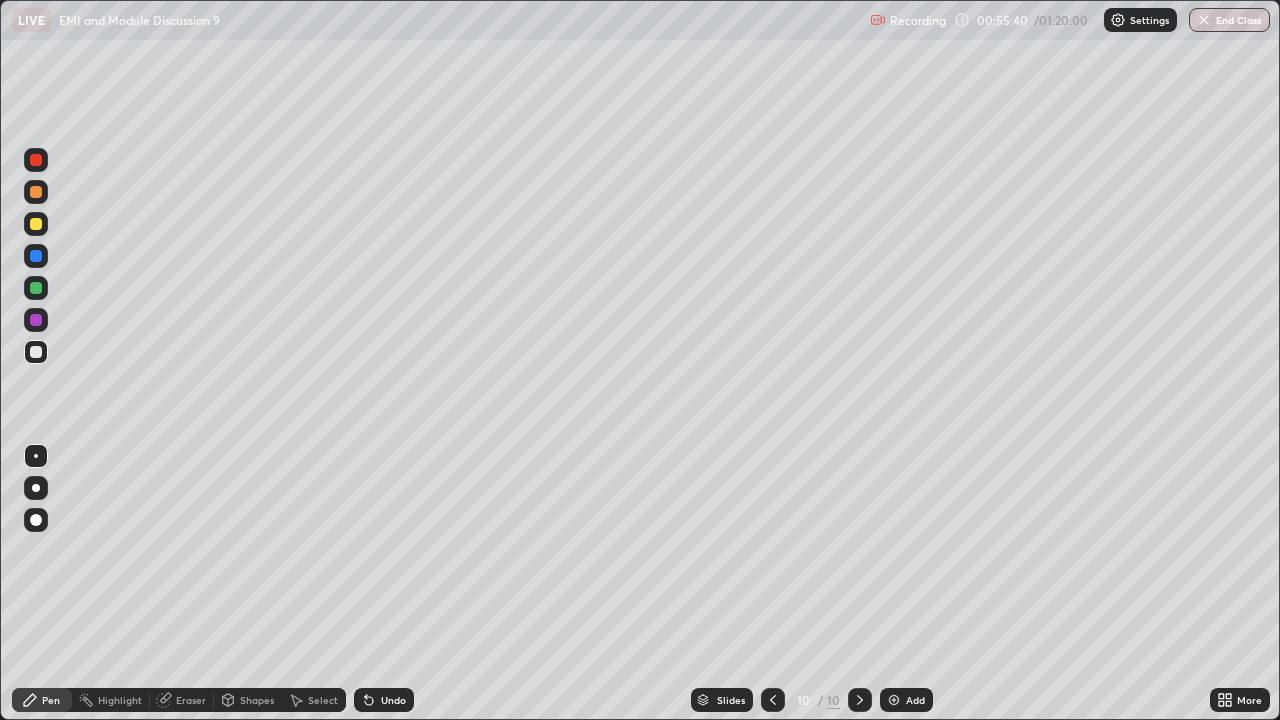 click on "Add" at bounding box center (915, 700) 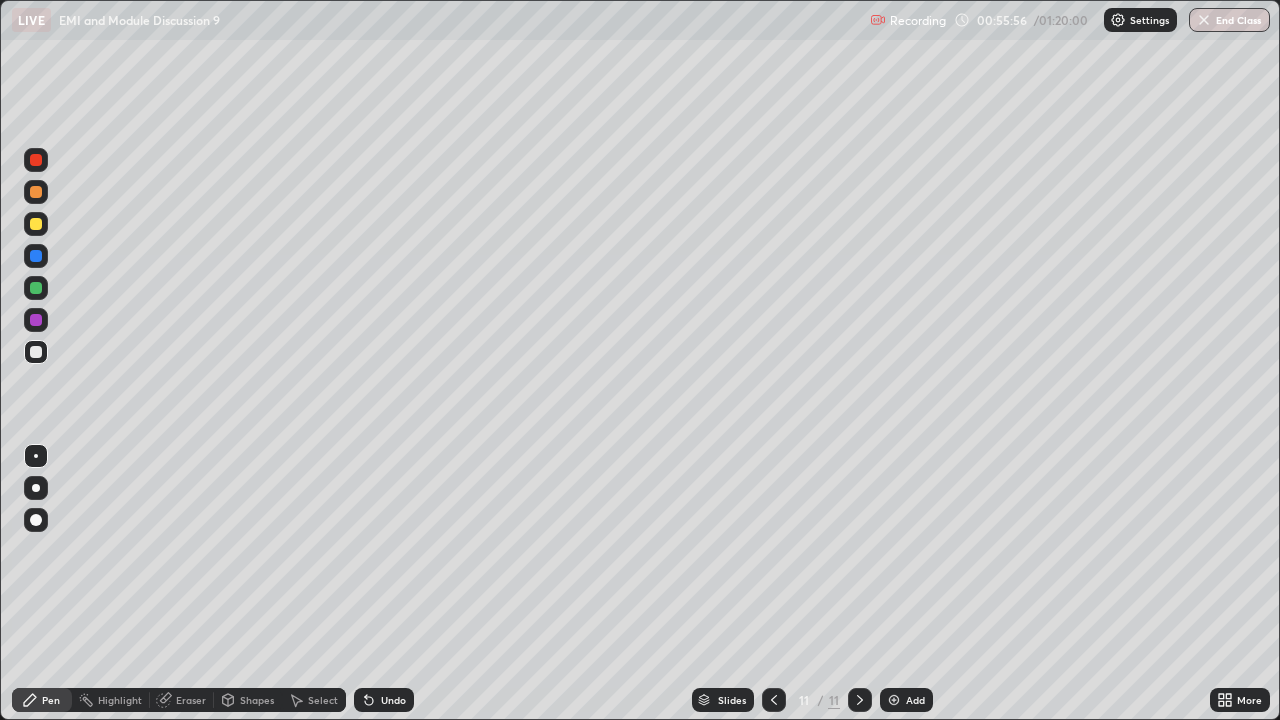 click on "Undo" at bounding box center [393, 700] 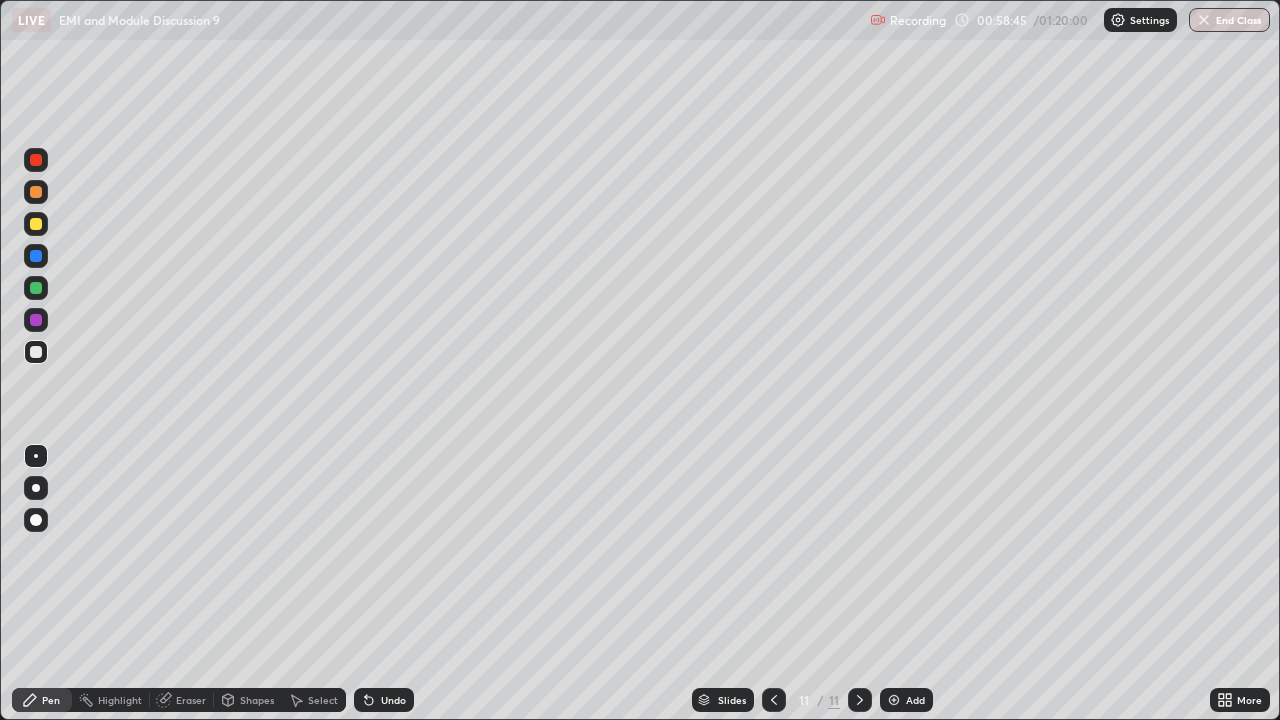 click at bounding box center [36, 288] 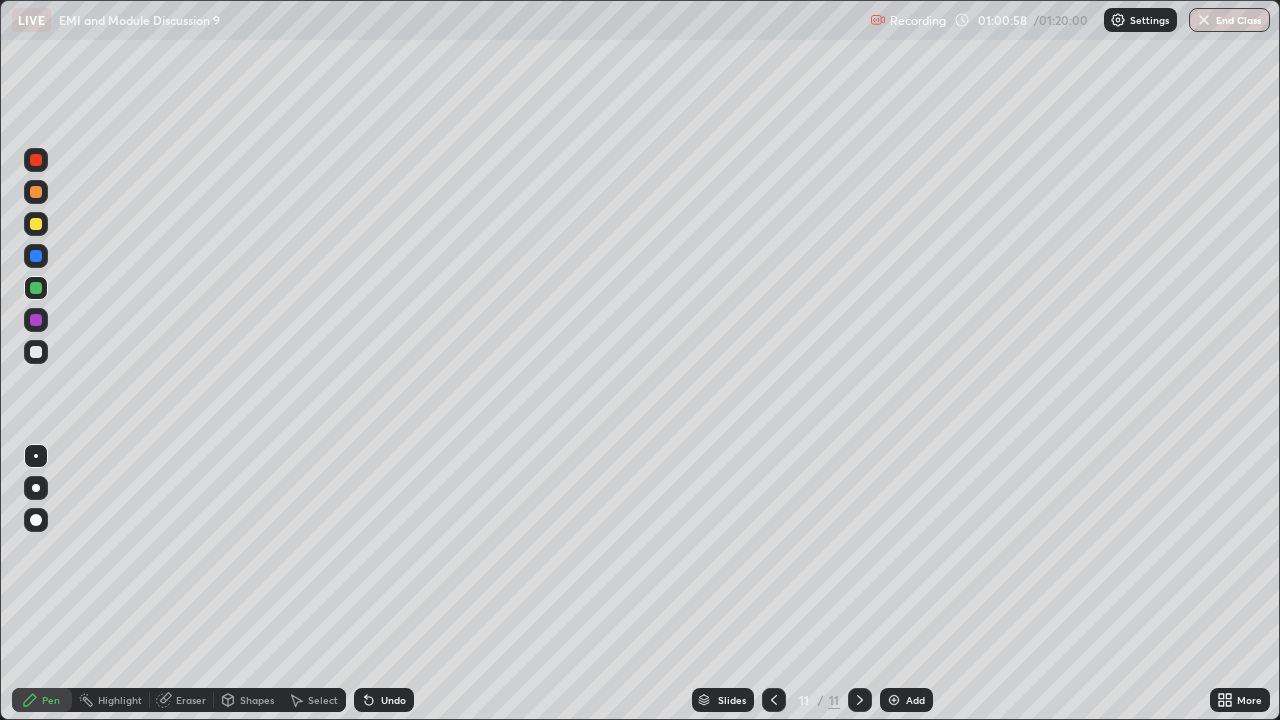 click on "Add" at bounding box center (915, 700) 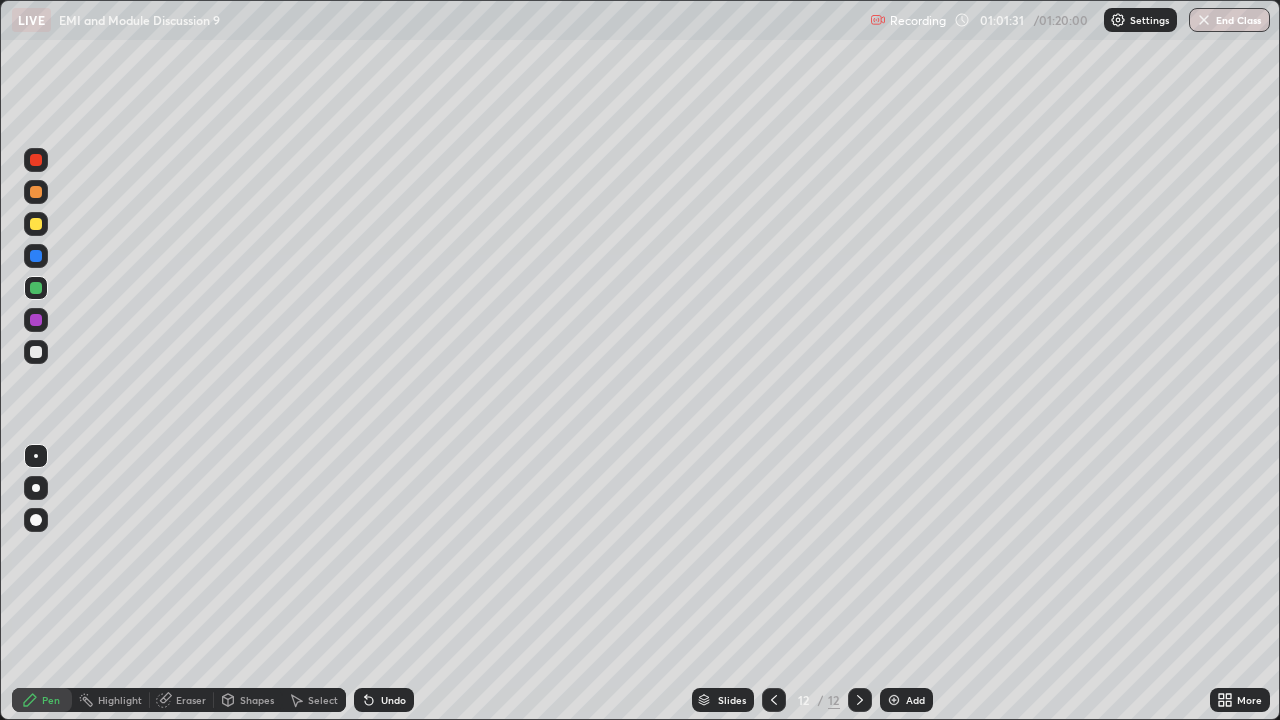 click at bounding box center (36, 352) 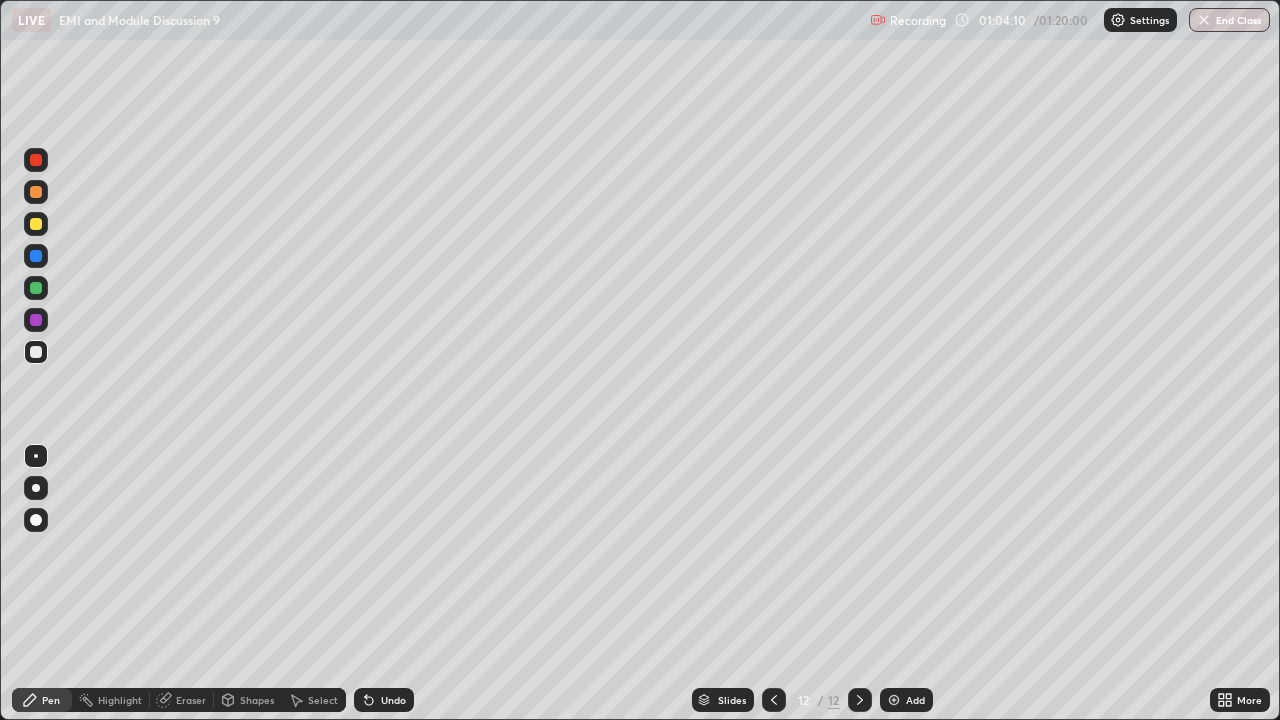 click on "Add" at bounding box center (906, 700) 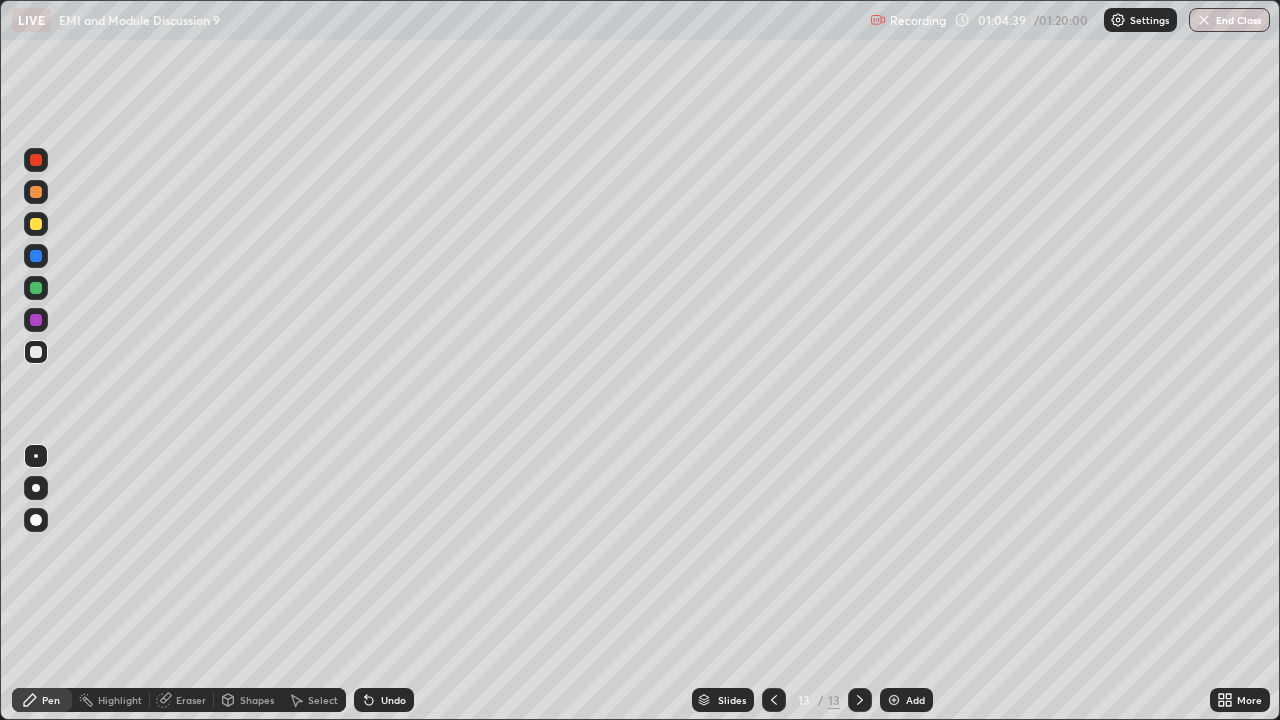 click on "Eraser" at bounding box center (191, 700) 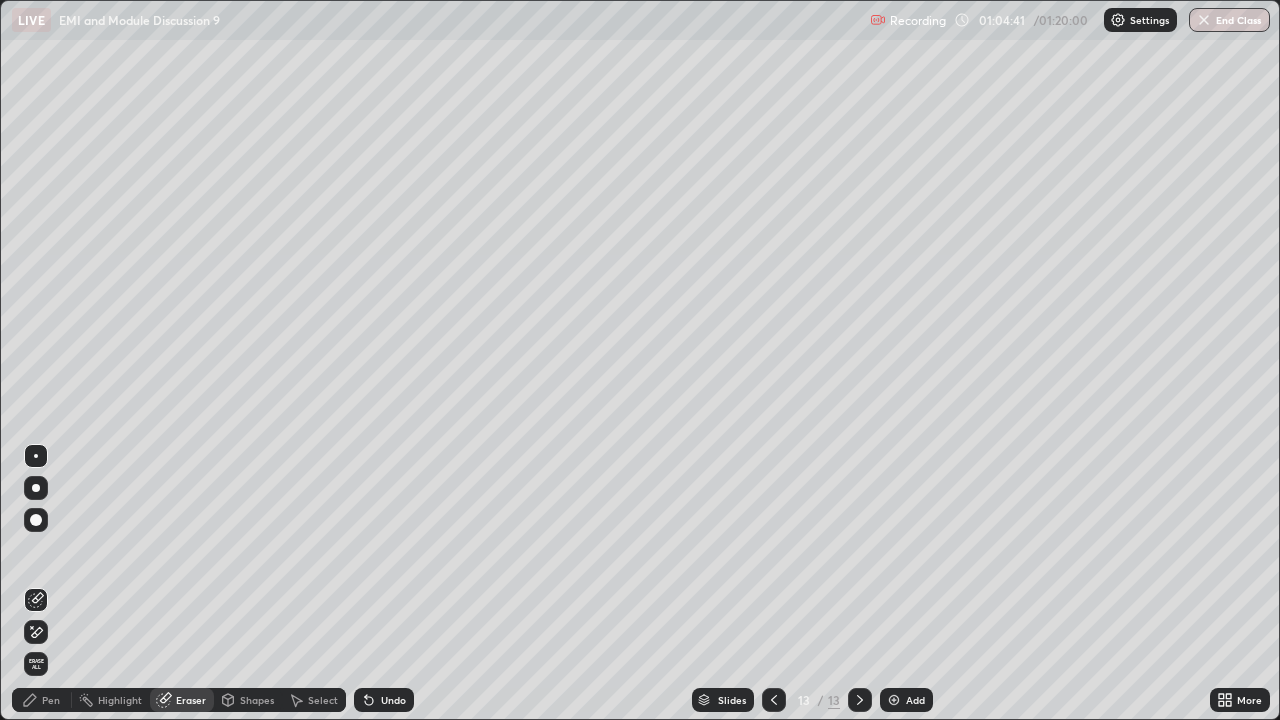 click on "Pen" at bounding box center [42, 700] 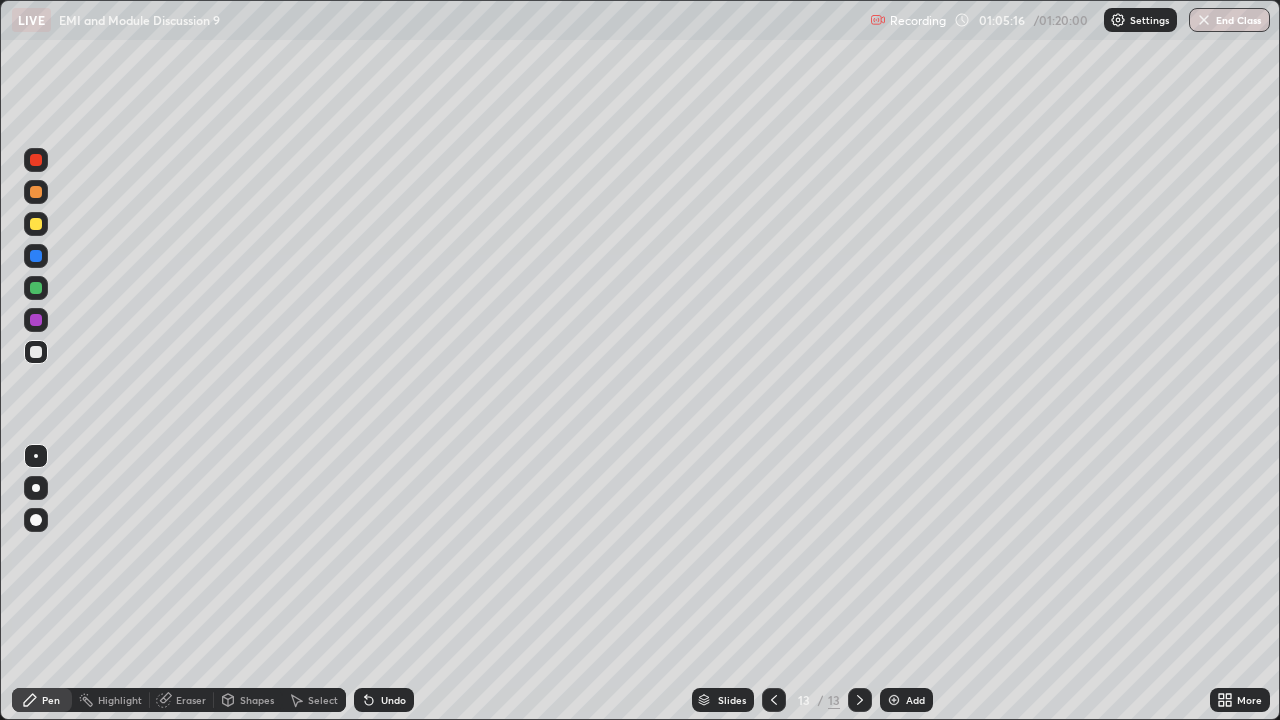 click at bounding box center (36, 224) 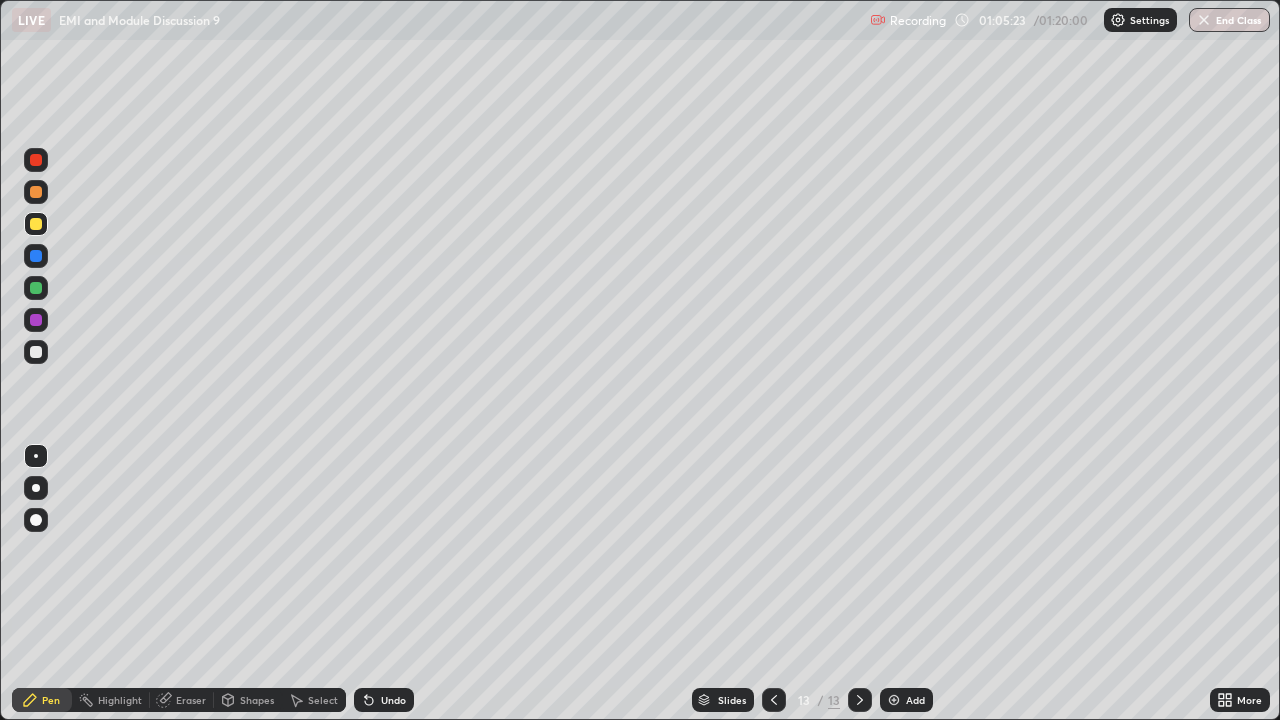 click on "Eraser" at bounding box center (191, 700) 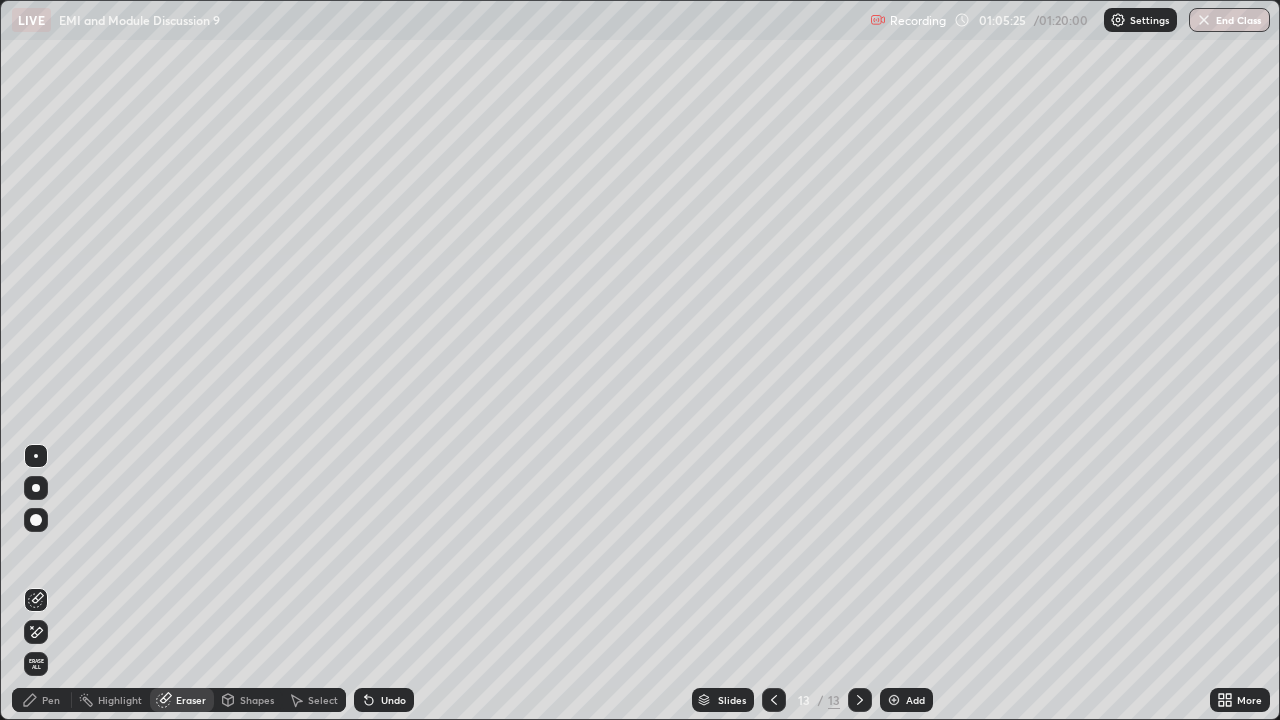 click on "Pen" at bounding box center [51, 700] 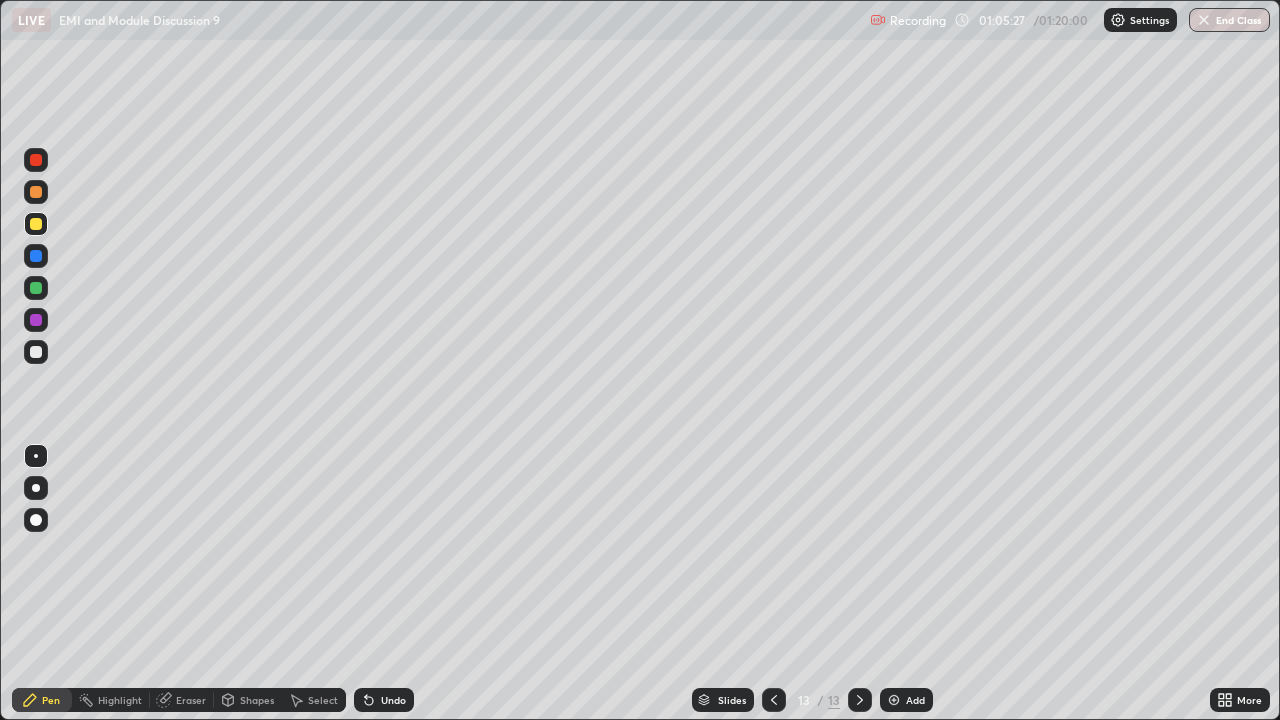 click at bounding box center [36, 352] 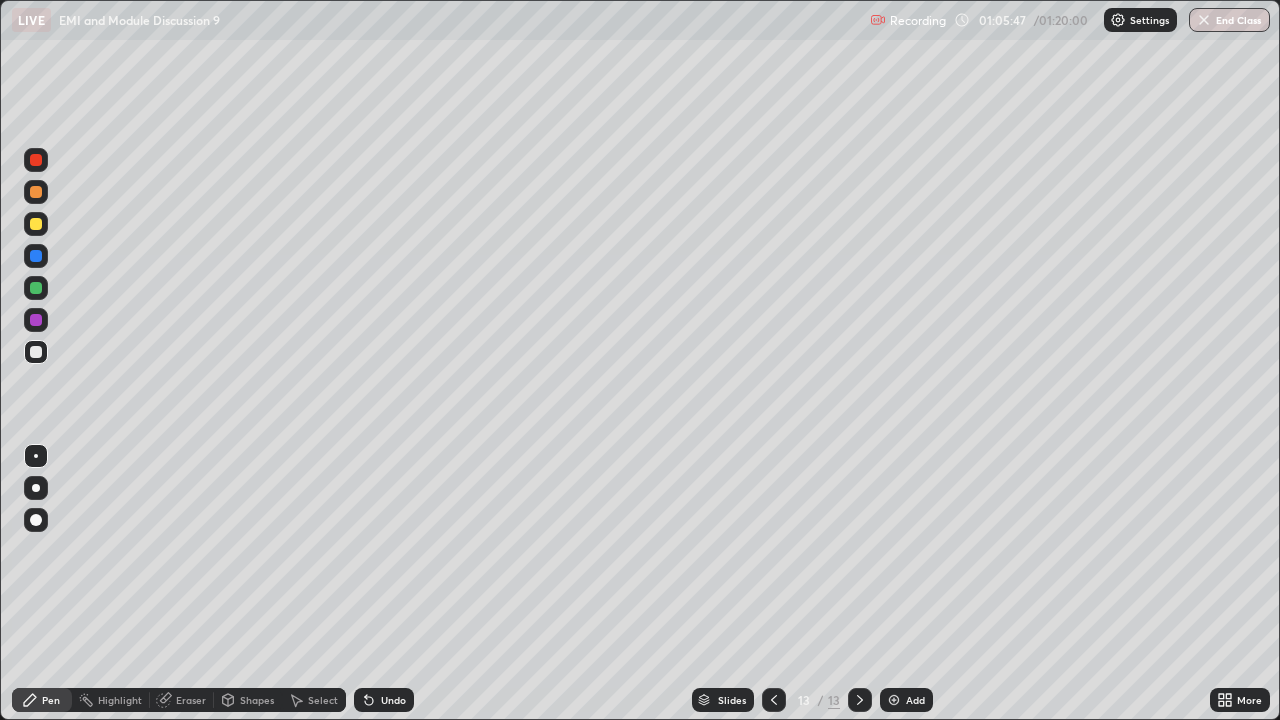 click at bounding box center (36, 224) 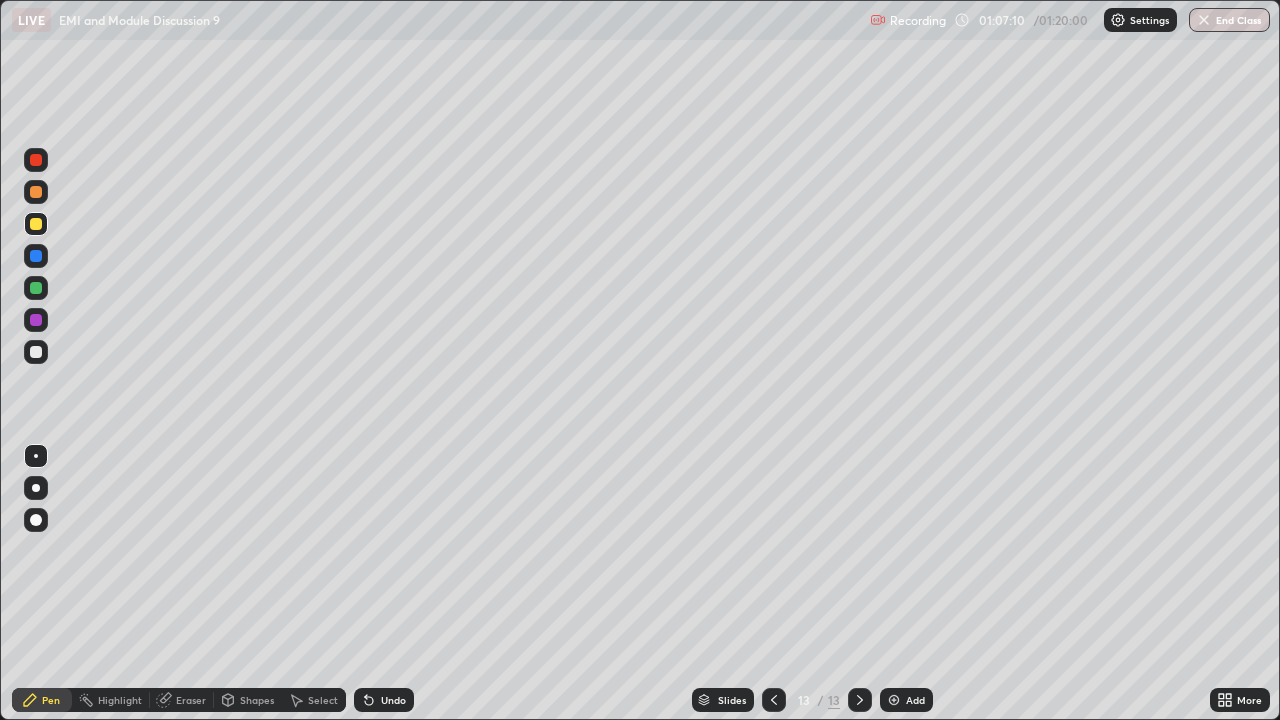 click at bounding box center [36, 352] 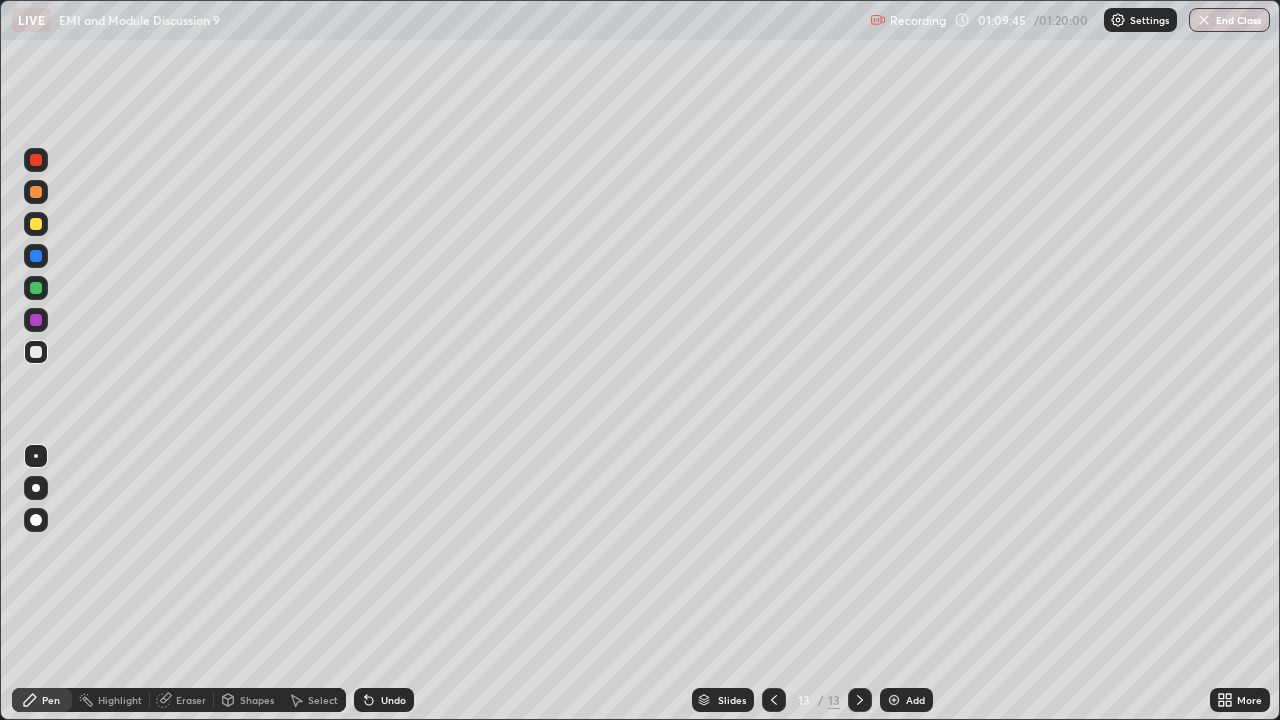 click at bounding box center [36, 288] 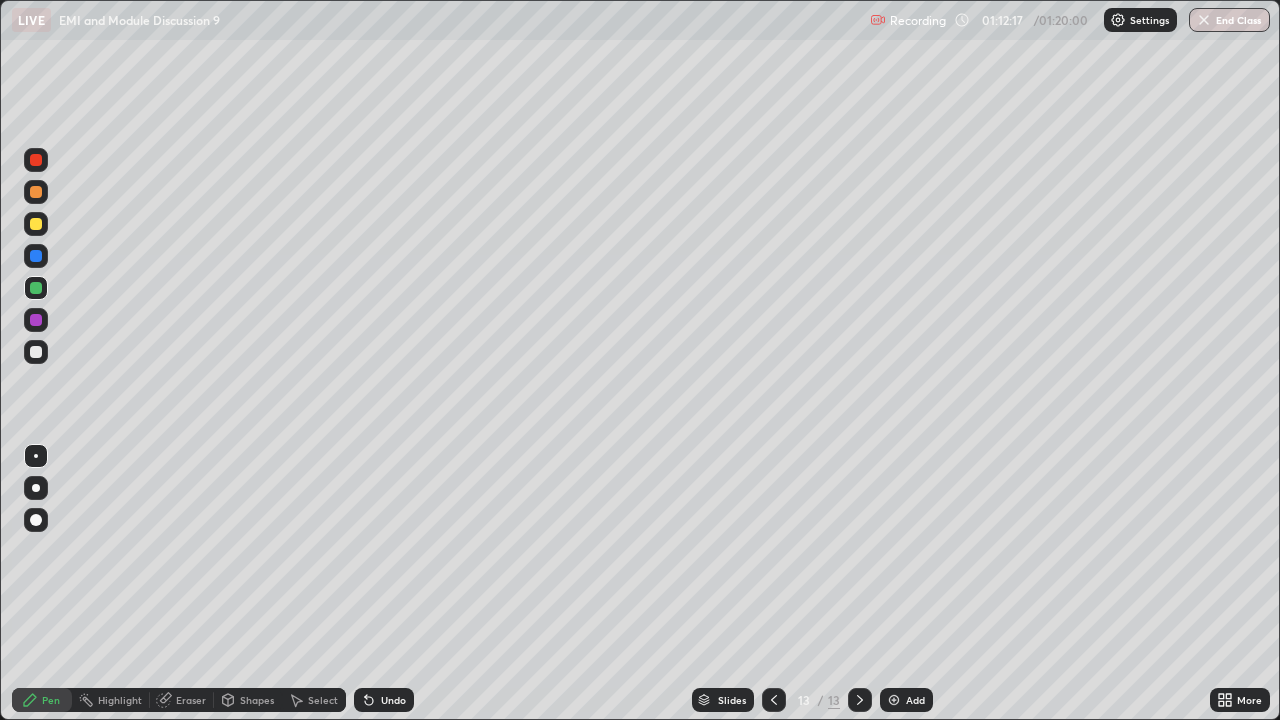 click on "Add" at bounding box center [915, 700] 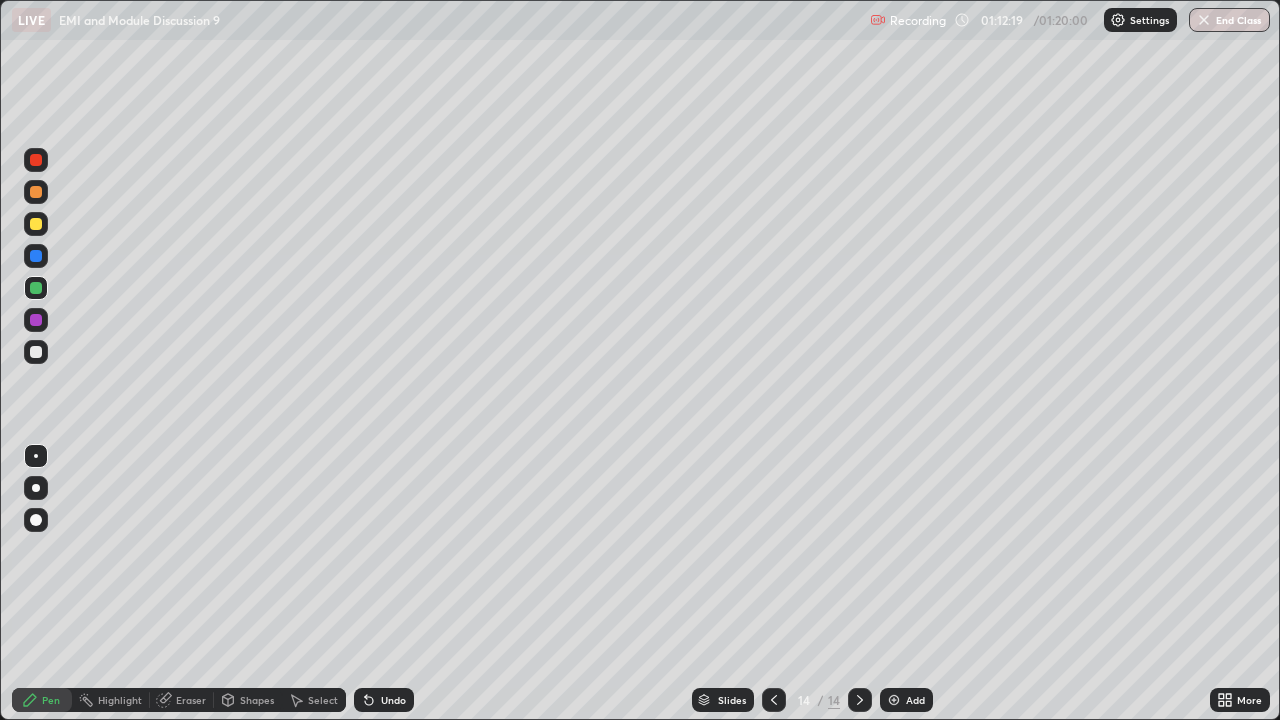 click at bounding box center (36, 352) 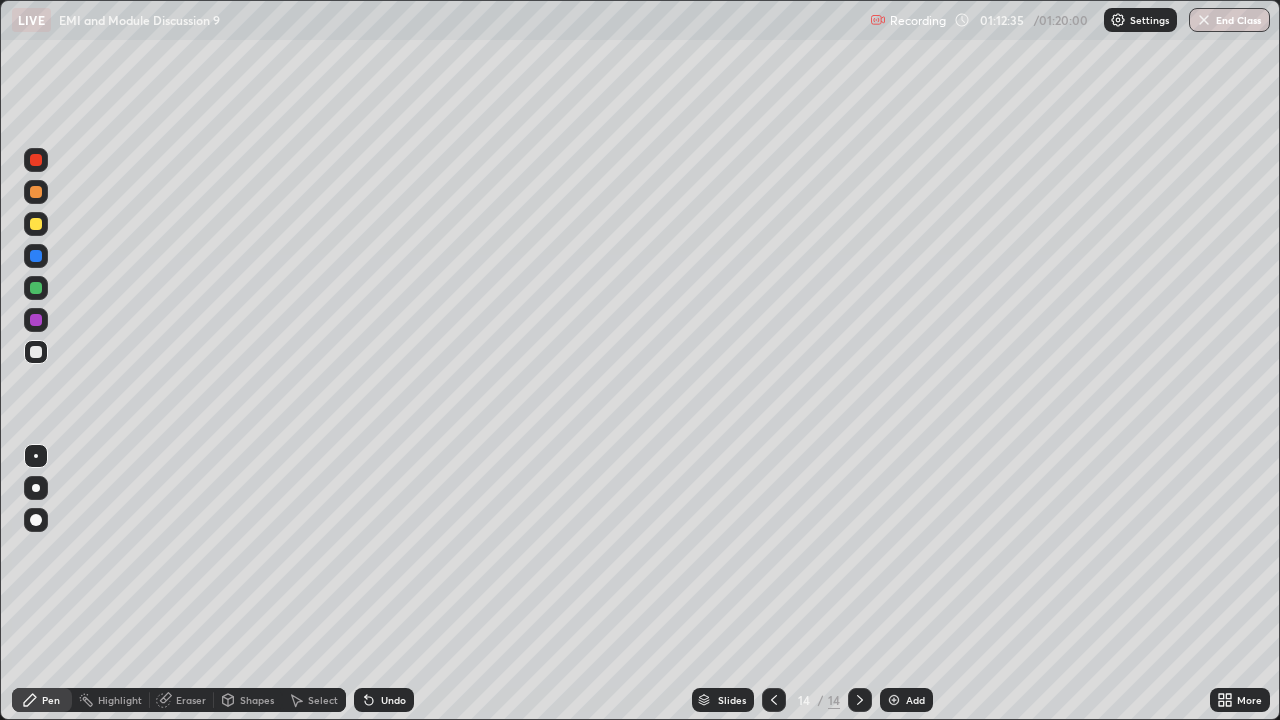 click on "Undo" at bounding box center (393, 700) 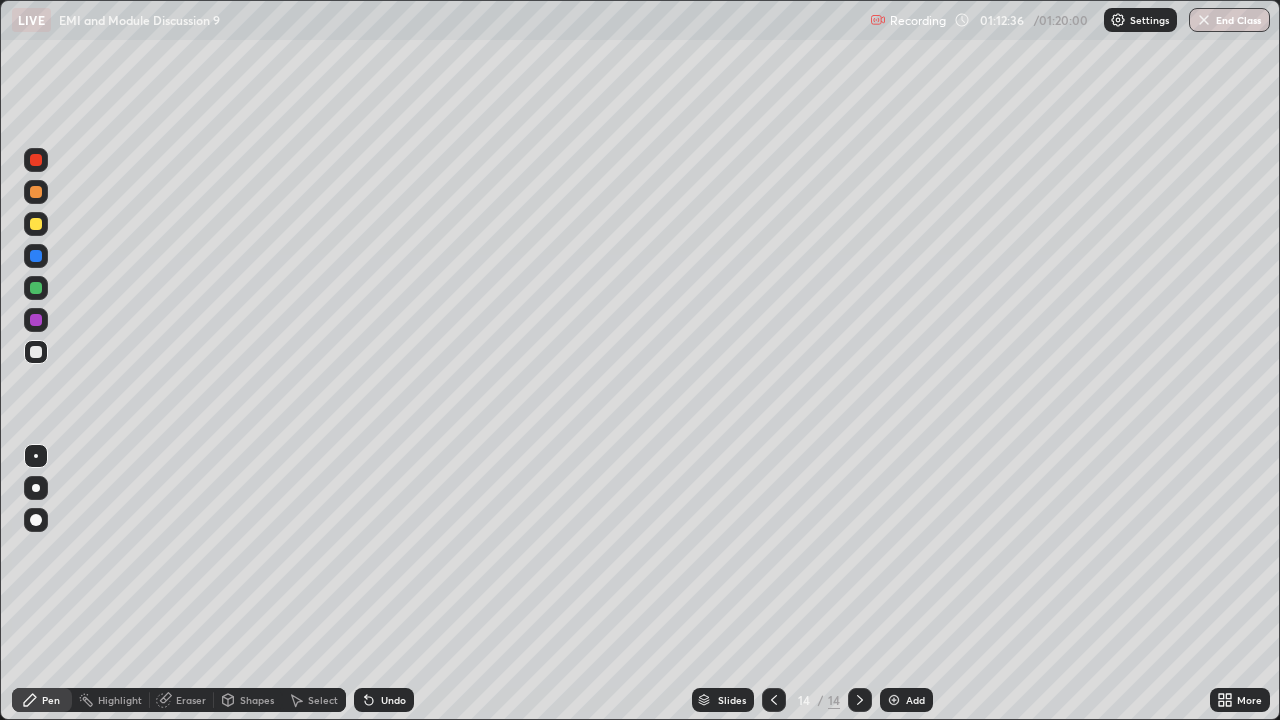 click on "Undo" at bounding box center (393, 700) 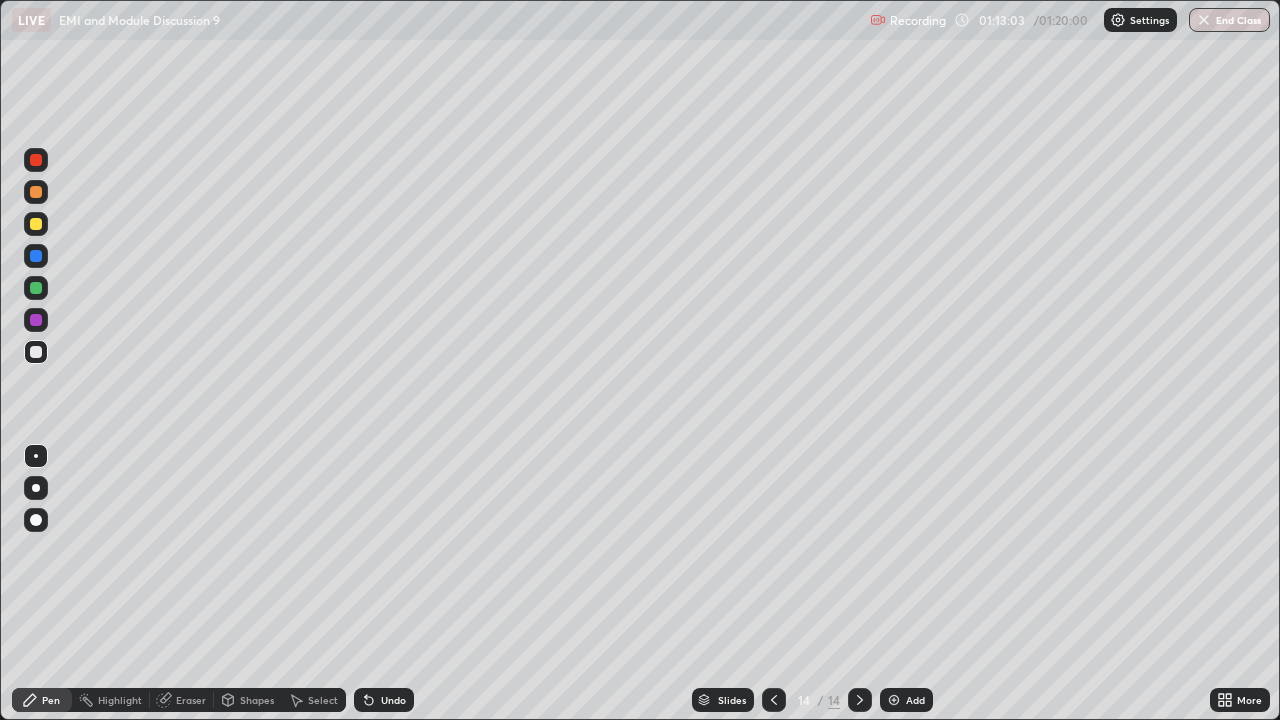 click on "Undo" at bounding box center [393, 700] 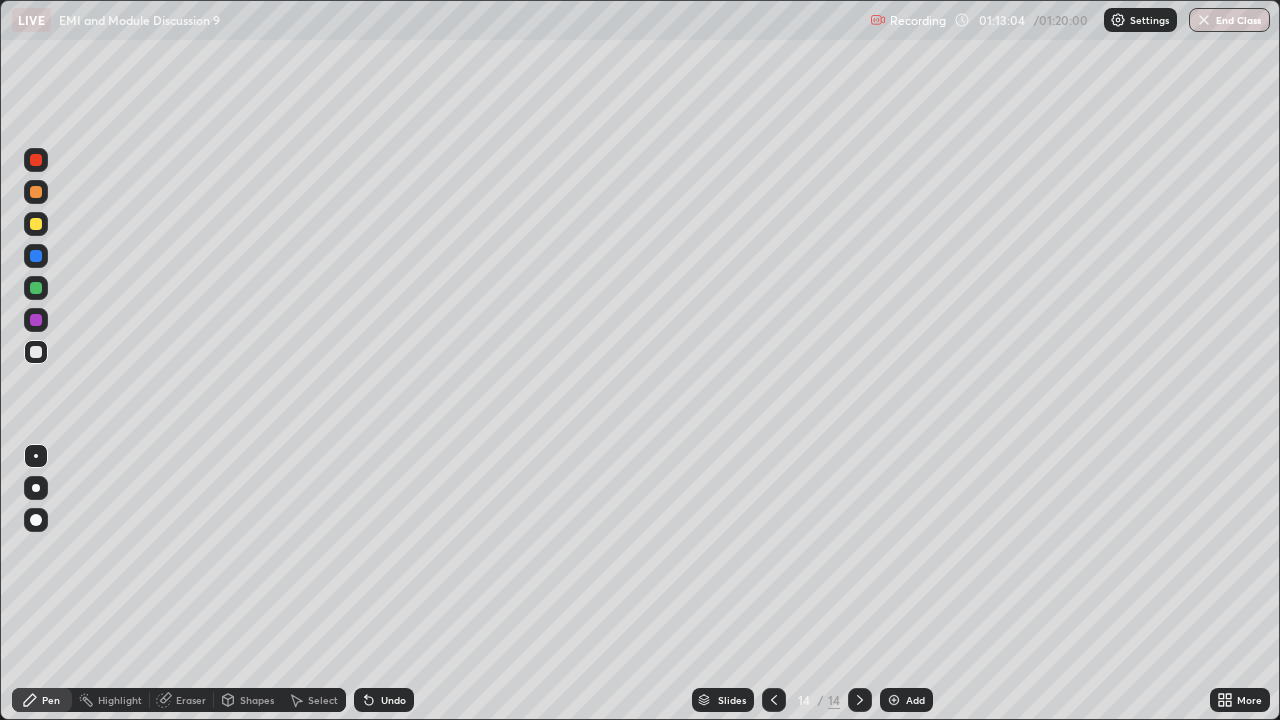 click on "Undo" at bounding box center [393, 700] 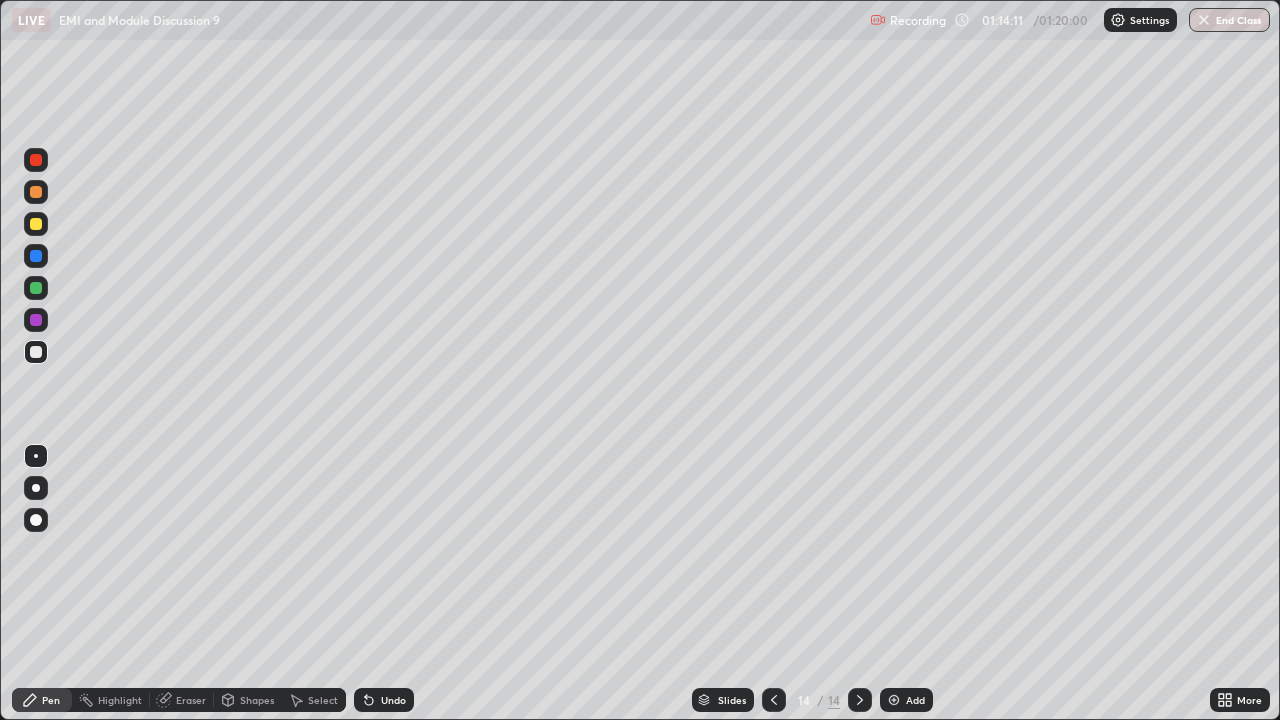 click at bounding box center [36, 224] 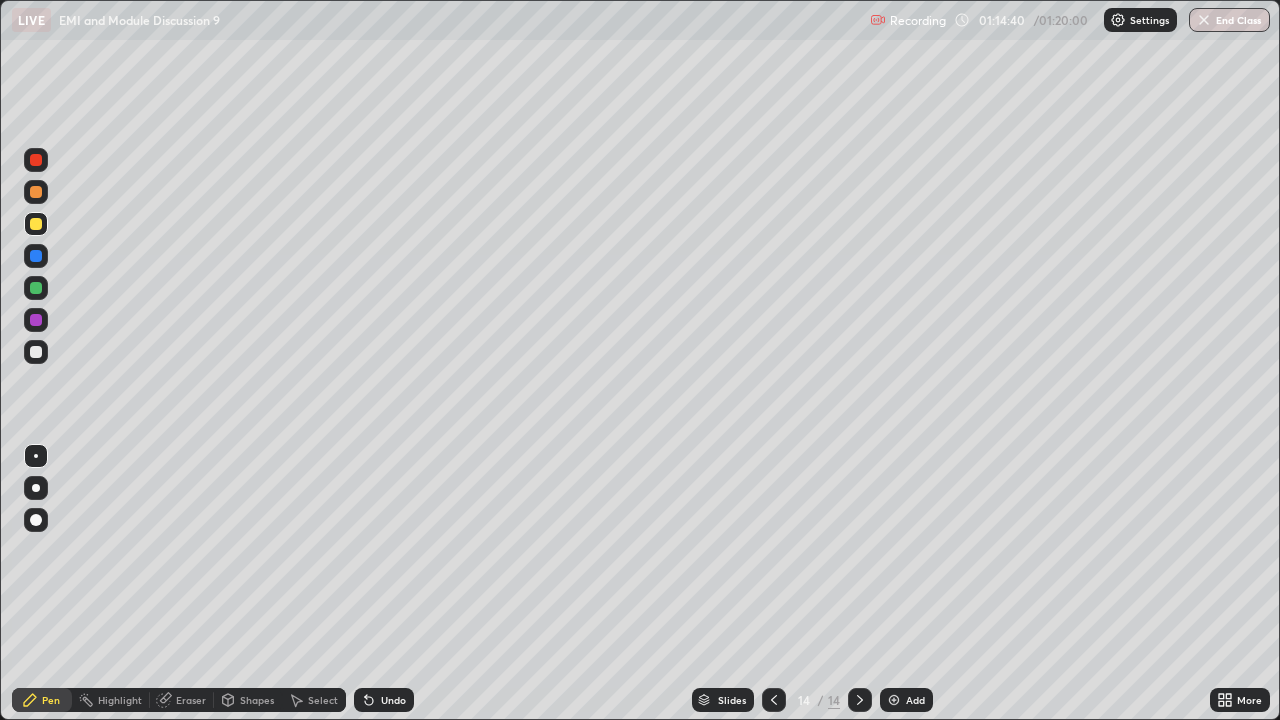 click on "Undo" at bounding box center [384, 700] 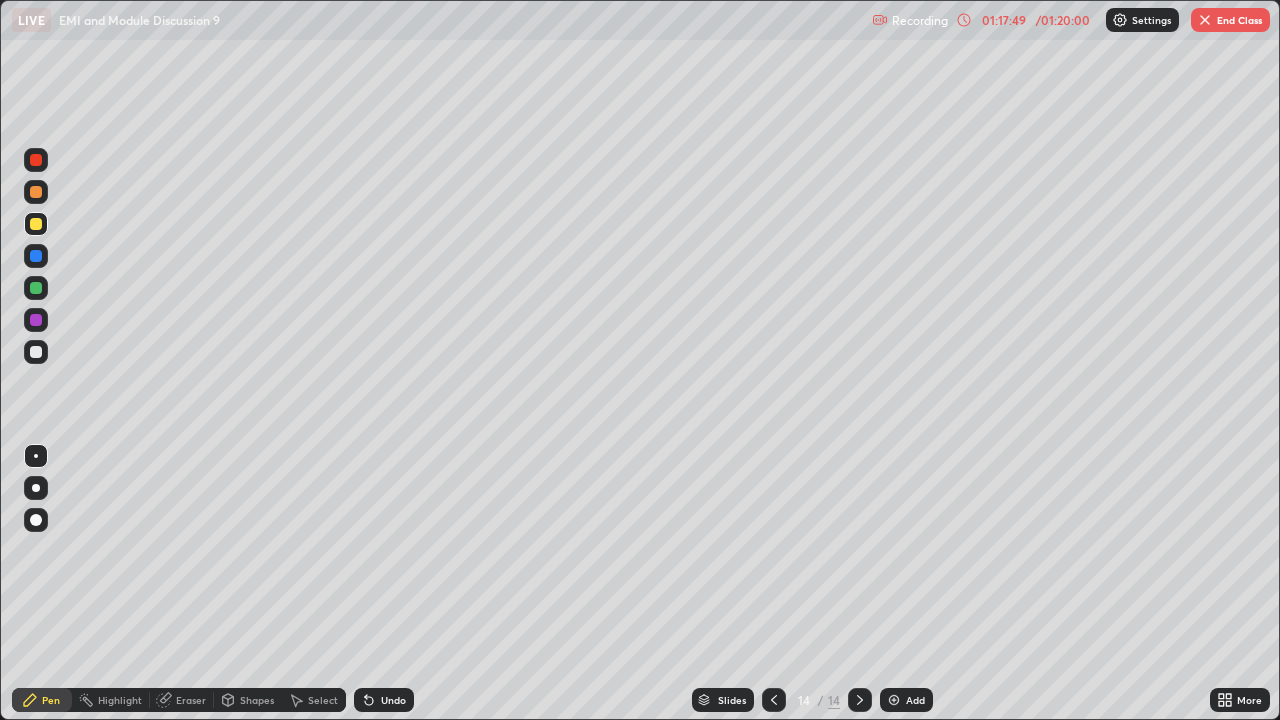 click at bounding box center (1205, 20) 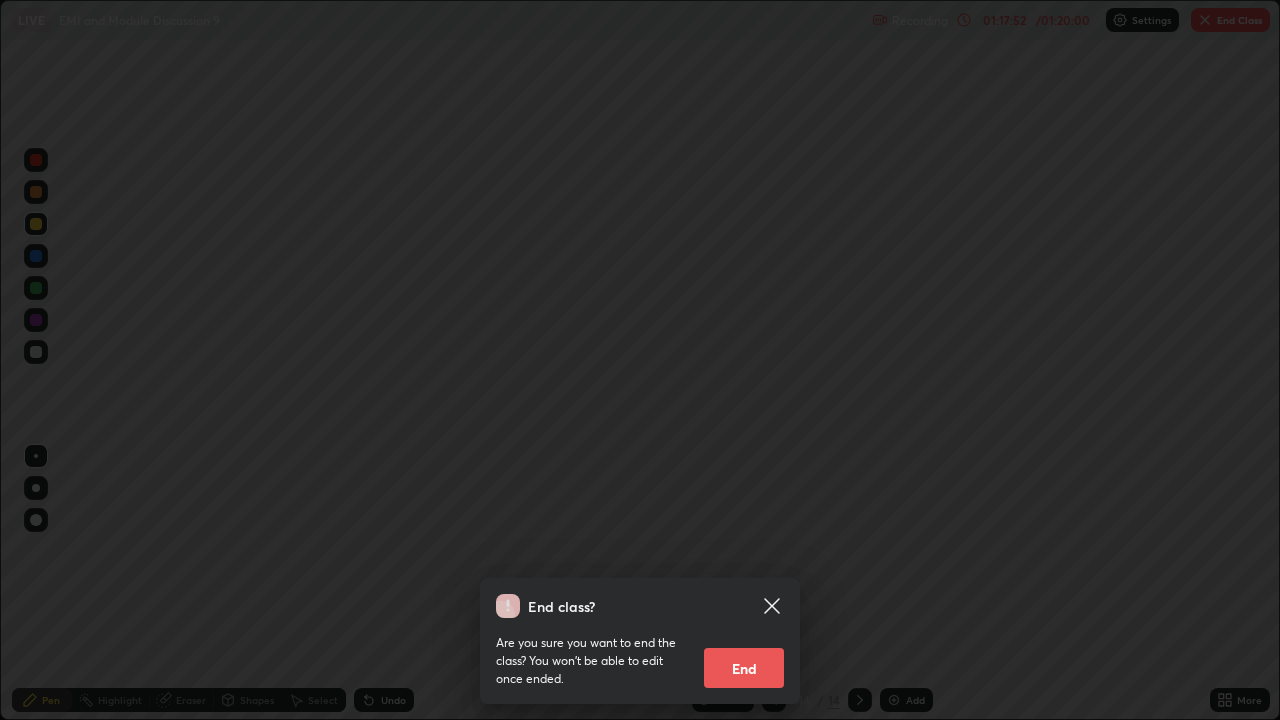 click on "End" at bounding box center [744, 668] 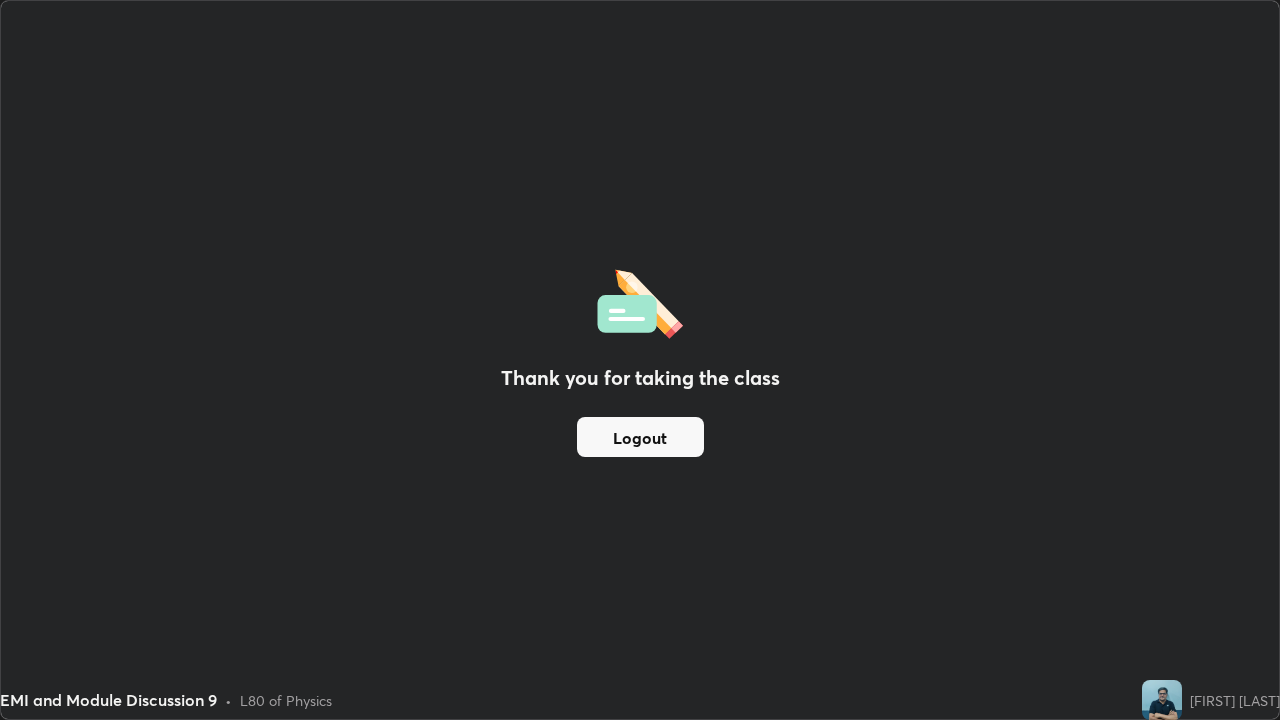 click on "Logout" at bounding box center (640, 437) 